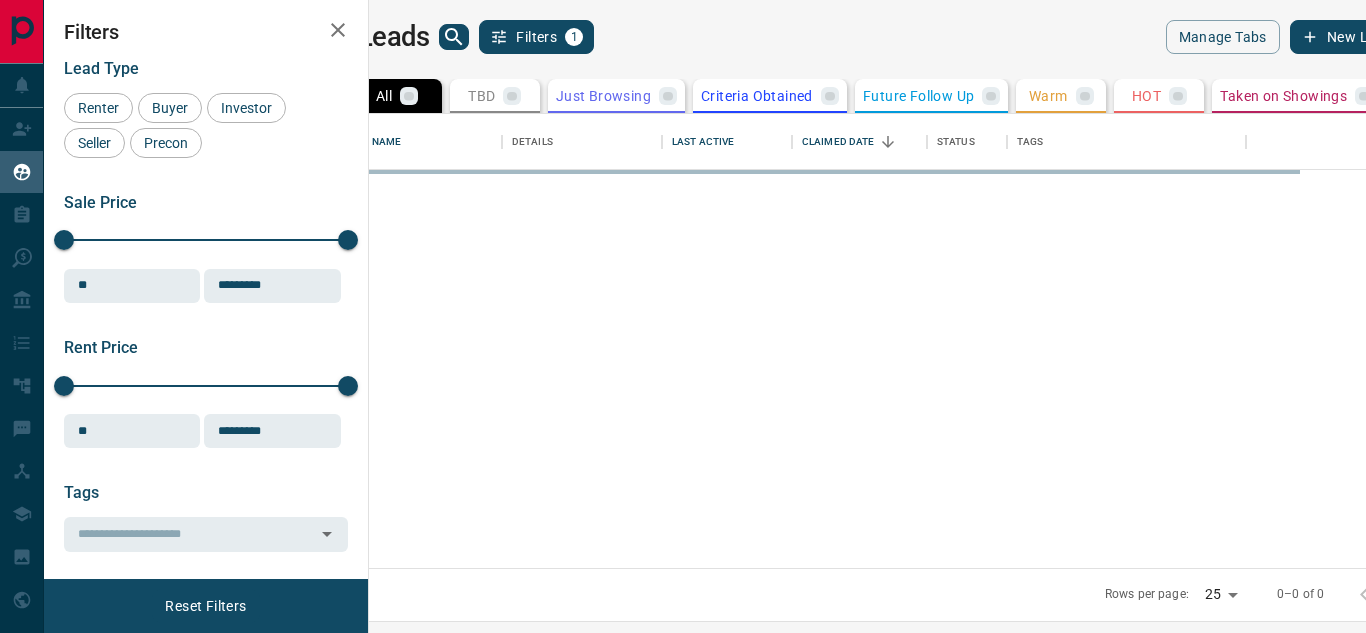 scroll, scrollTop: 0, scrollLeft: 0, axis: both 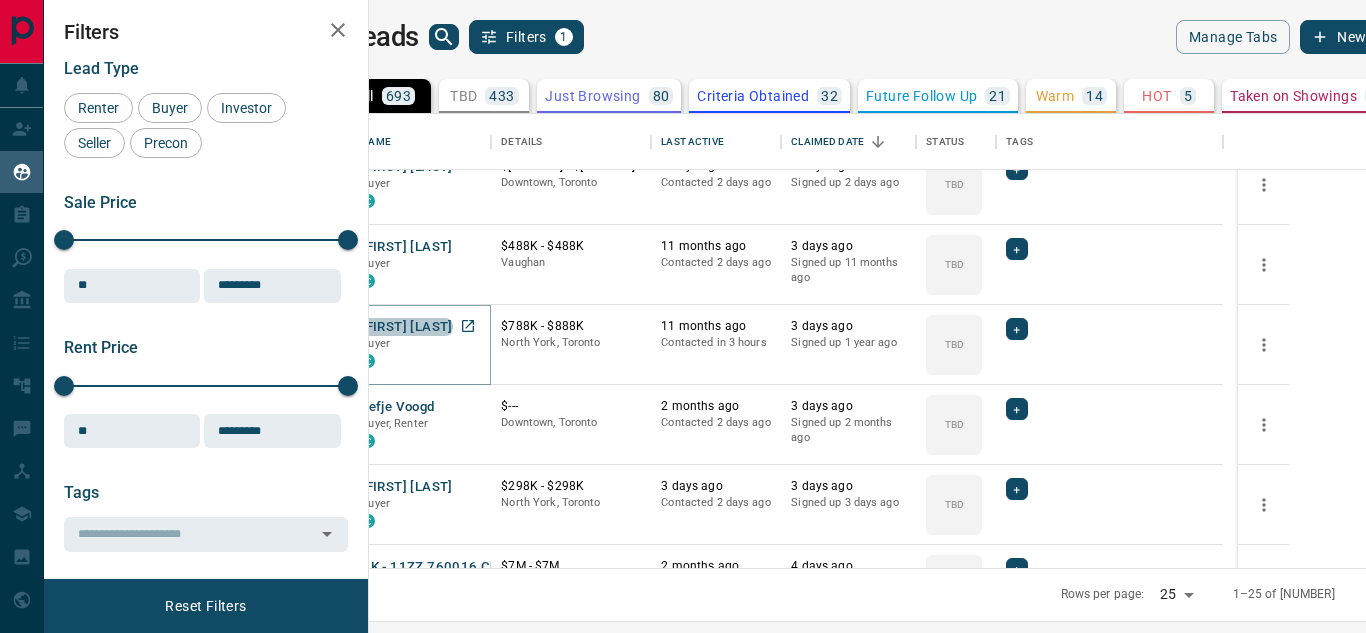click on "[FIRST] [LAST]" at bounding box center (406, 327) 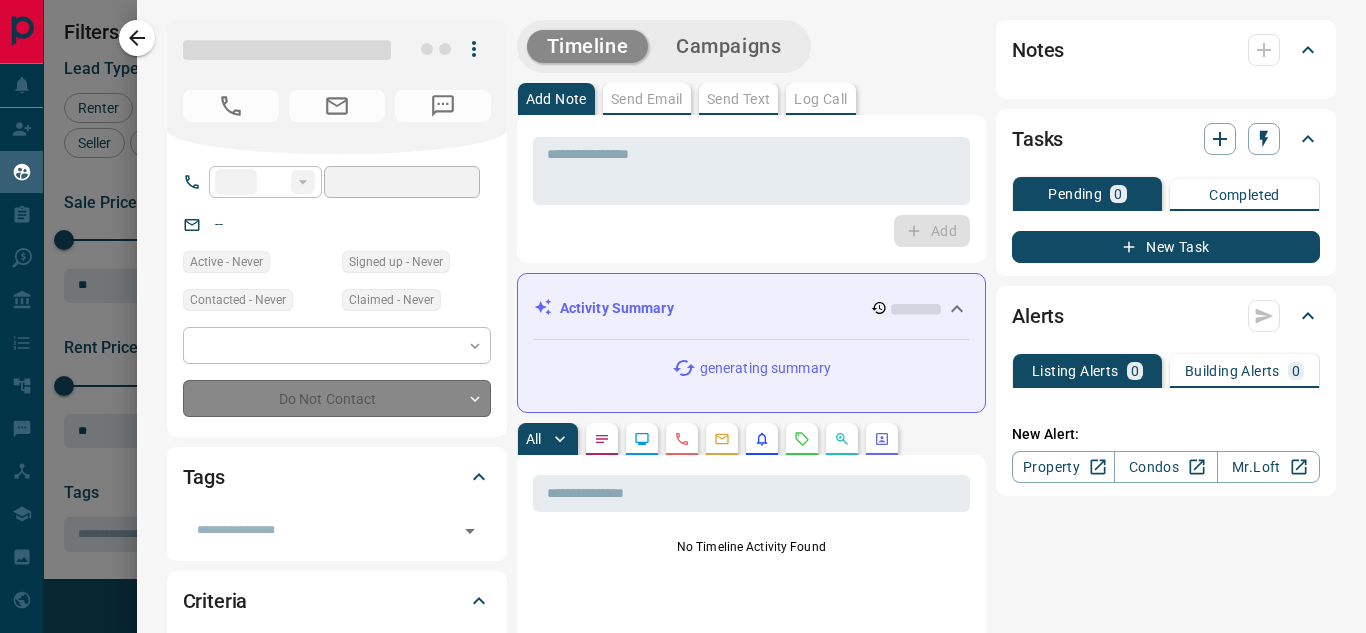 type on "****" 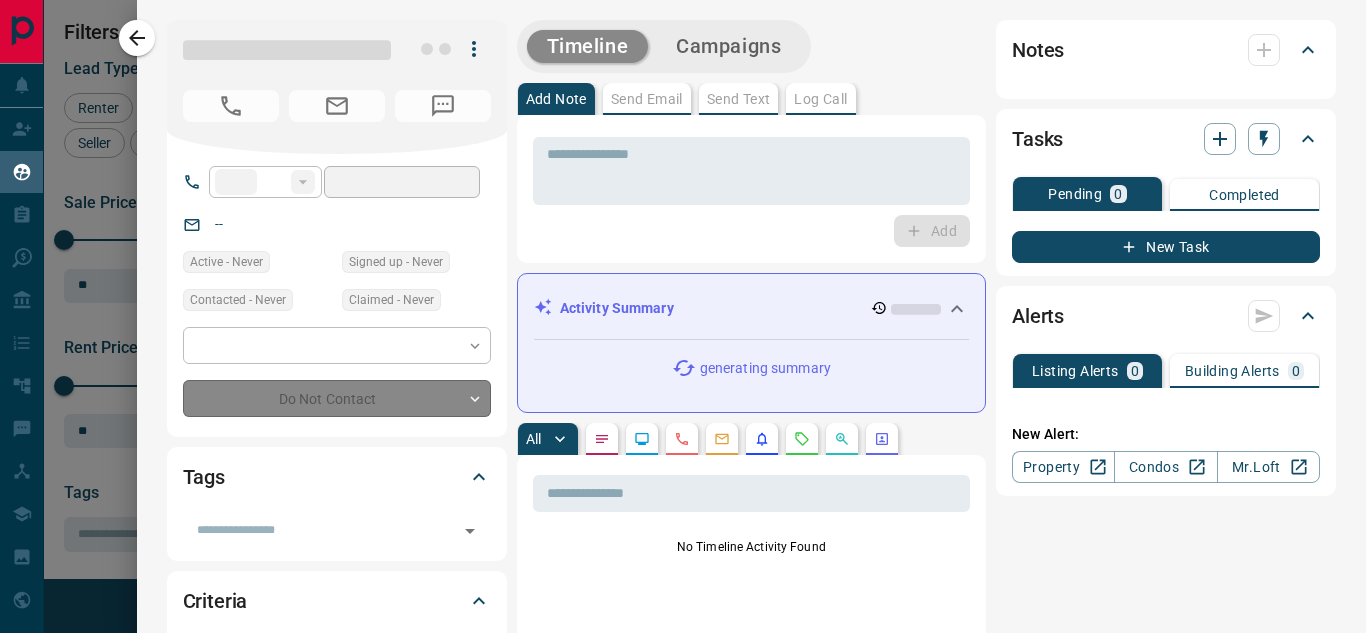 type on "**********" 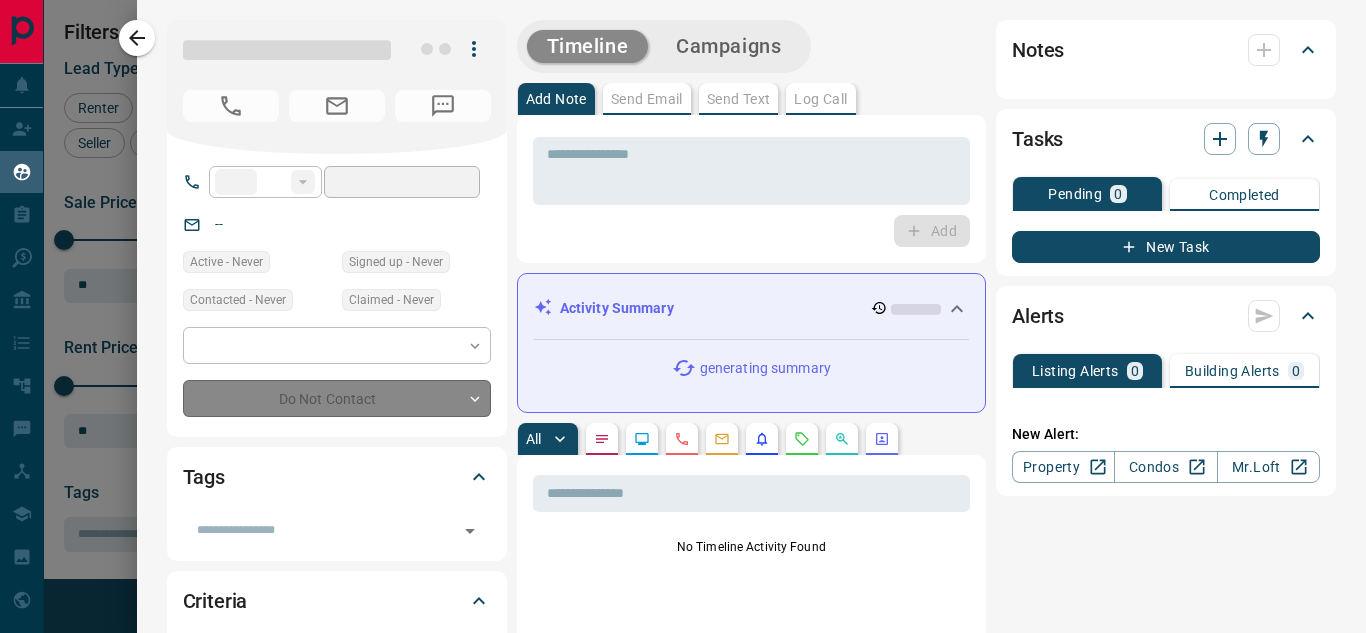 type on "**********" 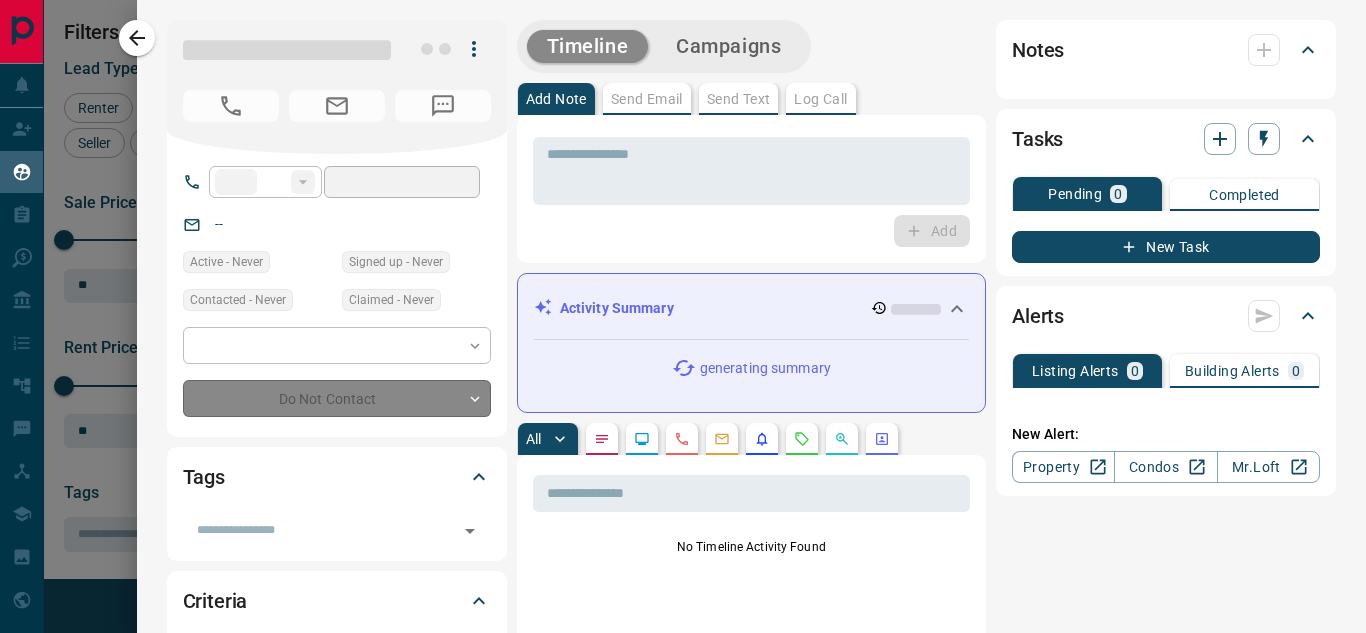 type on "**" 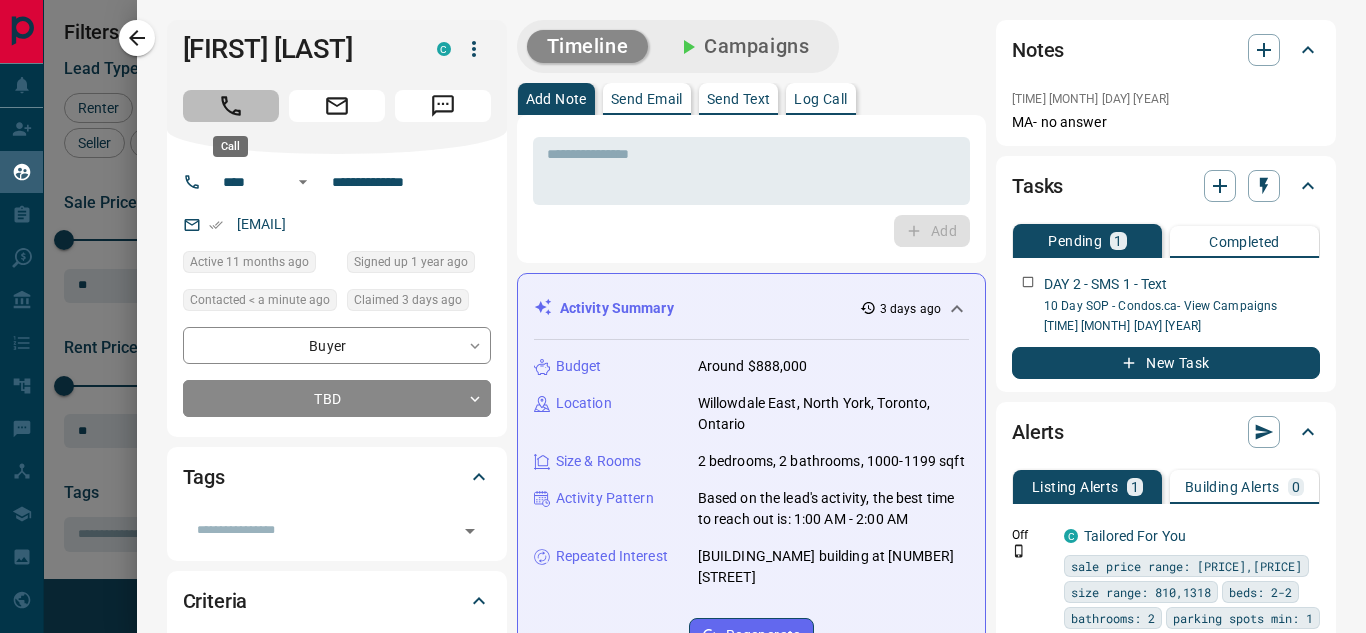 click 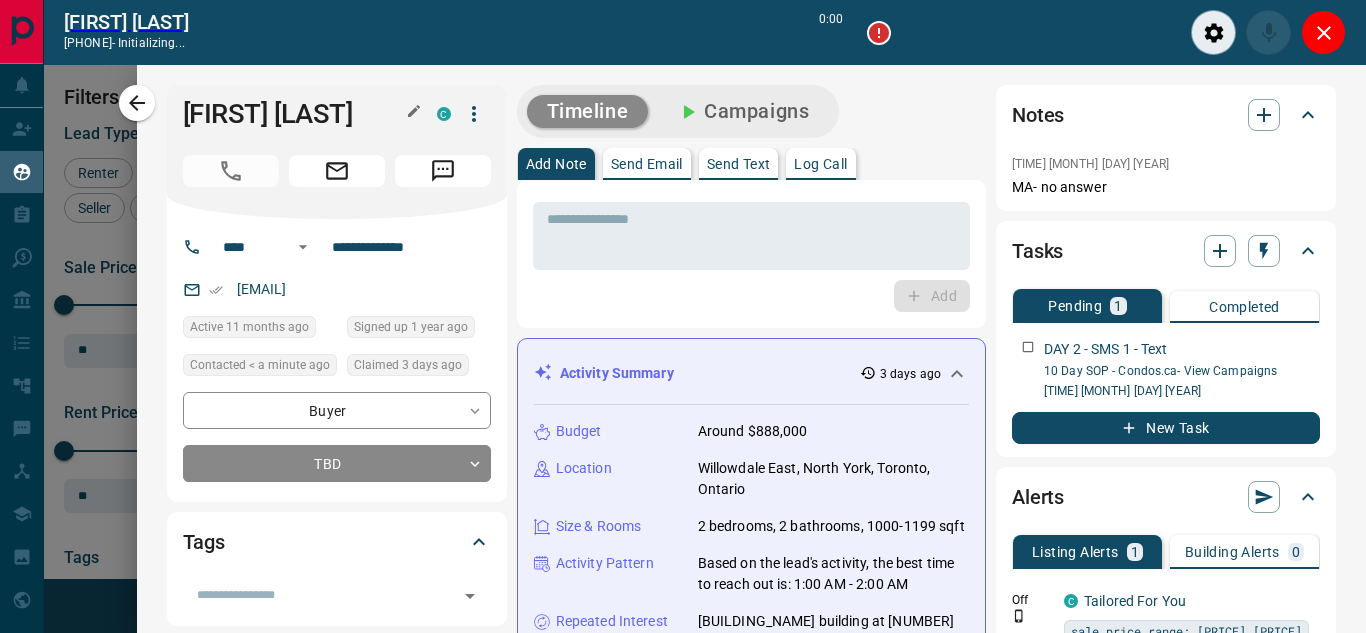 scroll, scrollTop: 377, scrollLeft: 973, axis: both 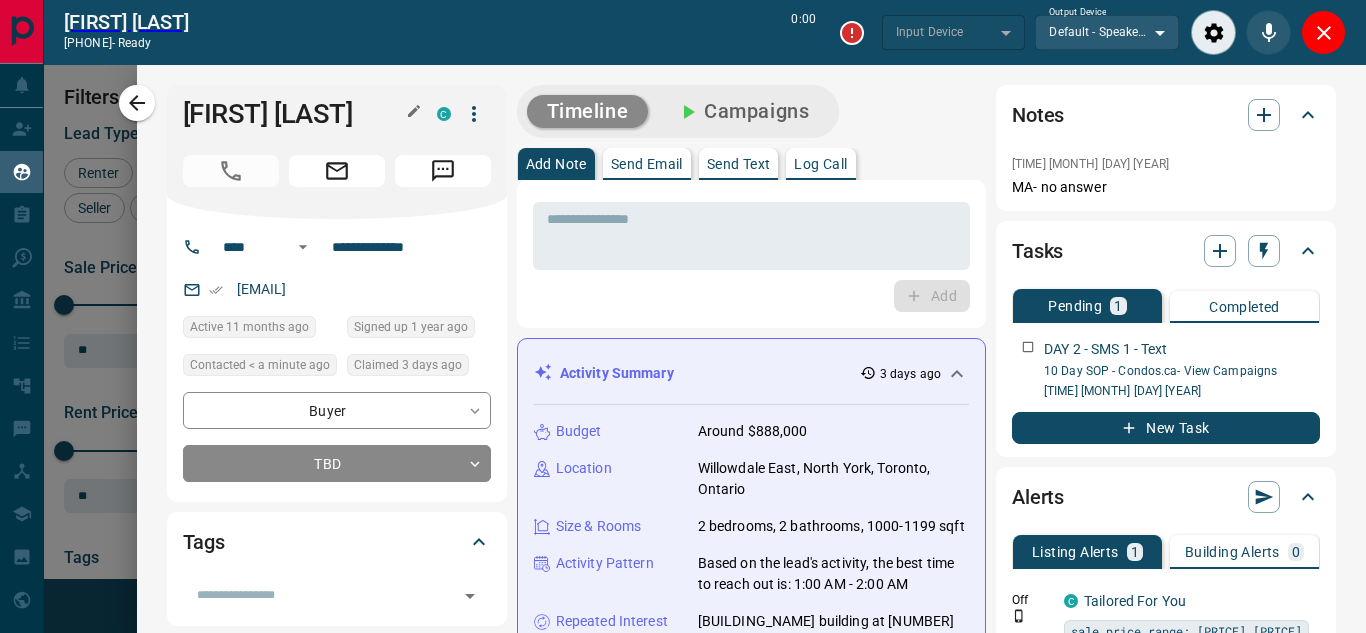 type on "*******" 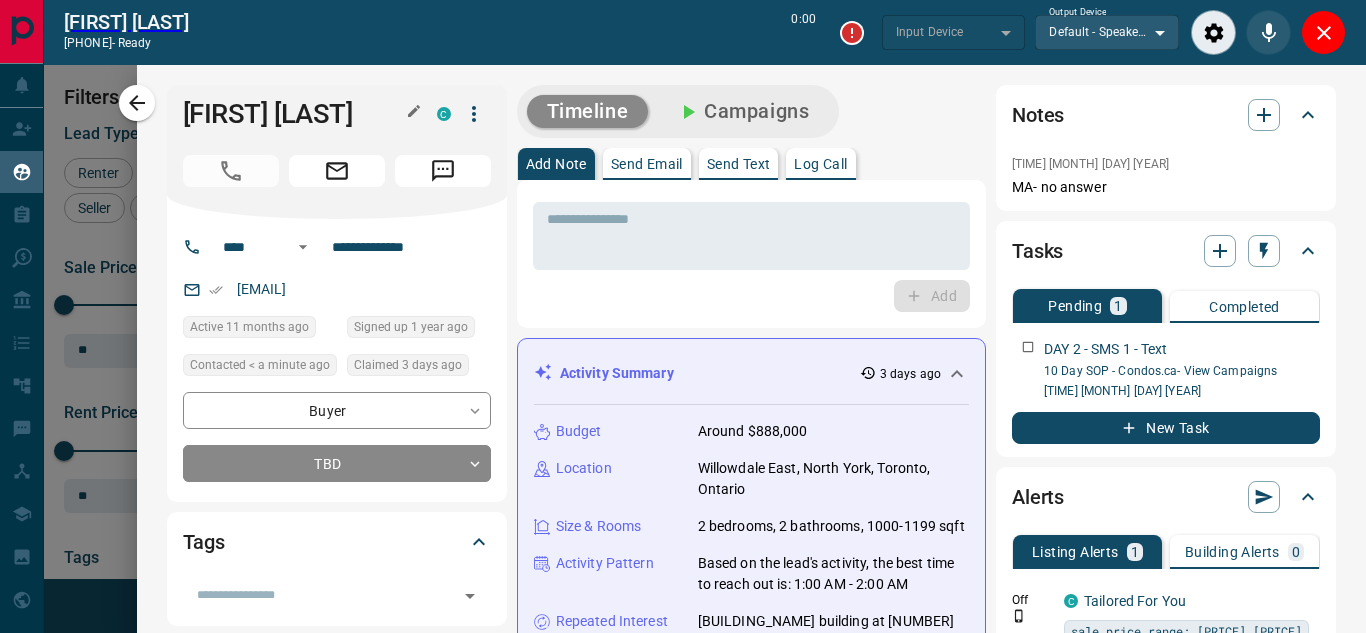 type on "*******" 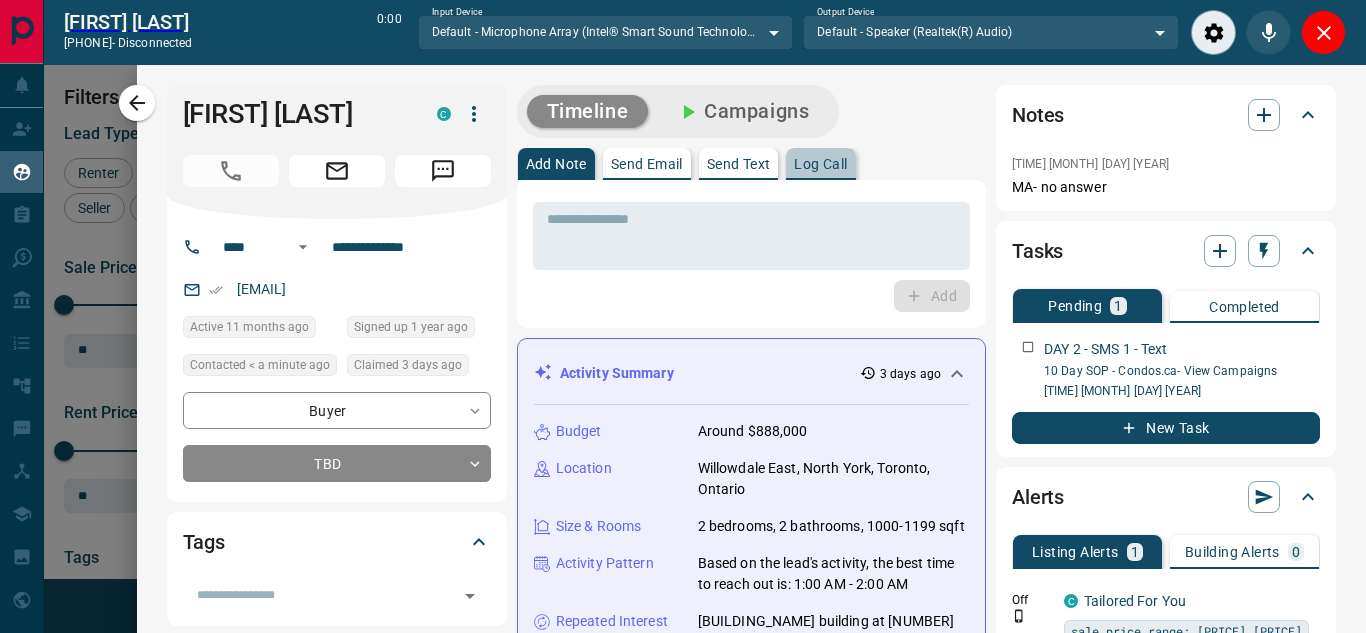 click on "Log Call" at bounding box center [820, 164] 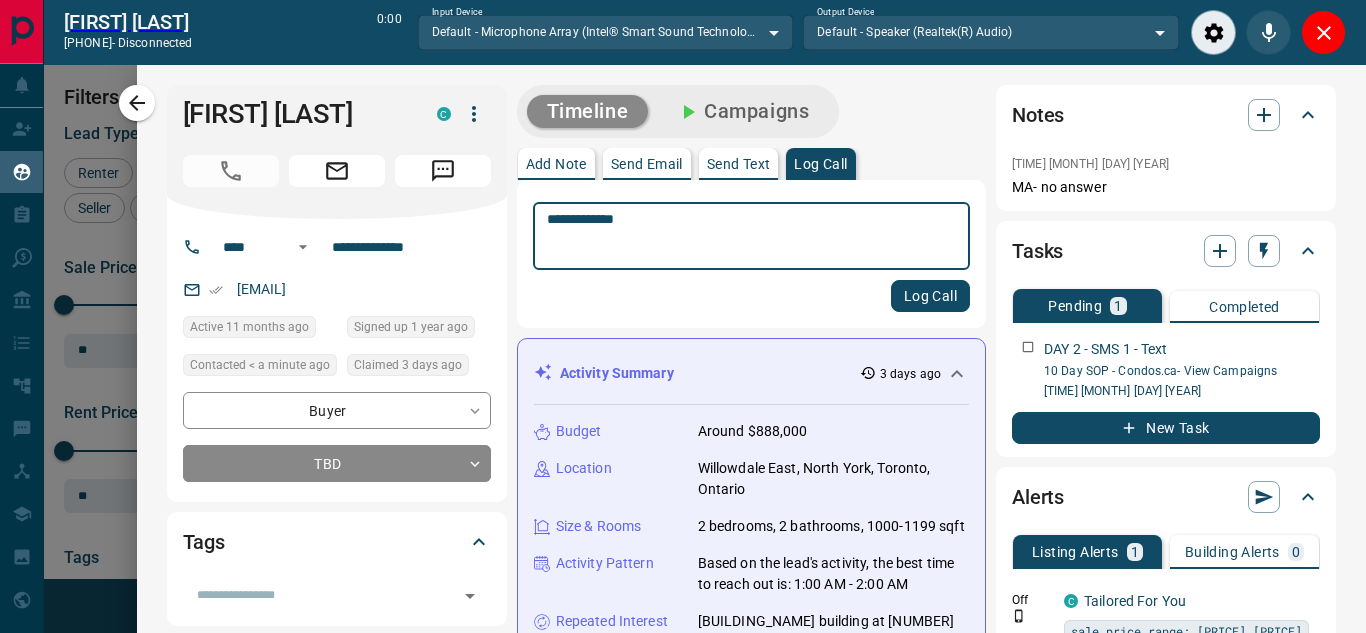 type on "**********" 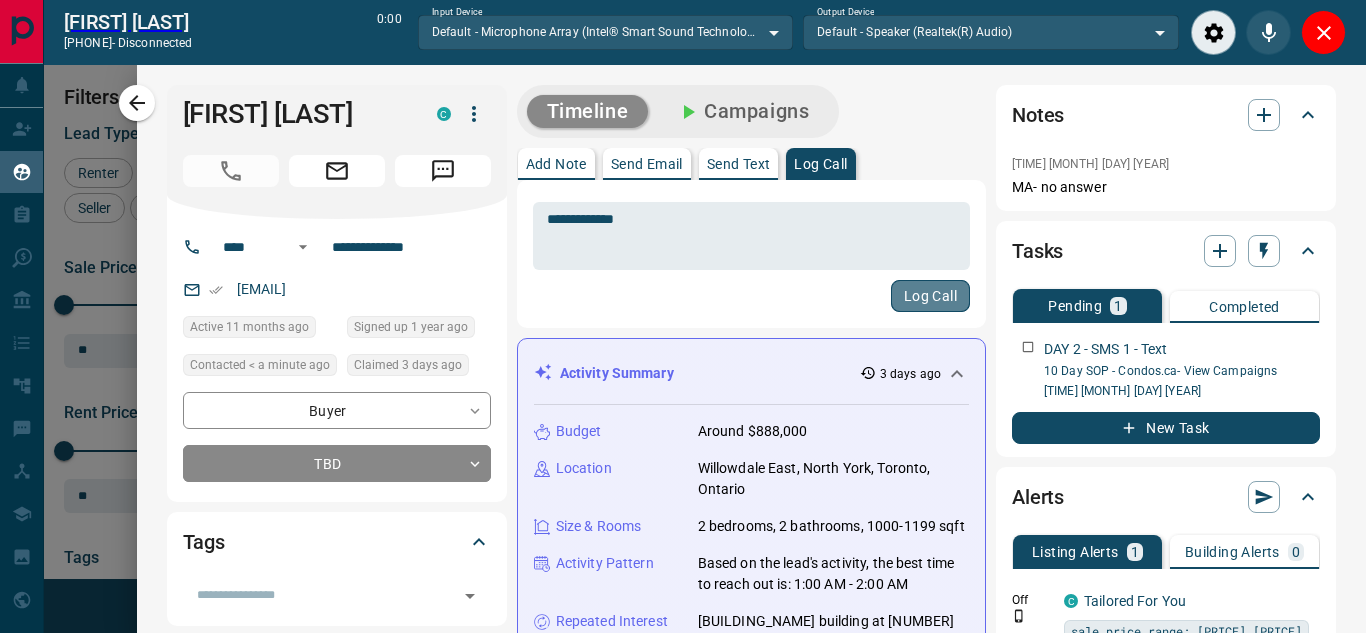 click on "Log Call" at bounding box center [930, 296] 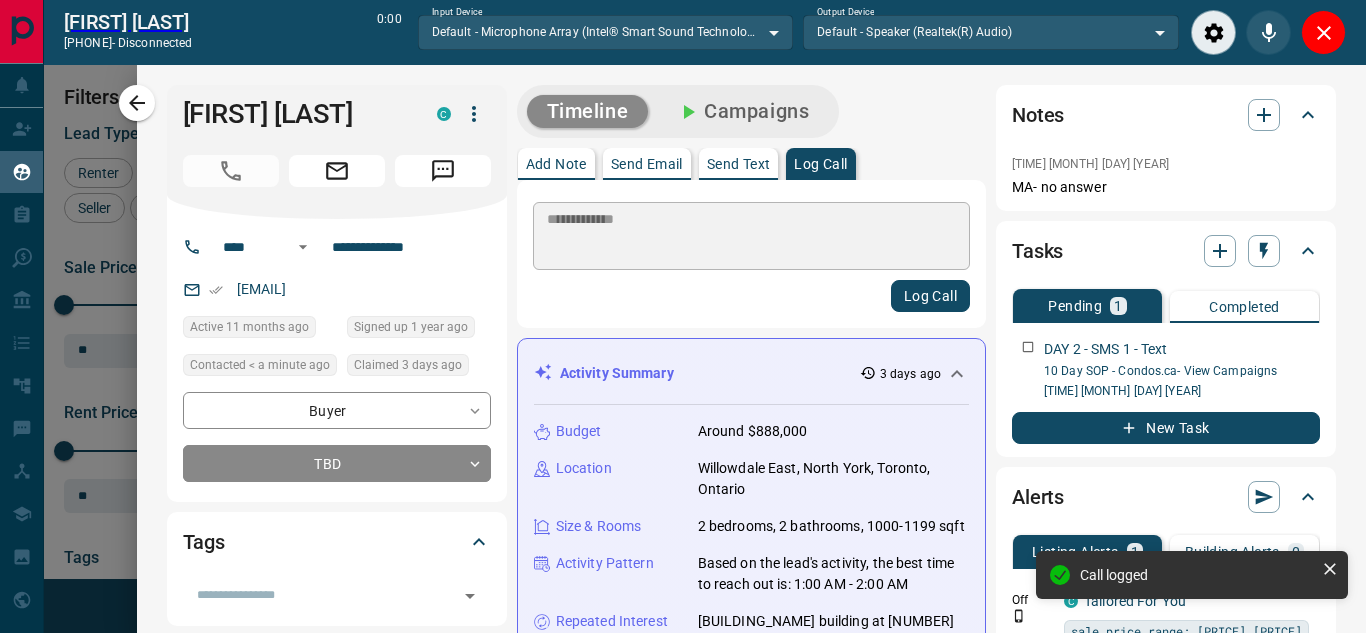type 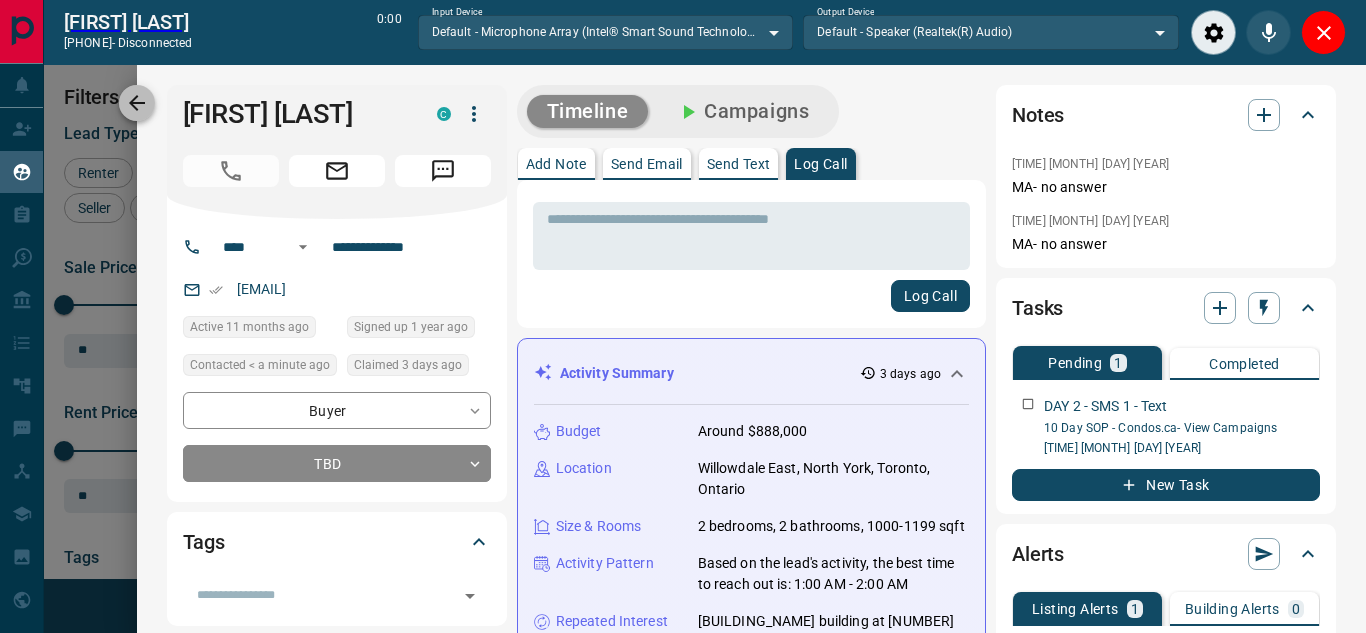 click 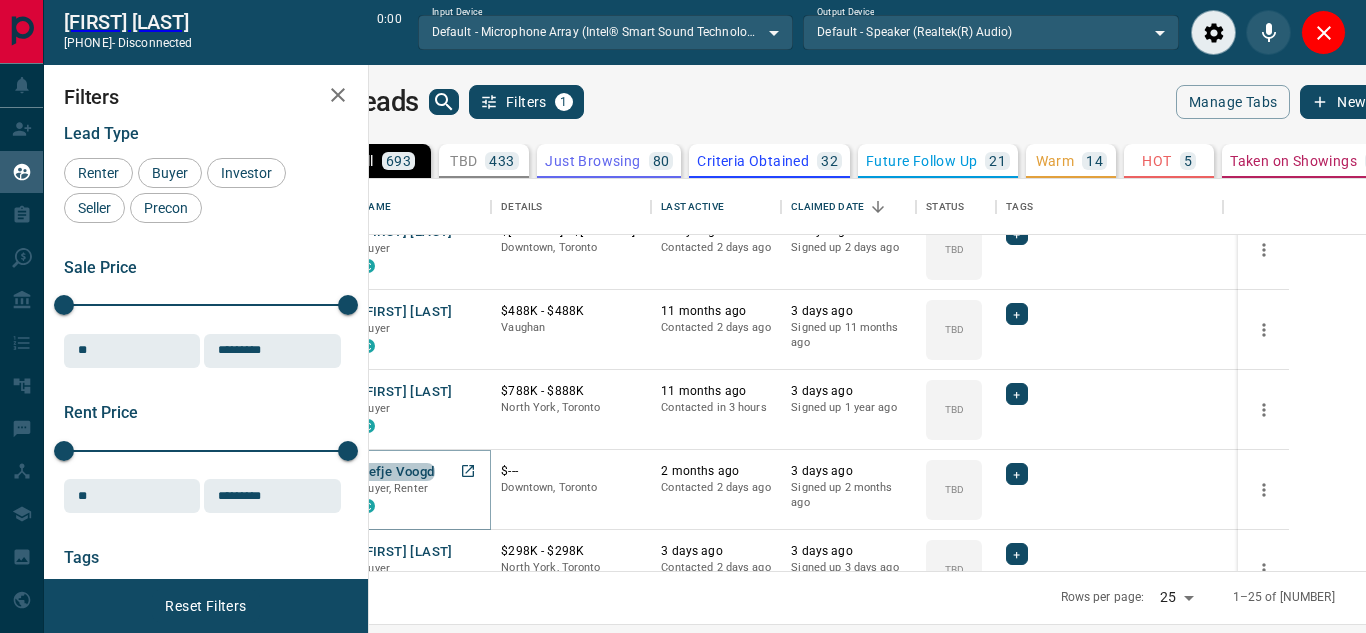 click on "Eefje Voogd" at bounding box center (397, 472) 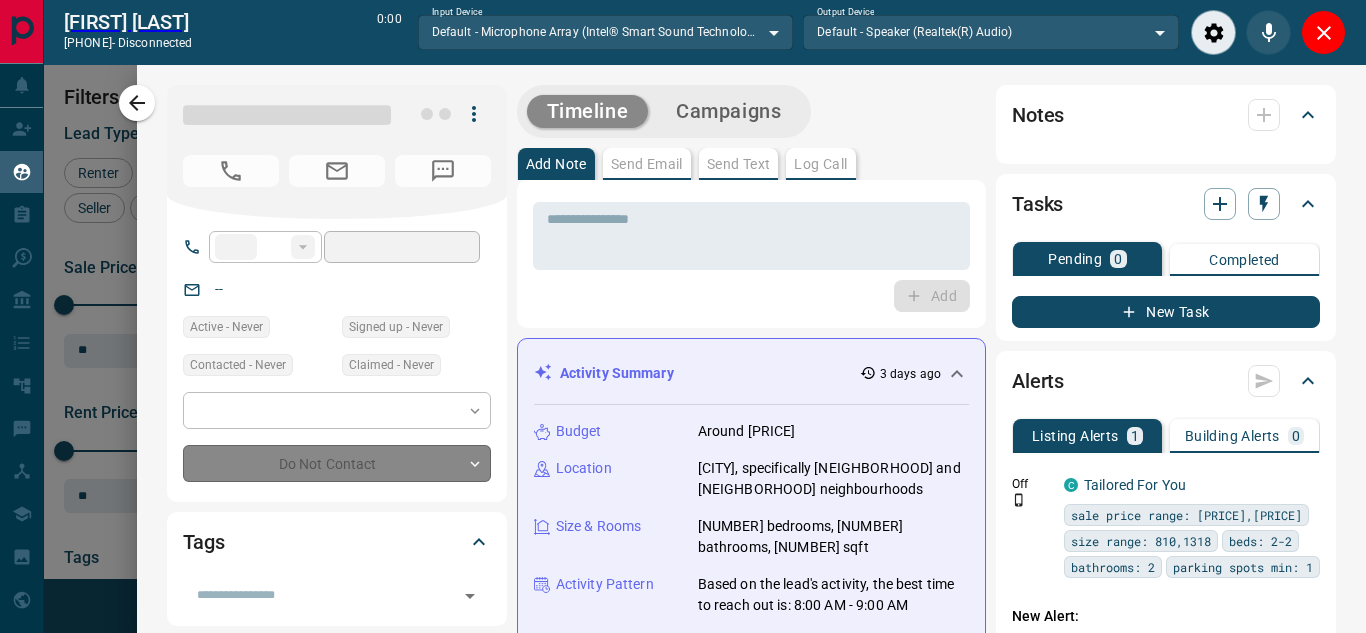 type on "***" 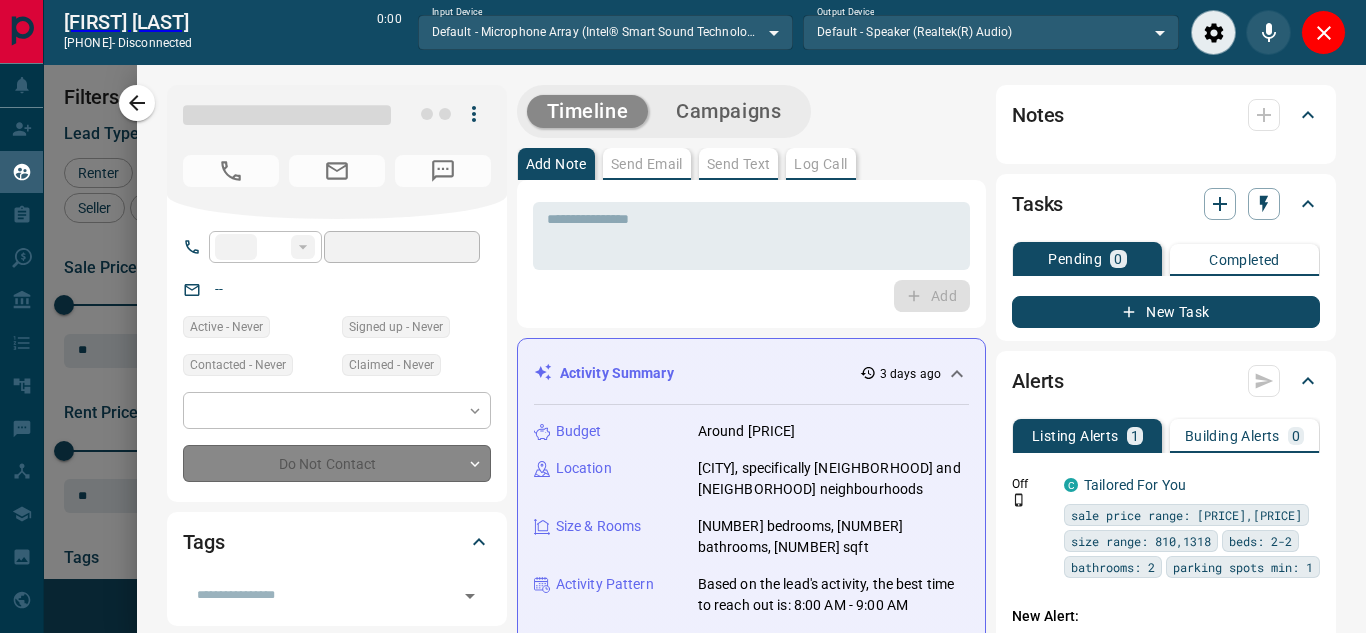 type on "**********" 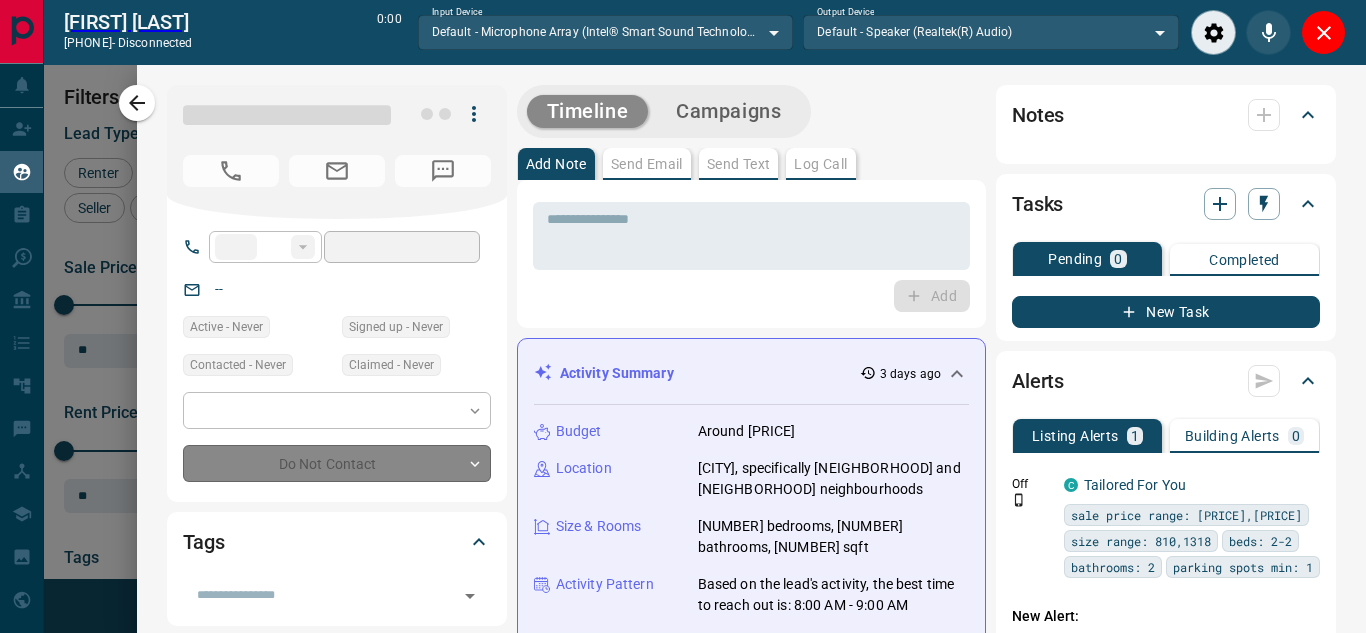 type on "**" 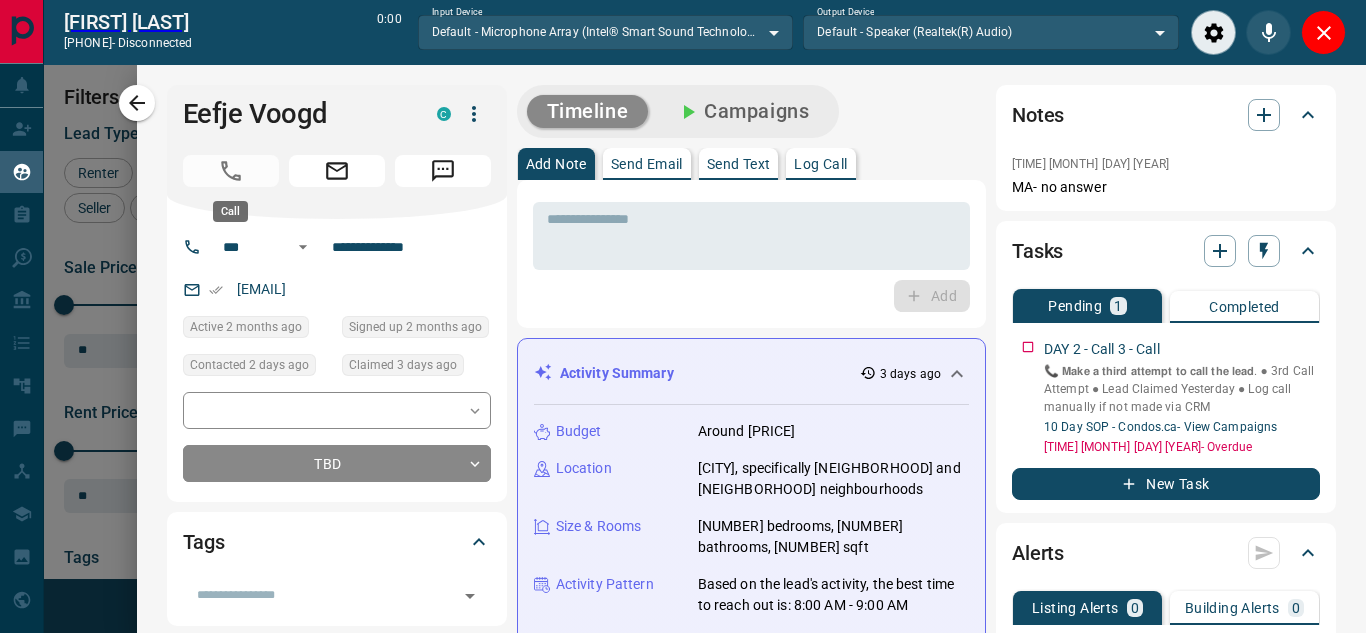 click at bounding box center [231, 171] 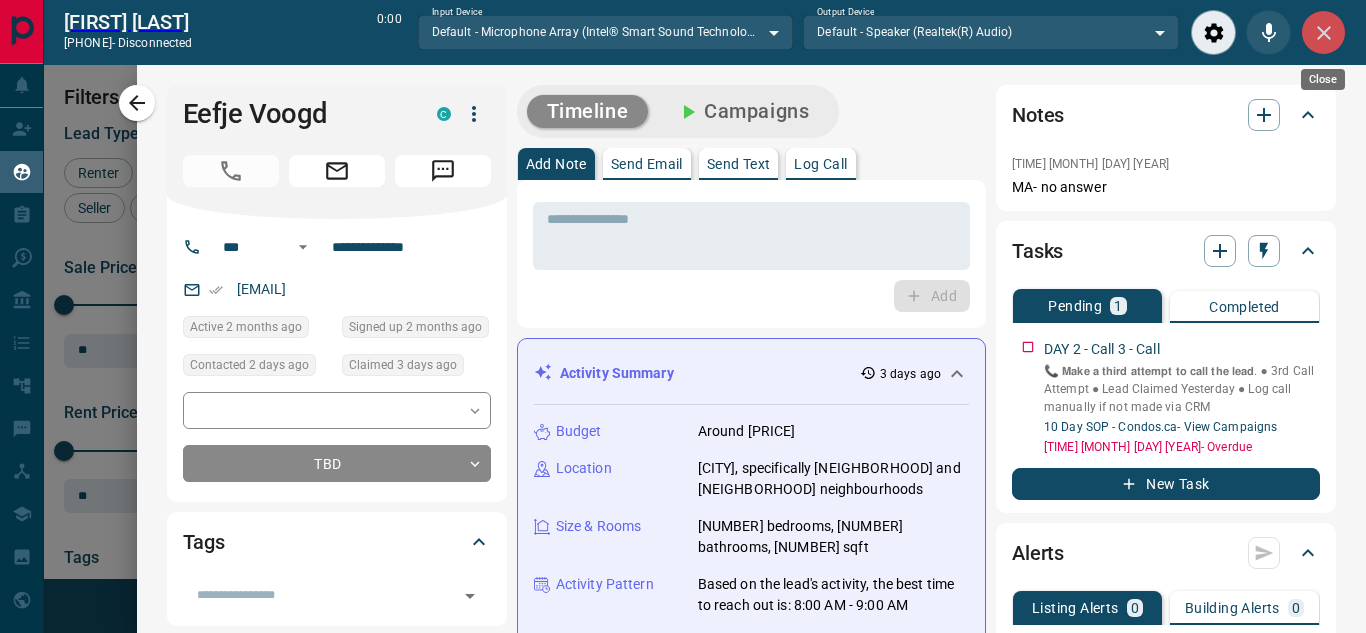click at bounding box center [1323, 32] 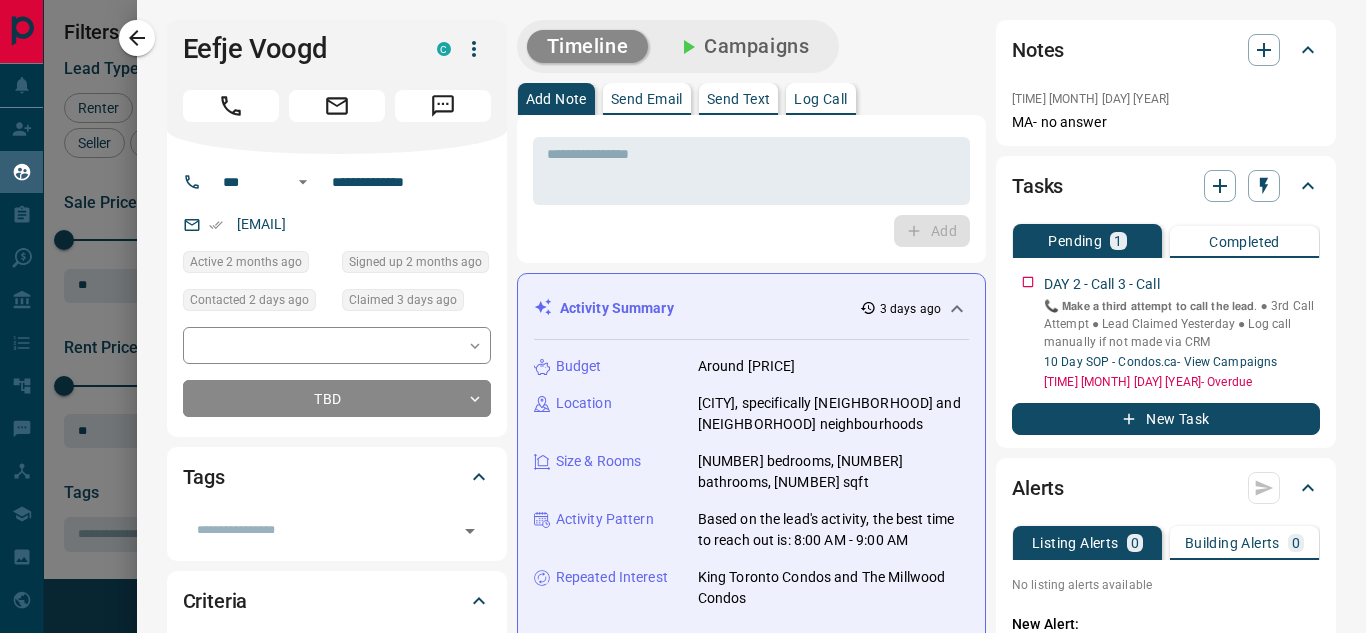 scroll, scrollTop: 16, scrollLeft: 16, axis: both 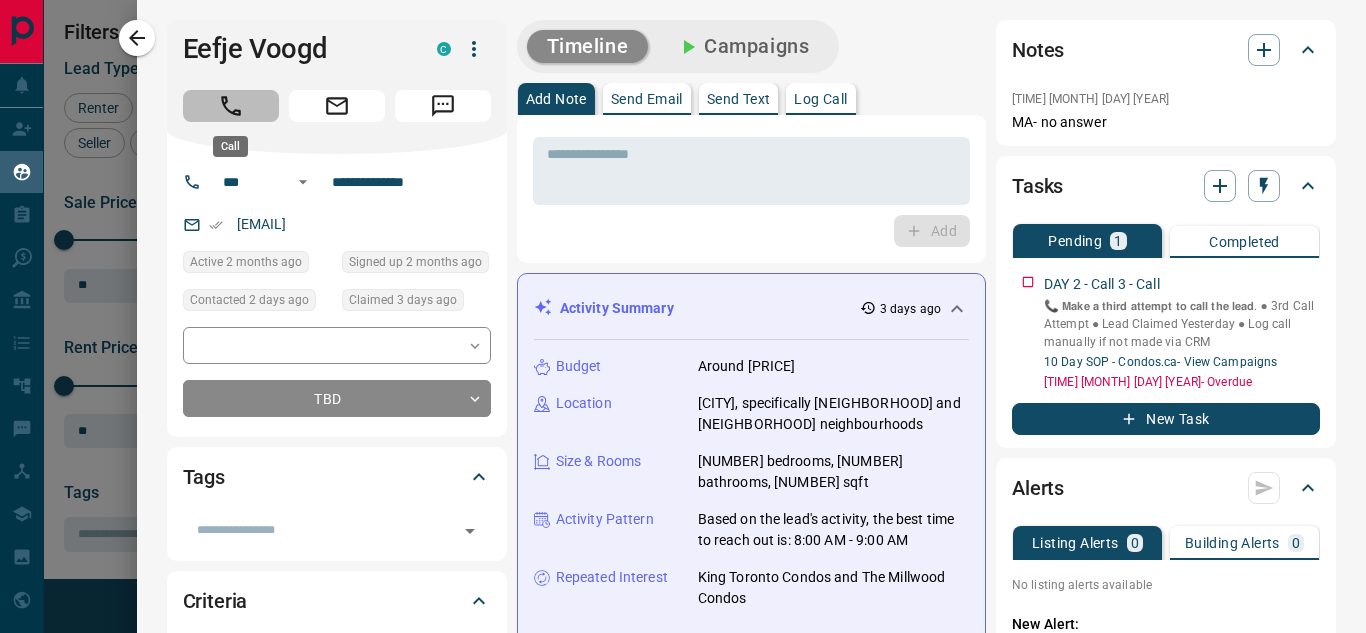 click 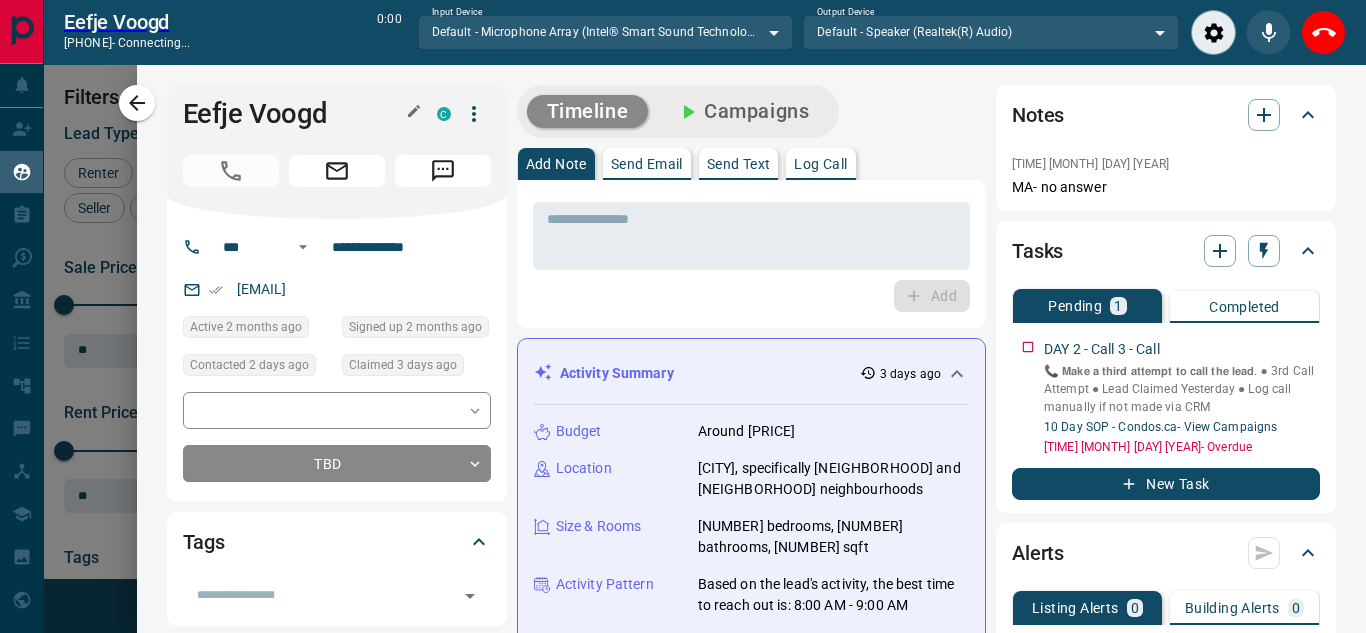 scroll, scrollTop: 377, scrollLeft: 973, axis: both 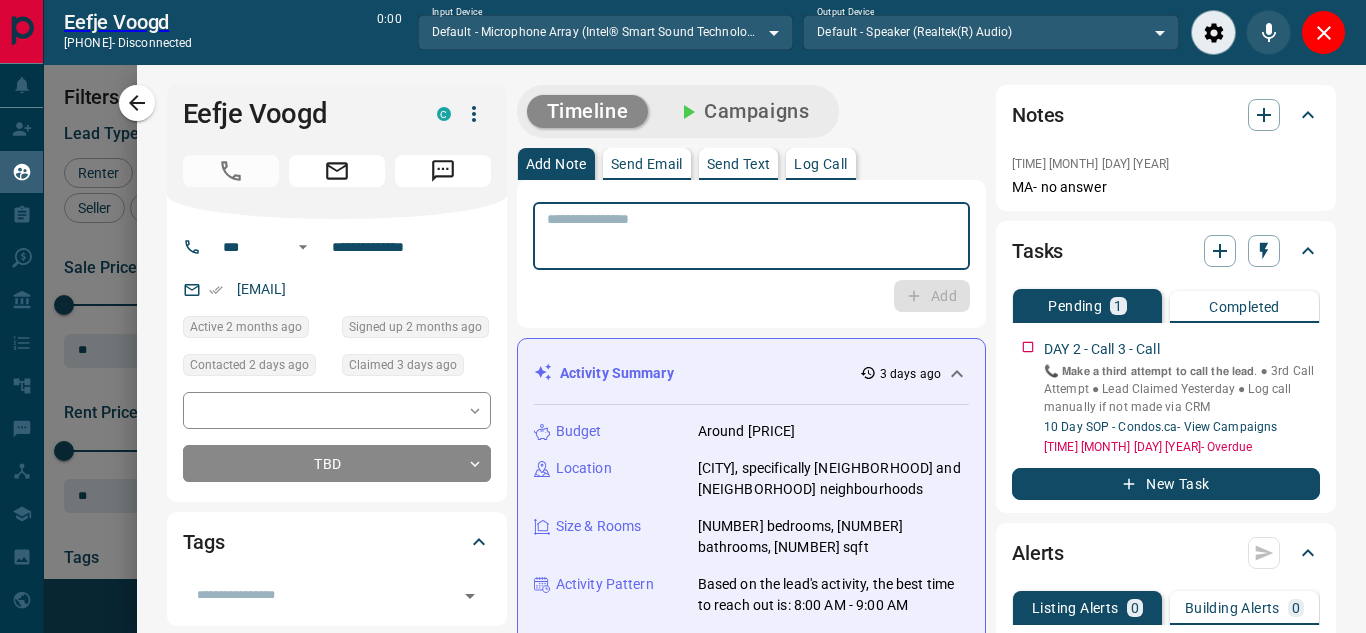 click at bounding box center (751, 236) 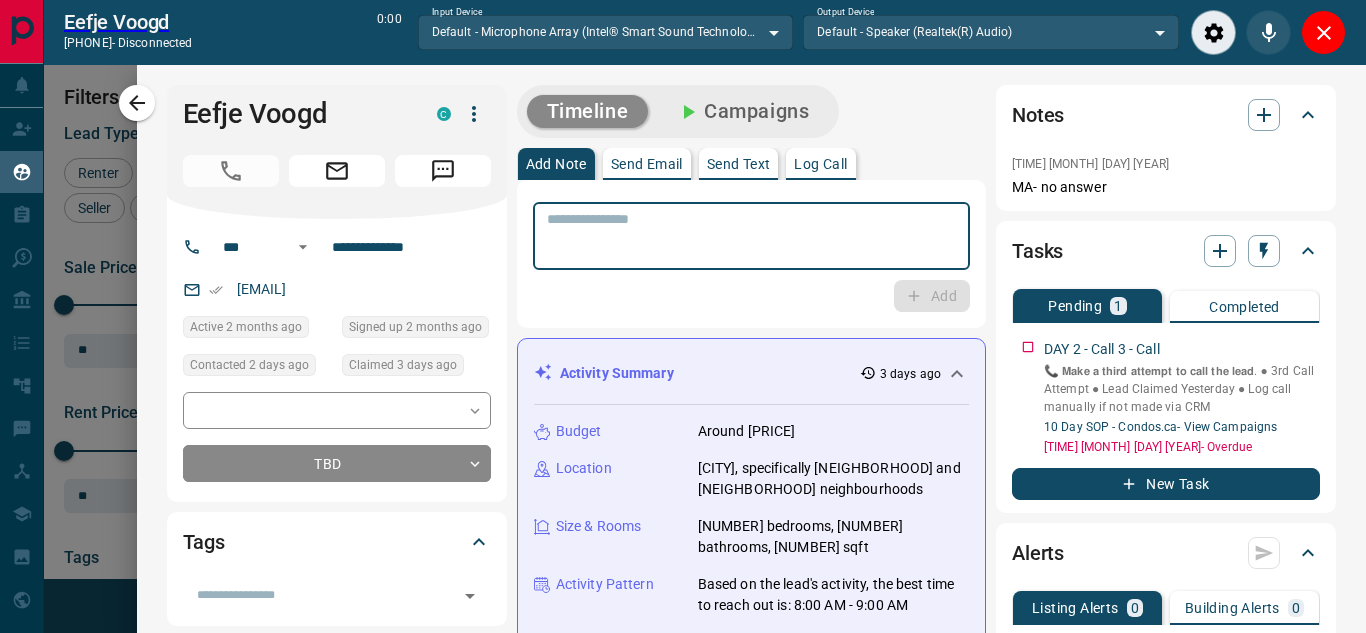 paste on "**********" 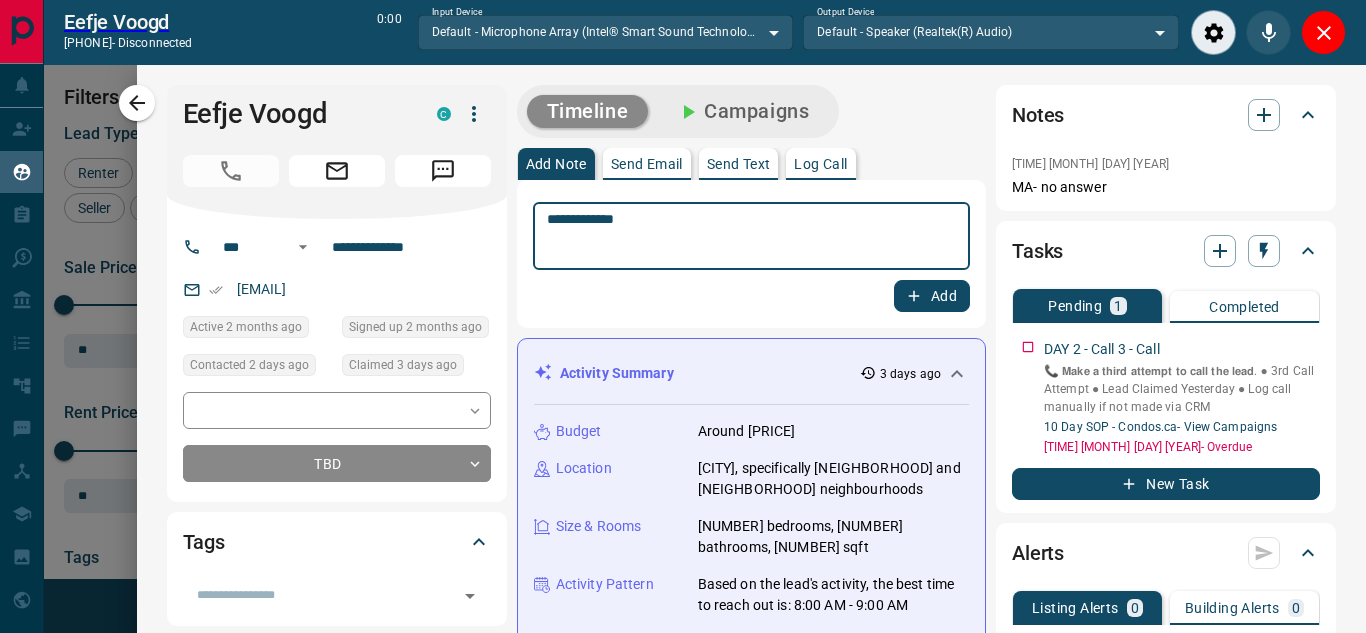 type on "**********" 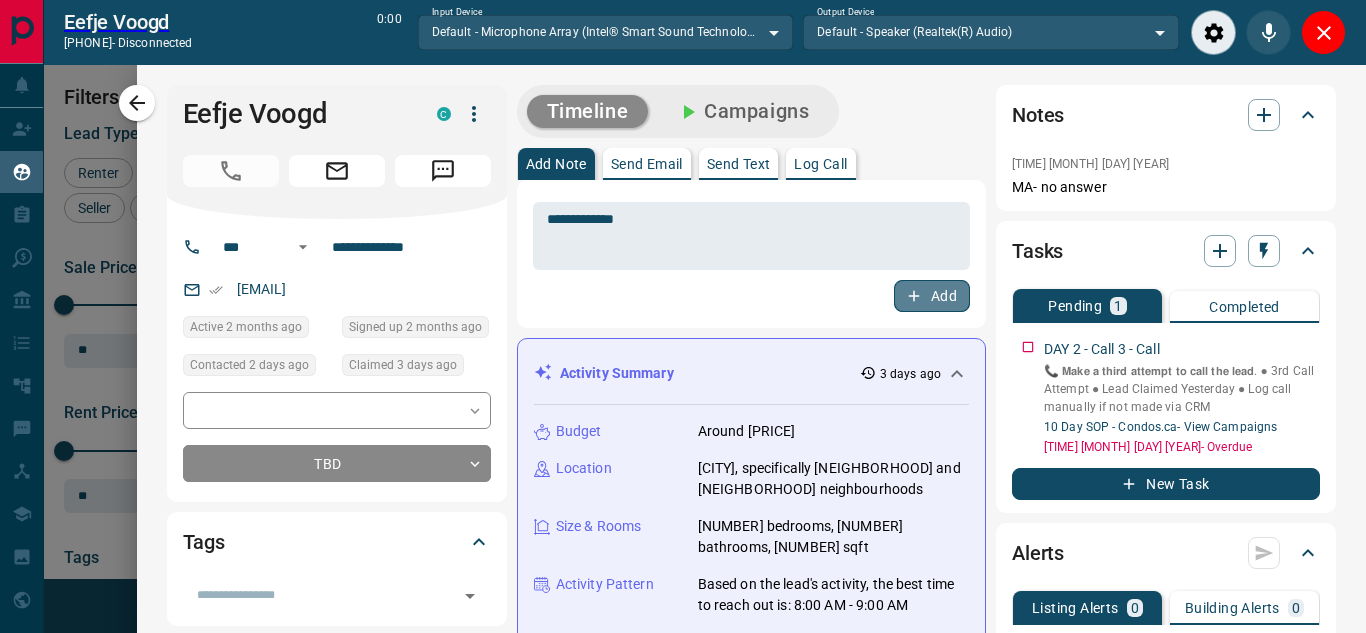 click on "Add" at bounding box center (932, 296) 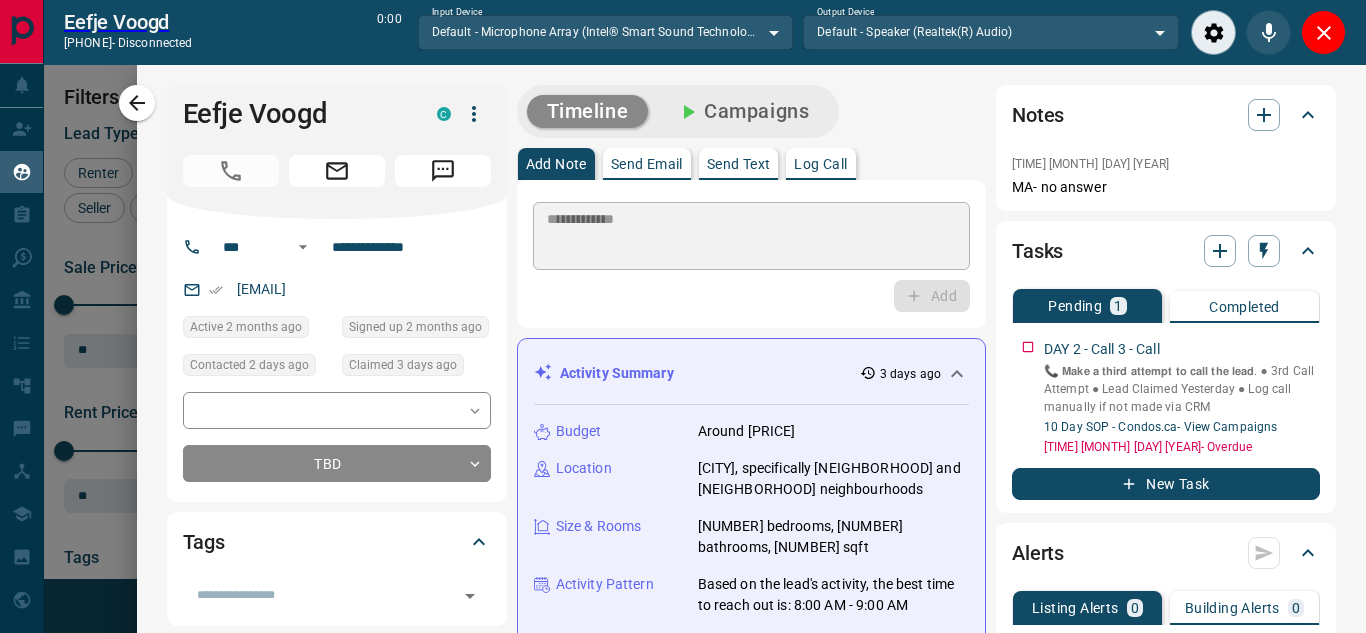 type 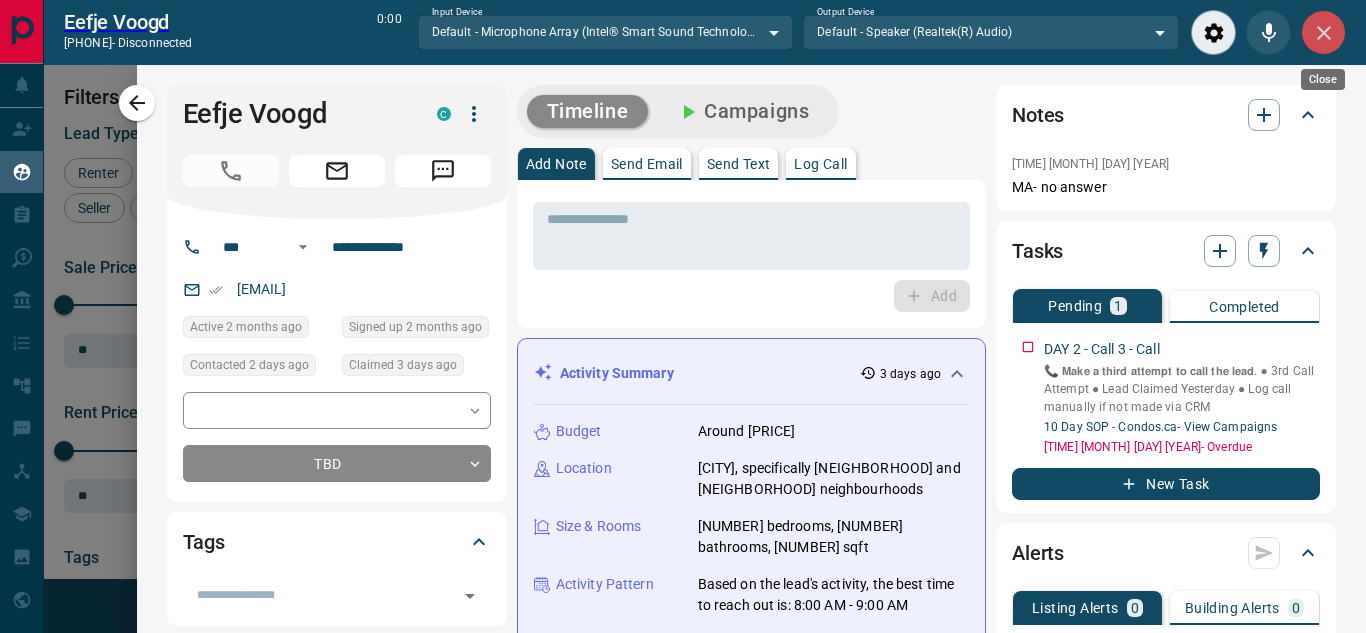 click 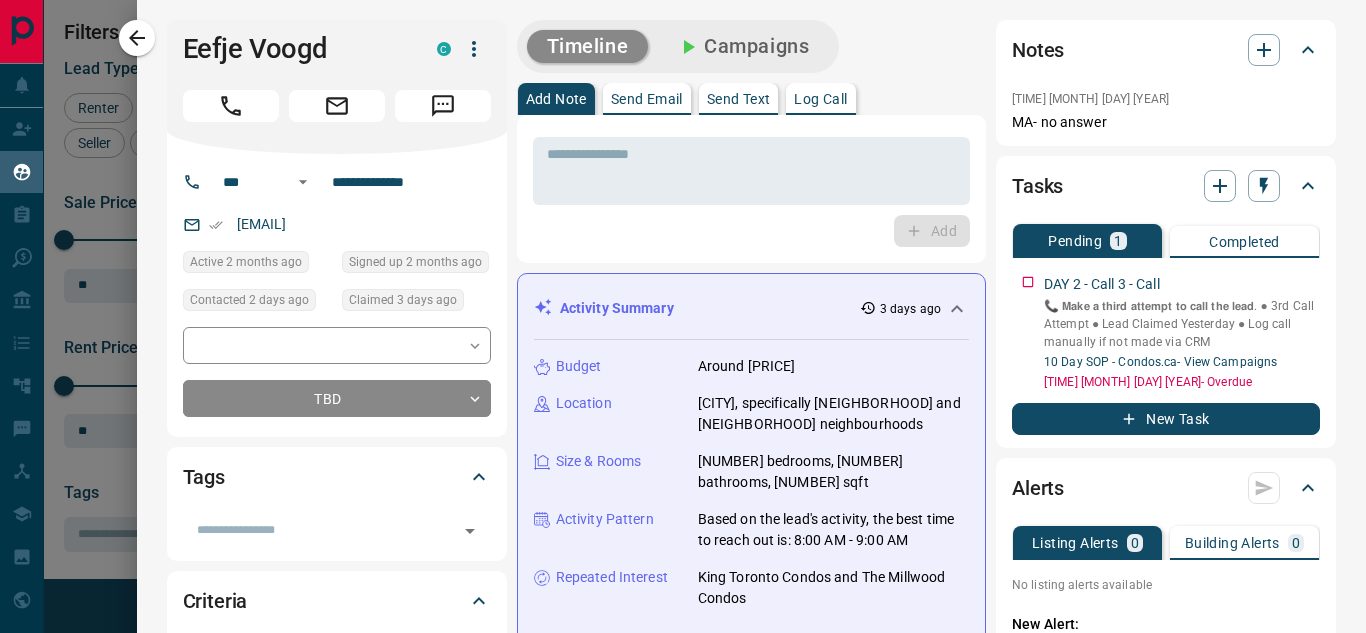 scroll, scrollTop: 16, scrollLeft: 16, axis: both 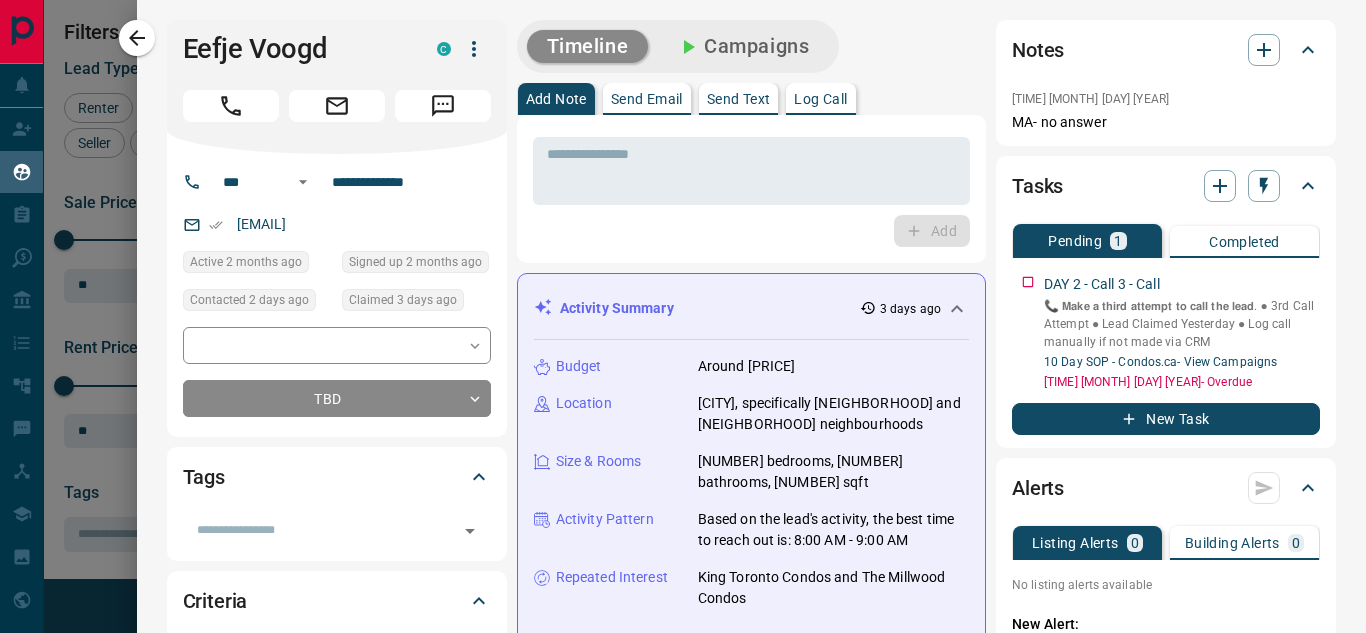 click on "**********" at bounding box center (751, 1245) 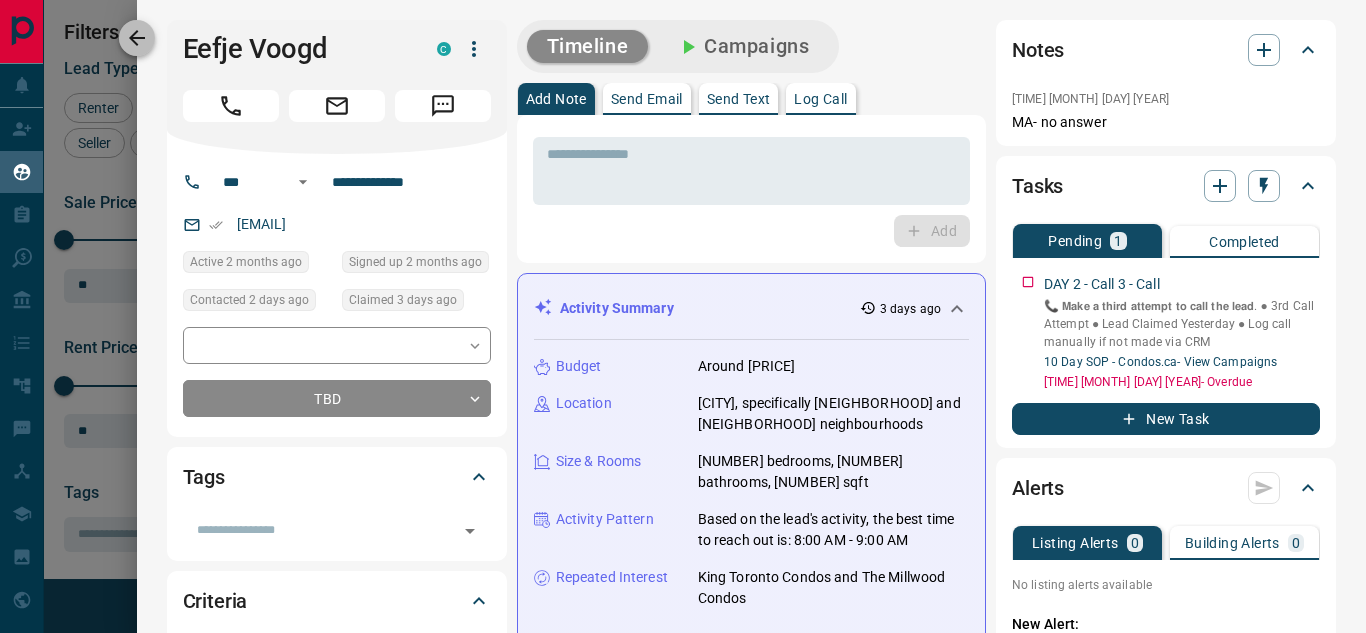 click 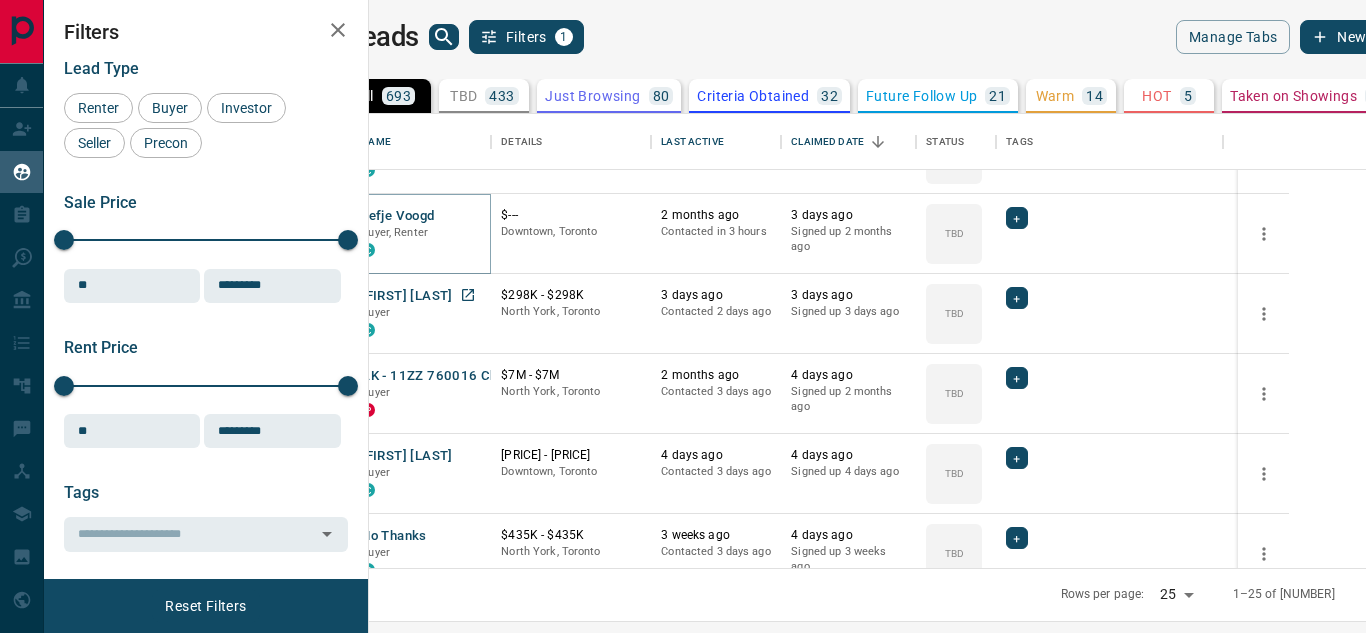 scroll, scrollTop: 697, scrollLeft: 0, axis: vertical 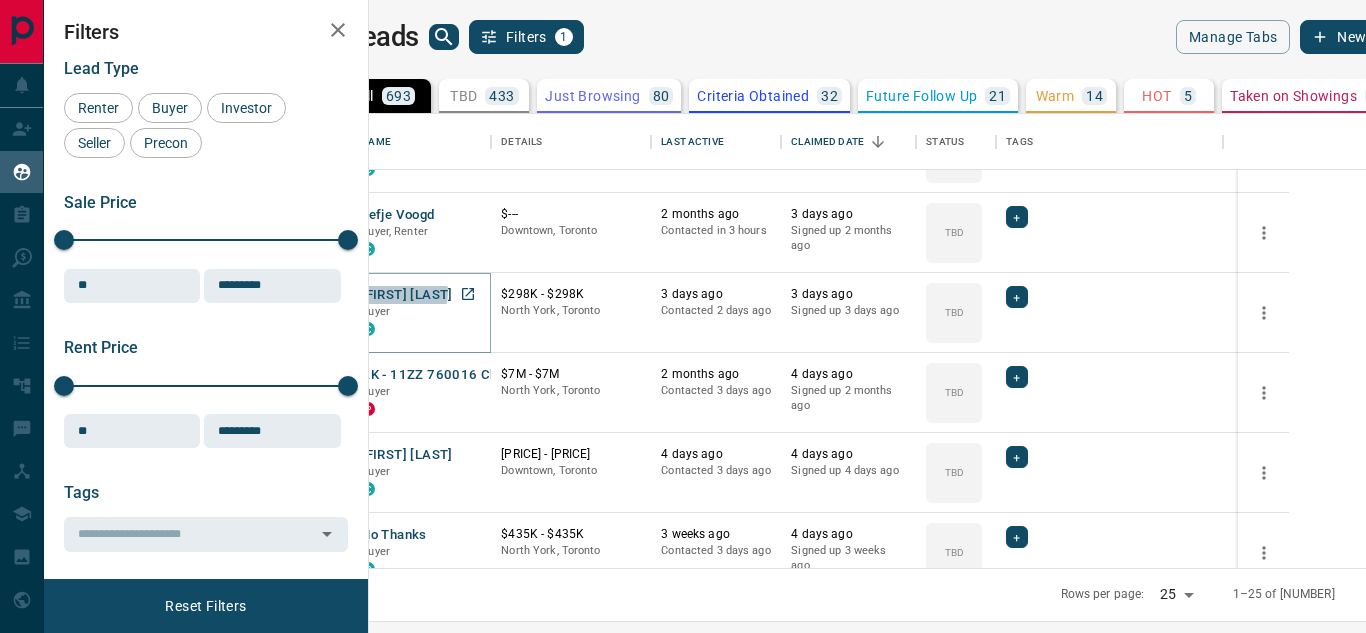 click on "[FIRST] [LAST]" at bounding box center (406, 295) 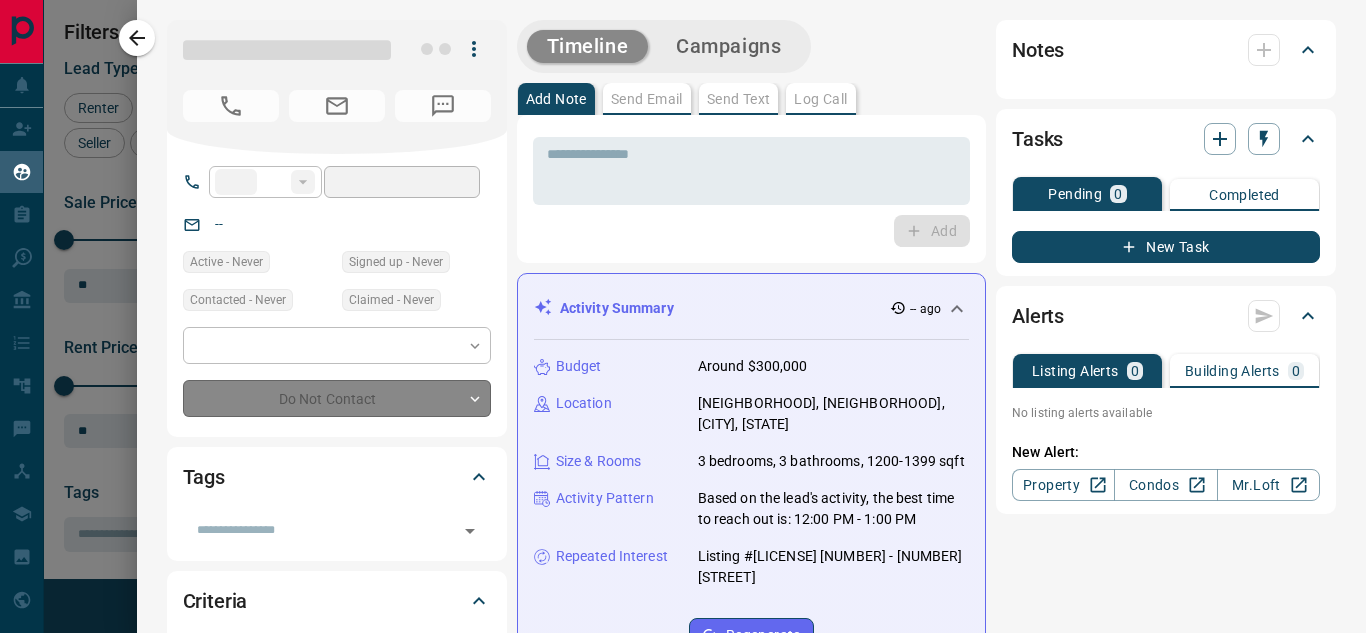 type on "**" 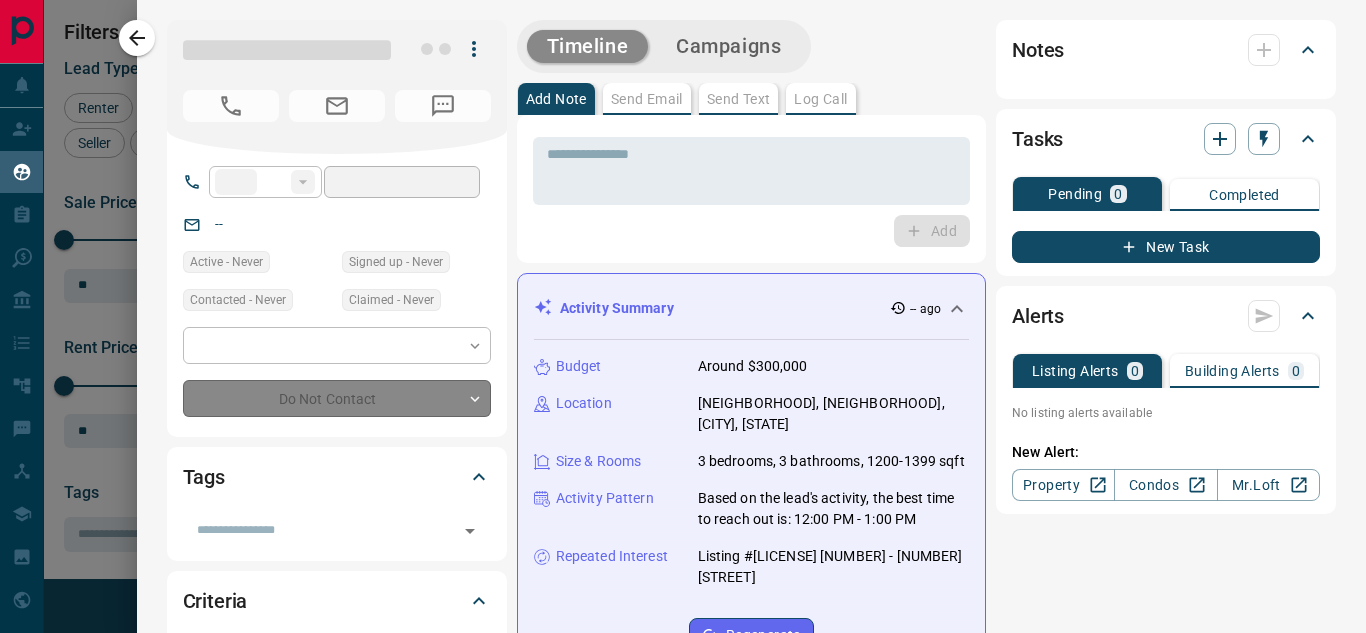 type on "**********" 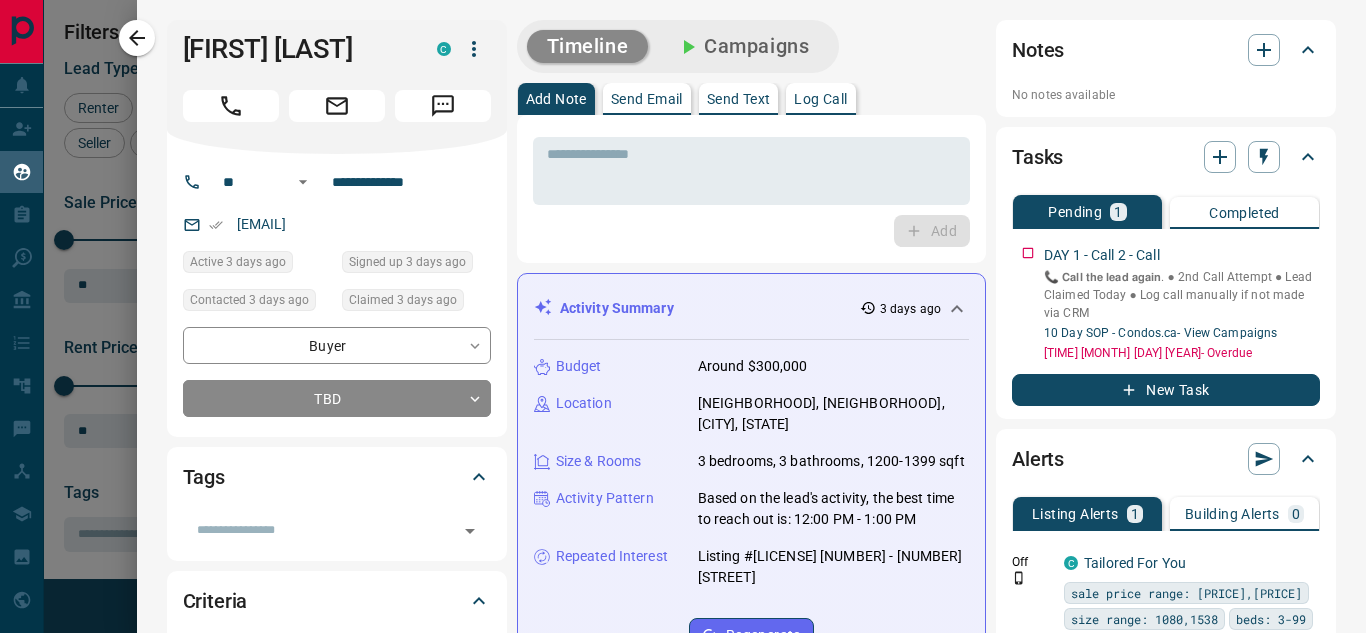 scroll, scrollTop: 178, scrollLeft: 0, axis: vertical 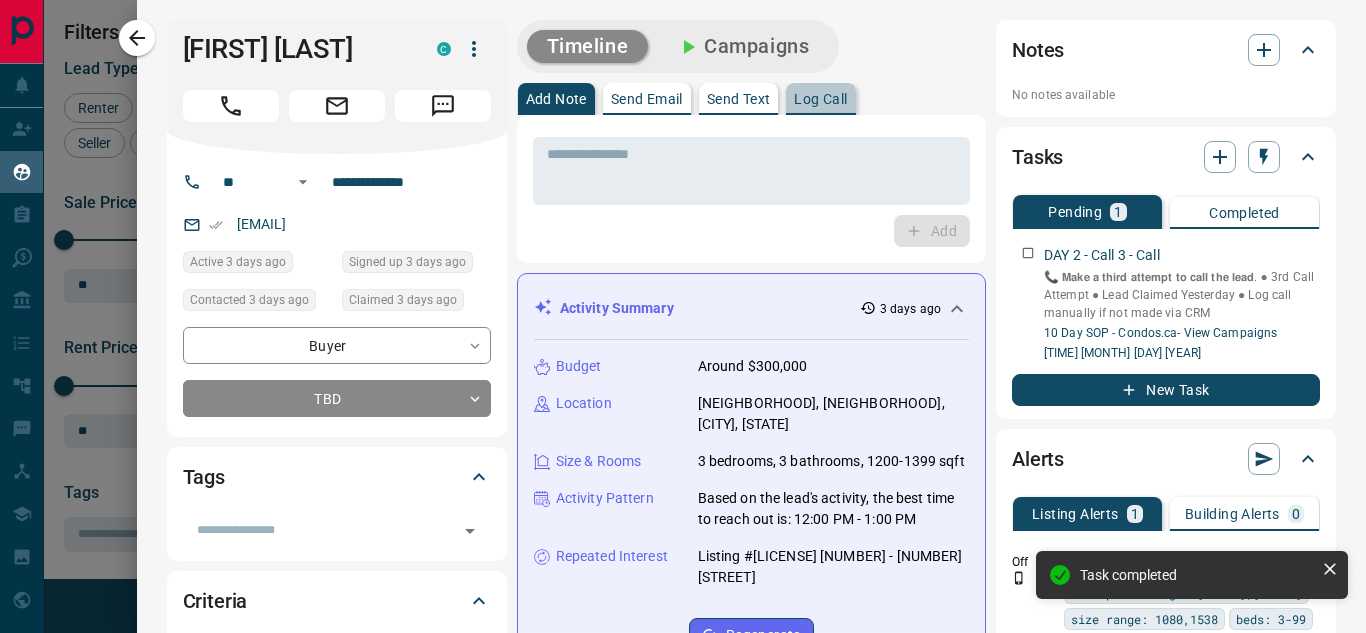 click on "Log Call" at bounding box center (820, 99) 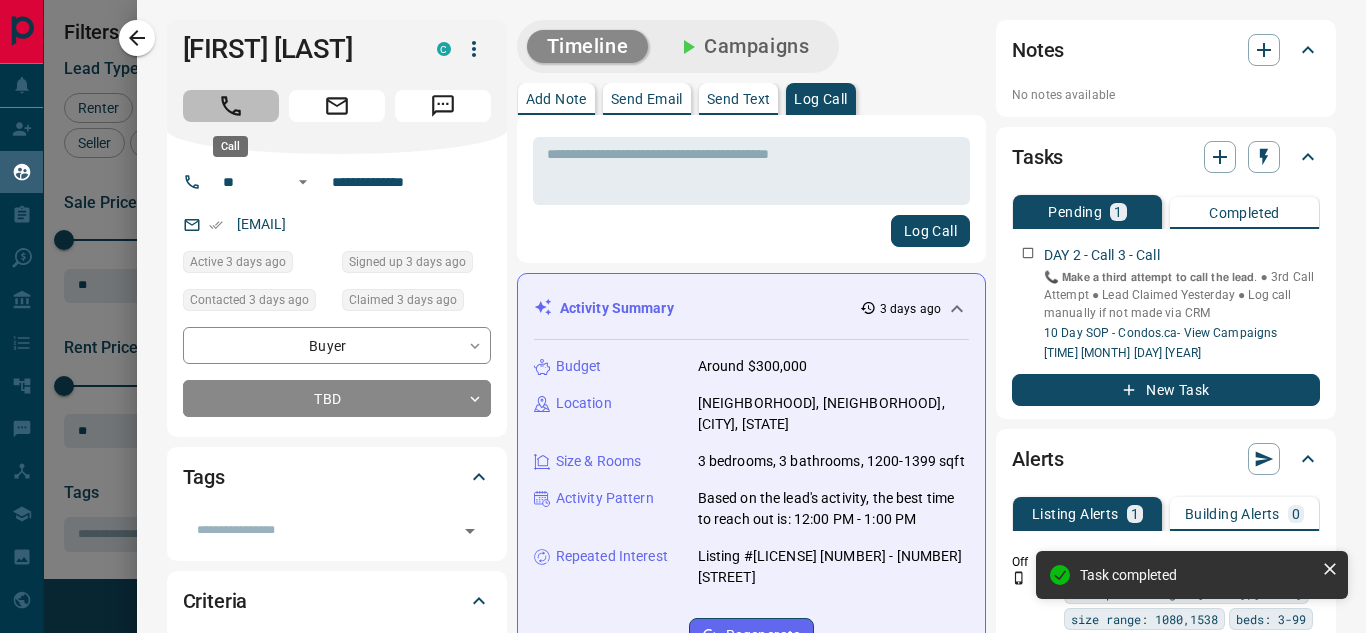 click 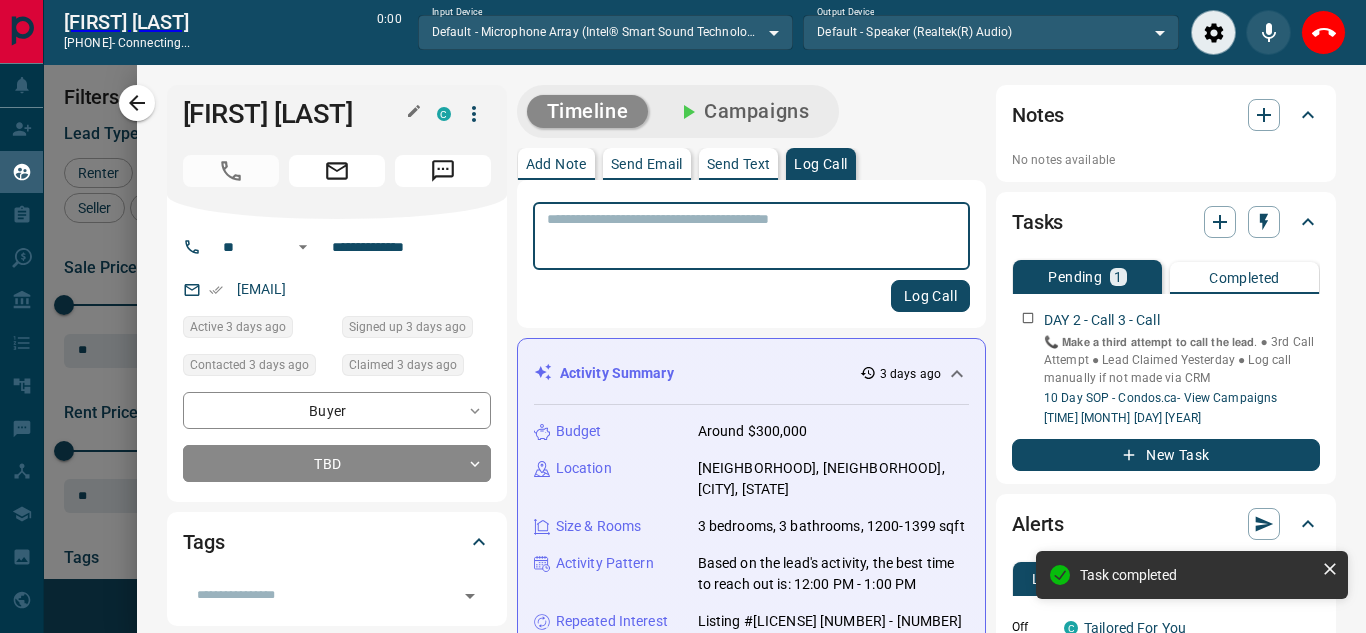 scroll, scrollTop: 377, scrollLeft: 973, axis: both 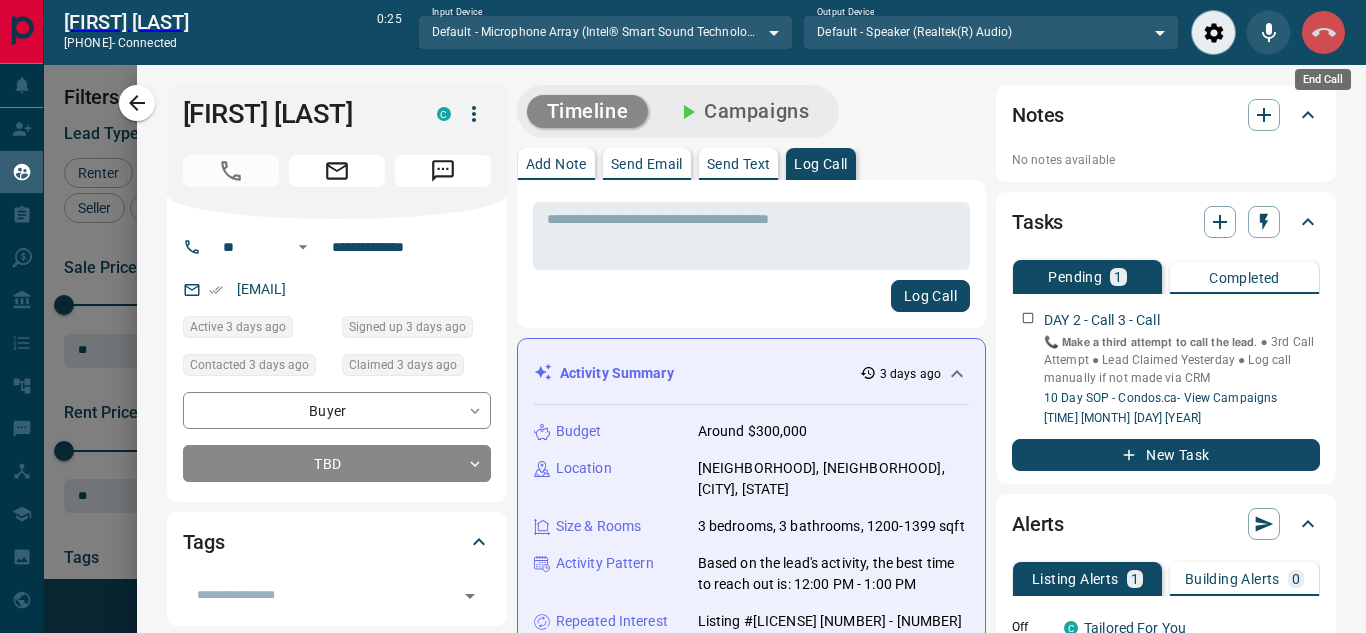 click at bounding box center (1323, 32) 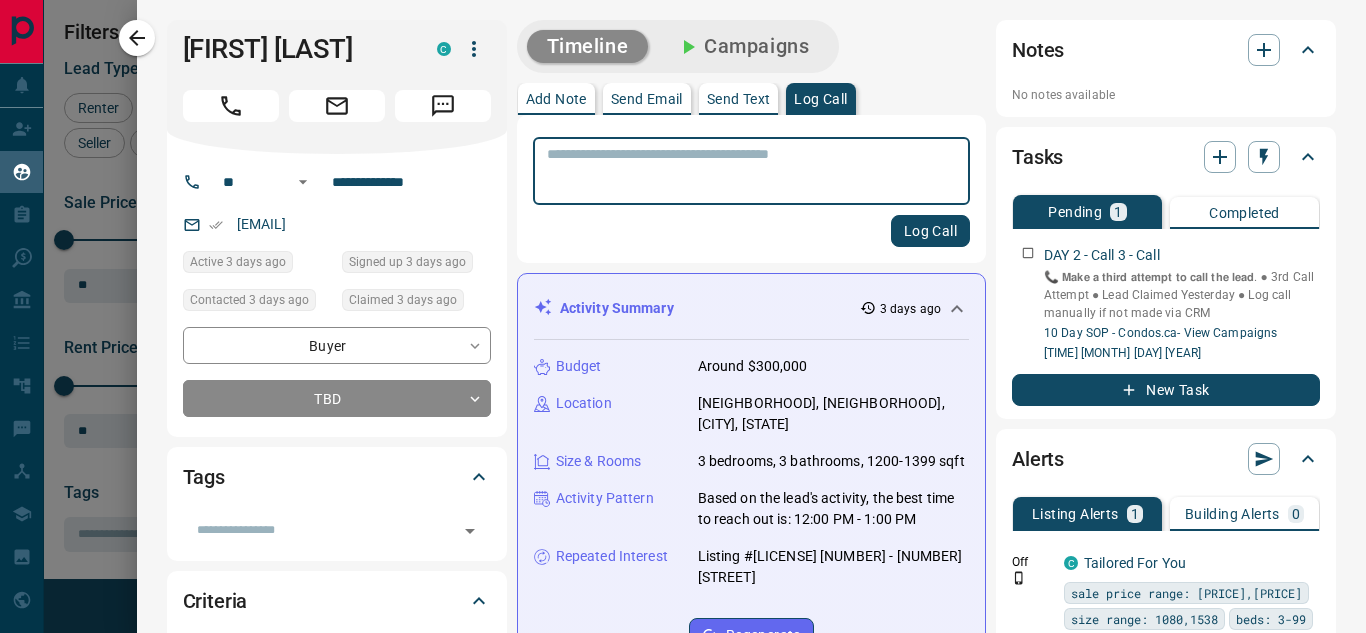 scroll, scrollTop: 16, scrollLeft: 16, axis: both 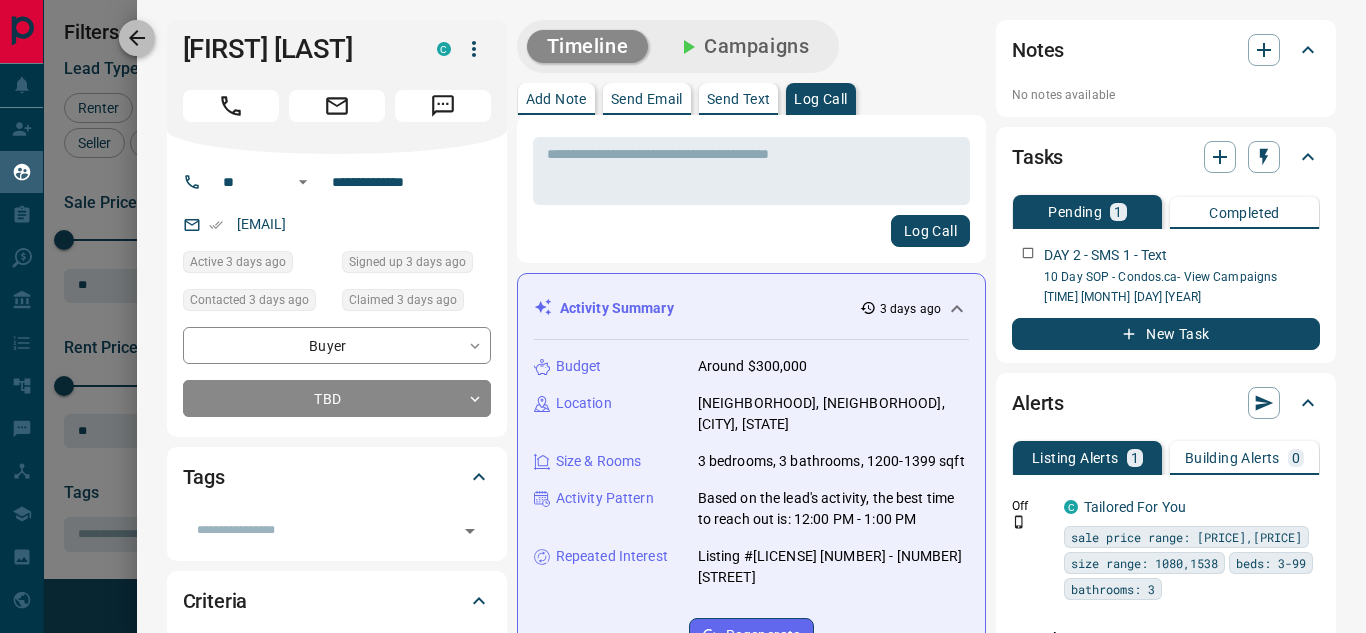 click 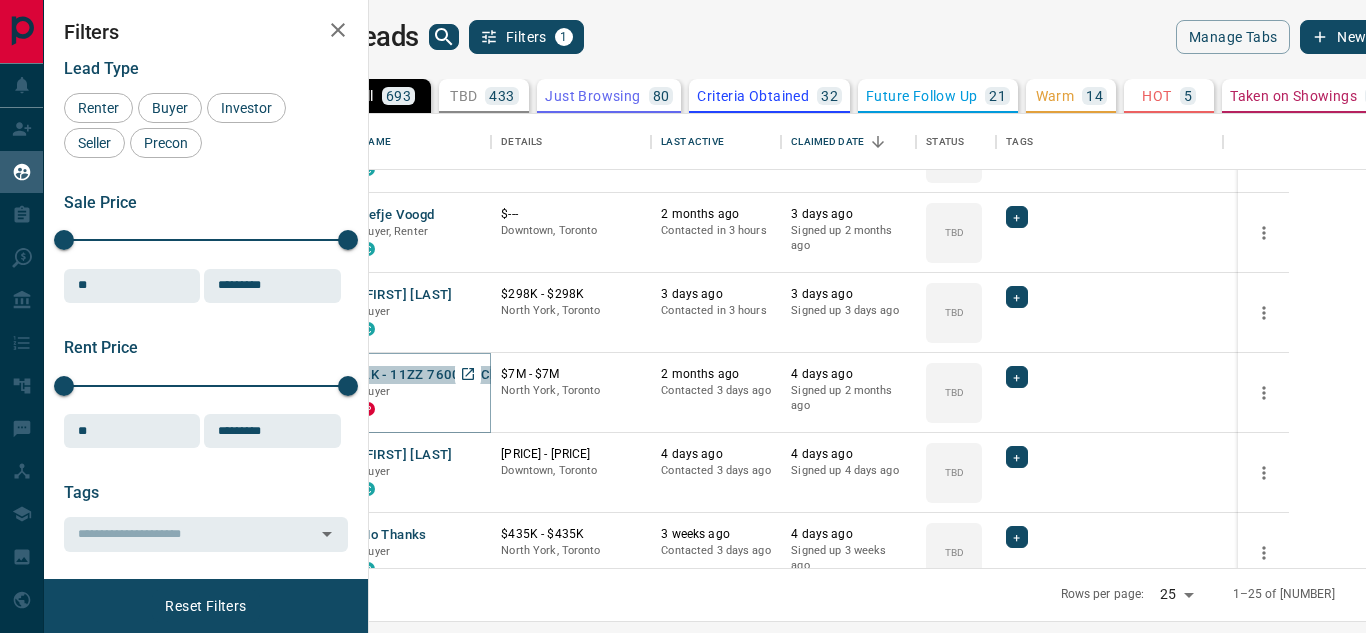 click on "AK - 11ZZ 760016 Chinguacousy SS" at bounding box center [473, 375] 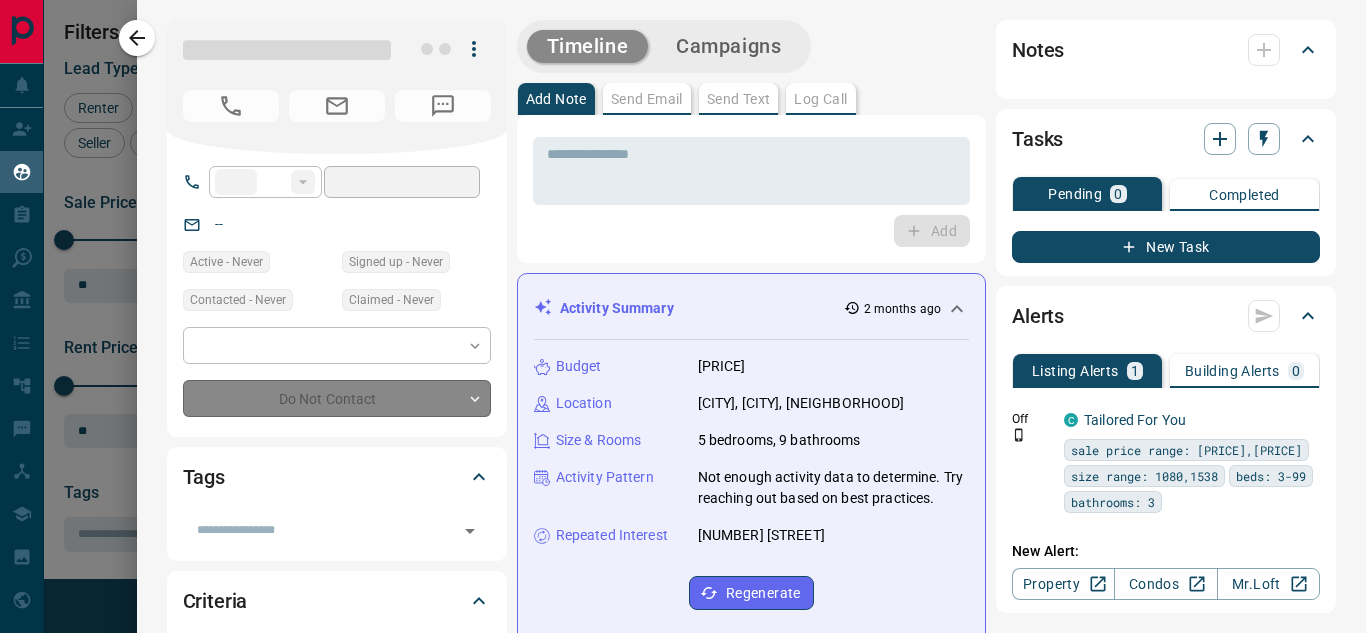 type on "**" 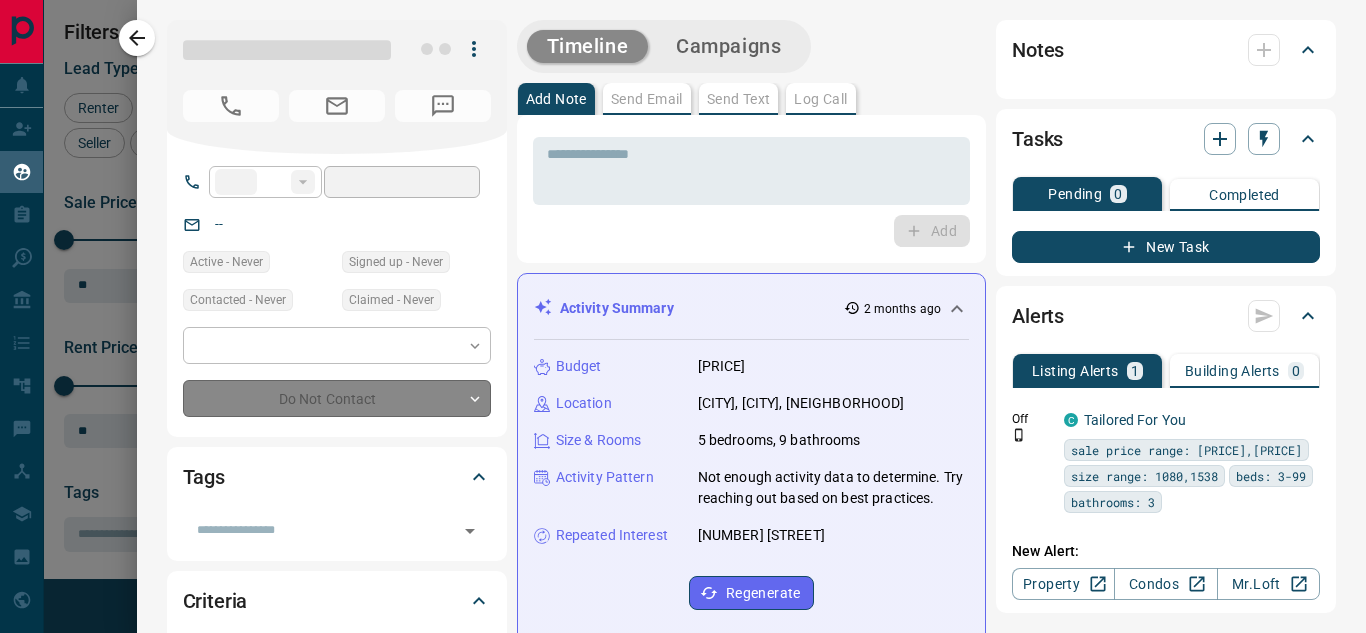 type on "**********" 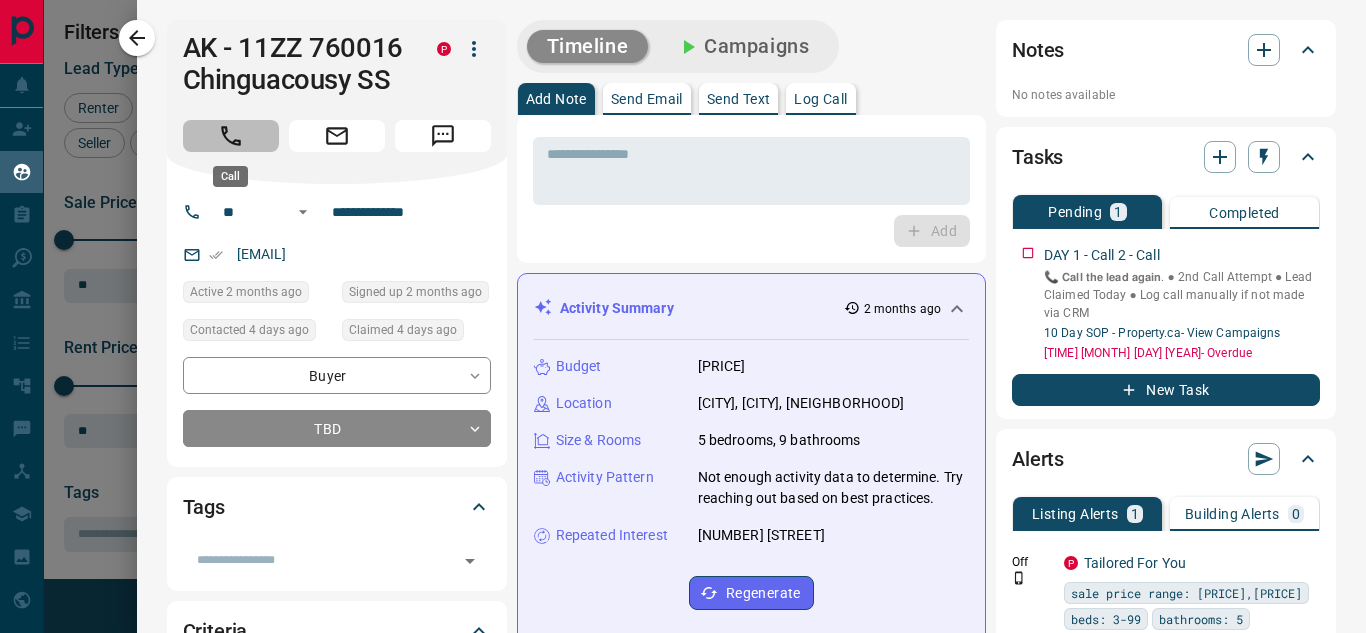 click at bounding box center (231, 136) 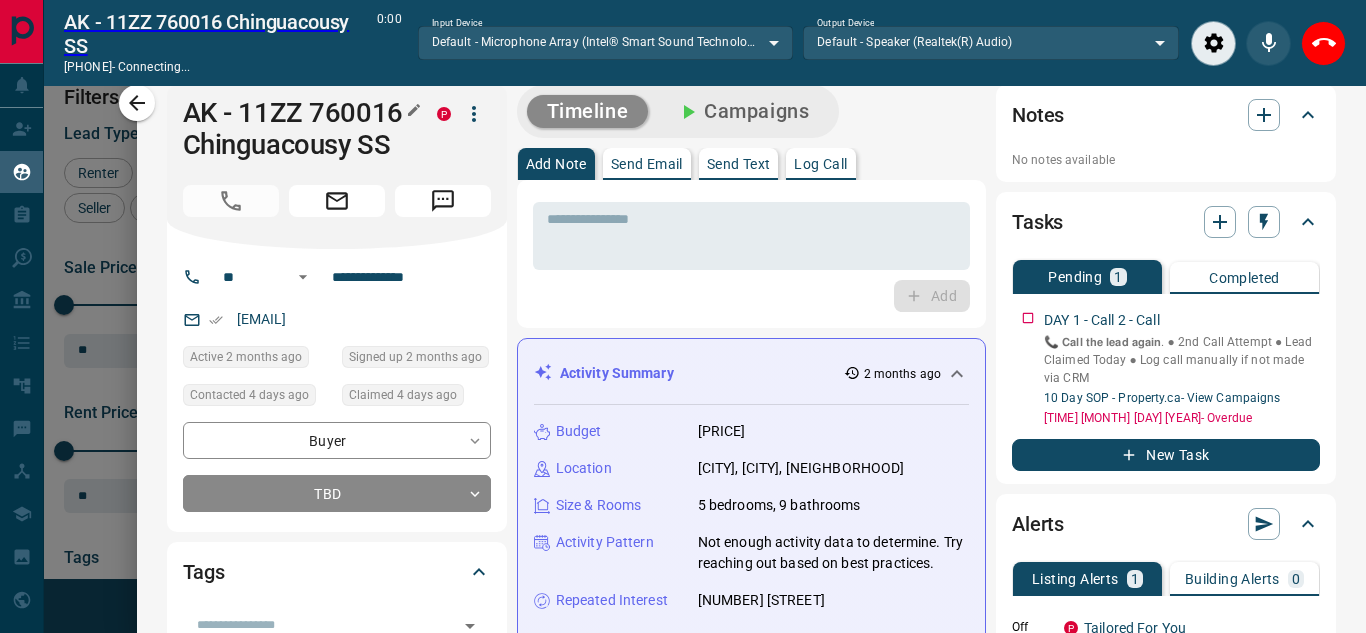 scroll, scrollTop: 377, scrollLeft: 973, axis: both 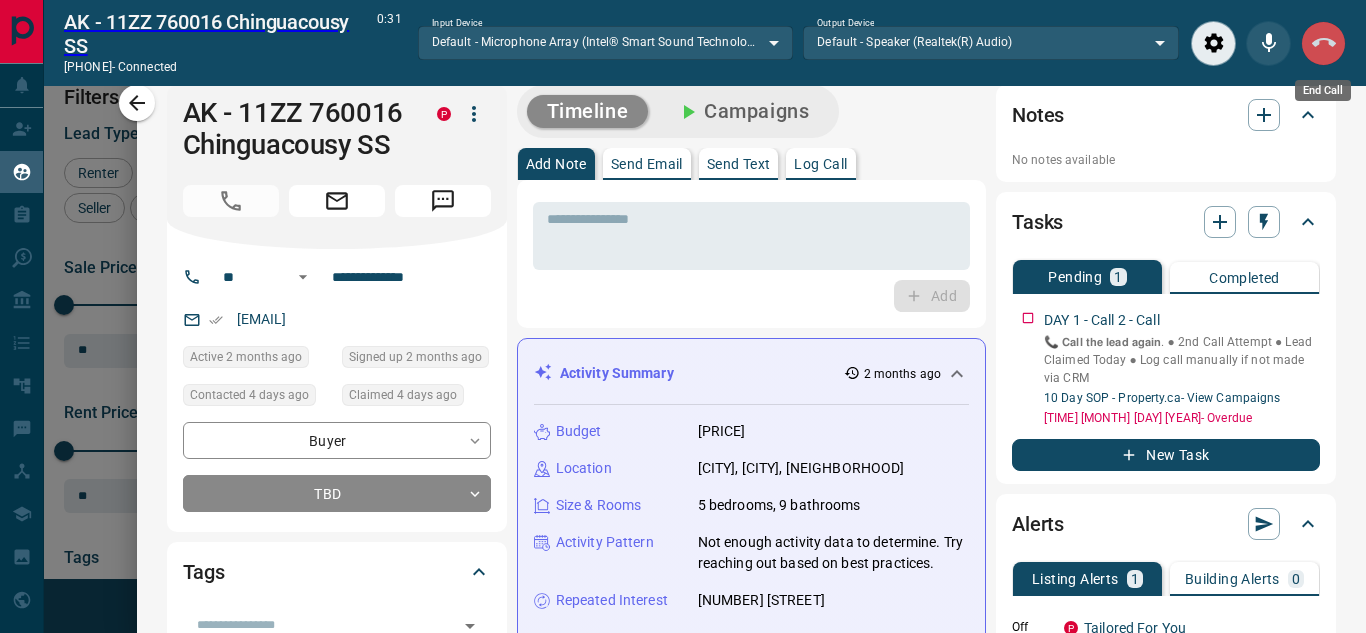 click 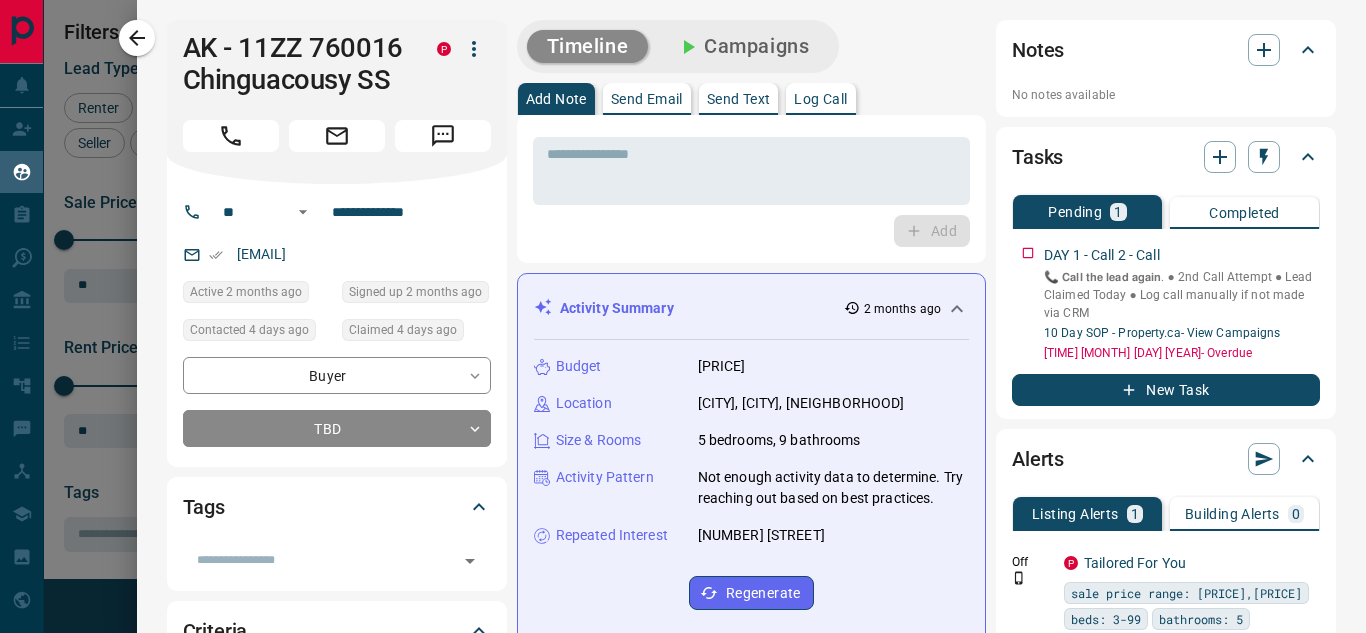 scroll, scrollTop: 16, scrollLeft: 16, axis: both 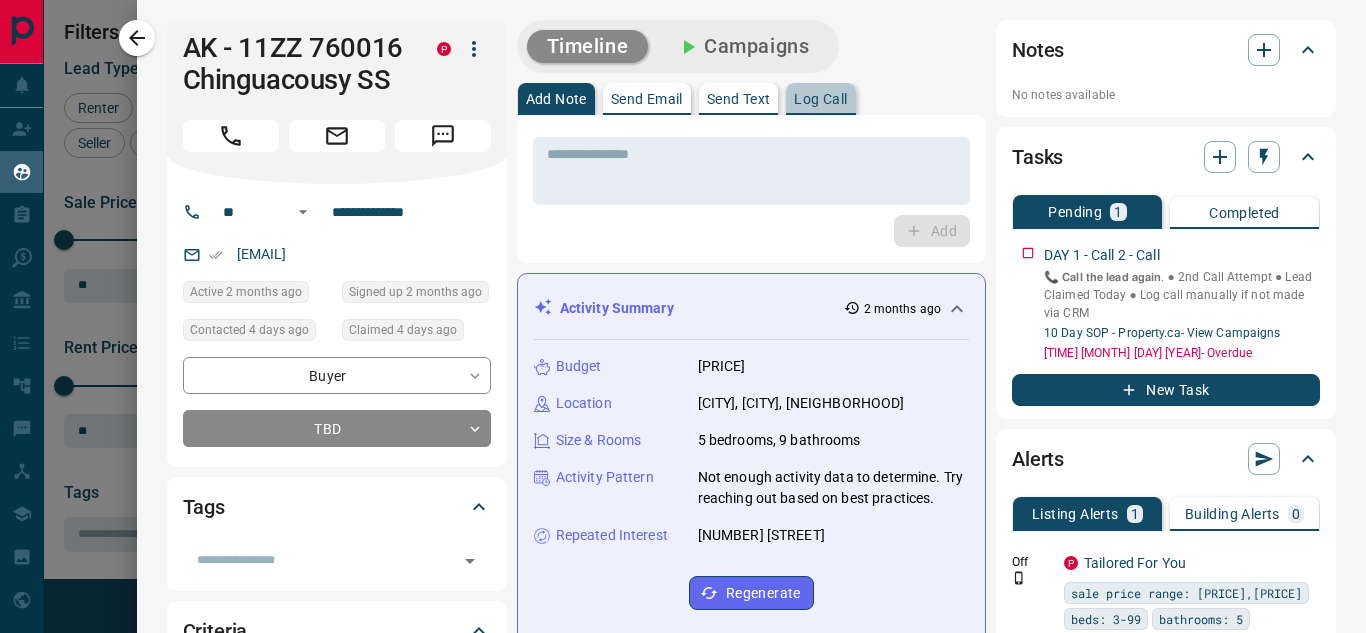click on "Log Call" at bounding box center [820, 99] 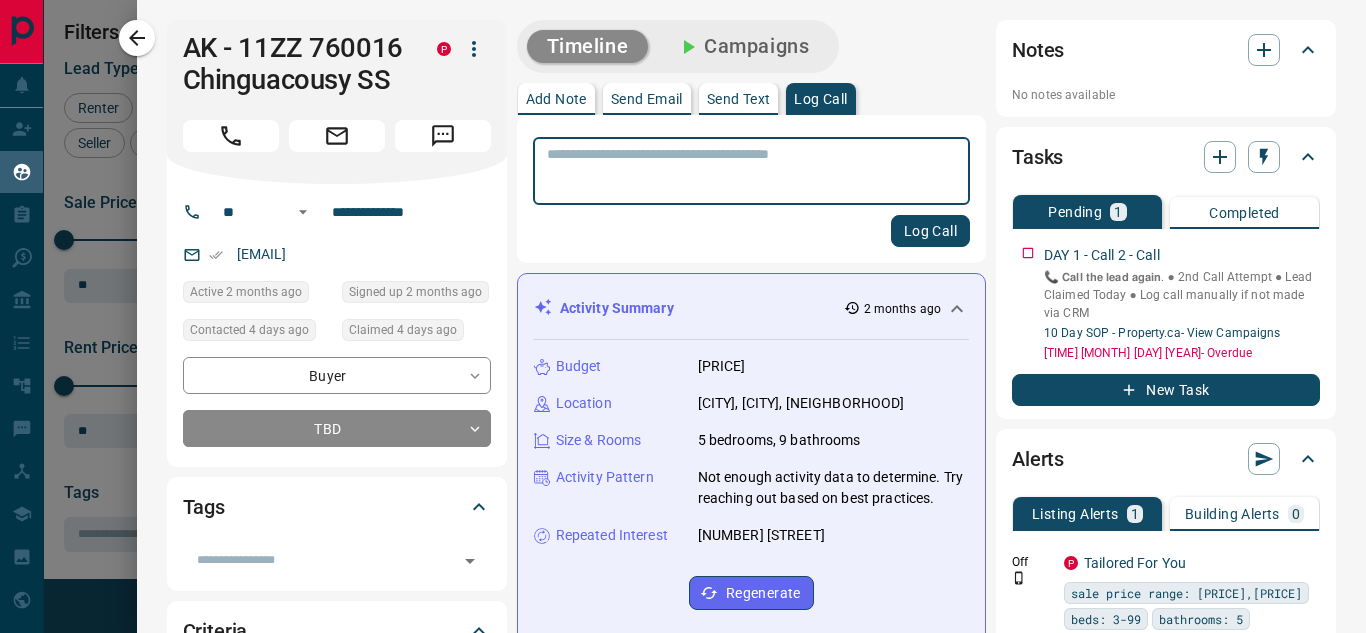 click at bounding box center (751, 171) 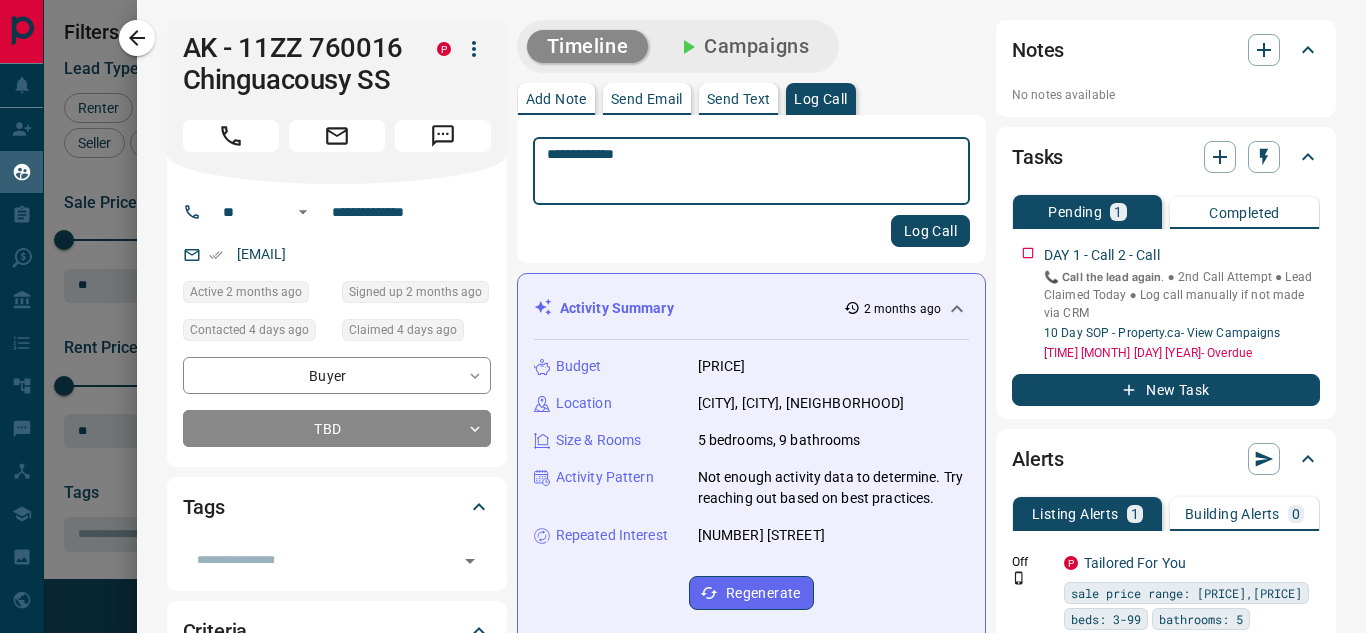 type on "**********" 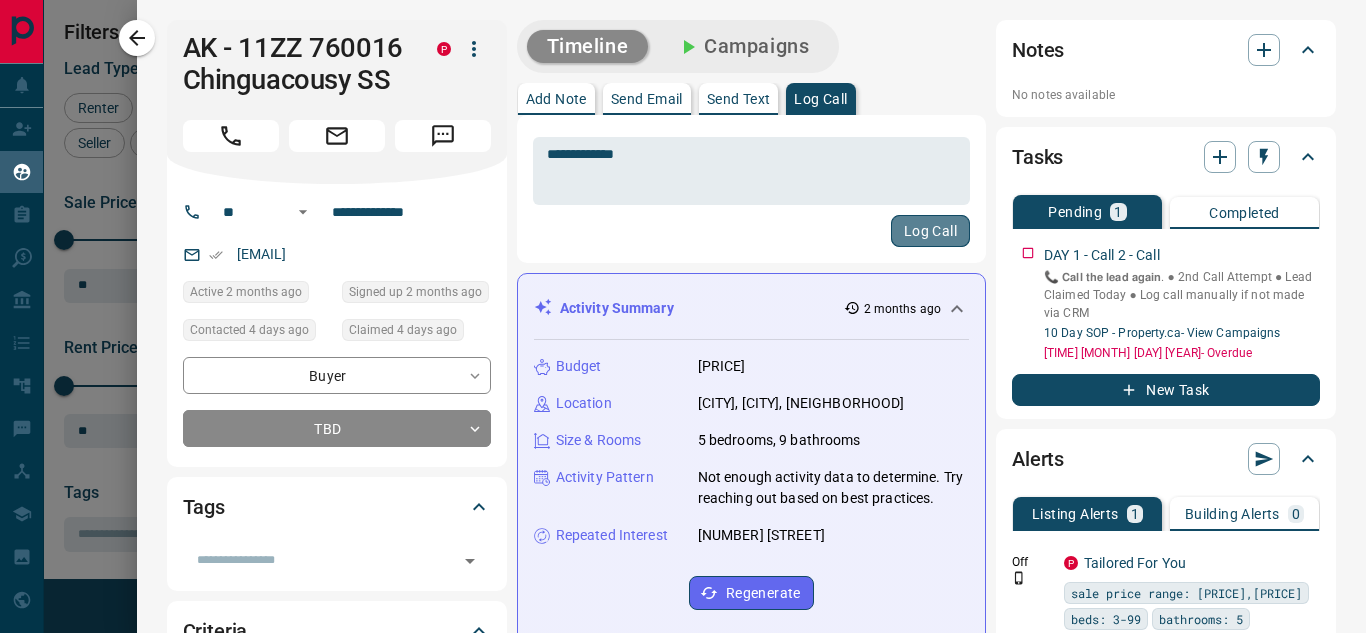 click on "Log Call" at bounding box center (930, 231) 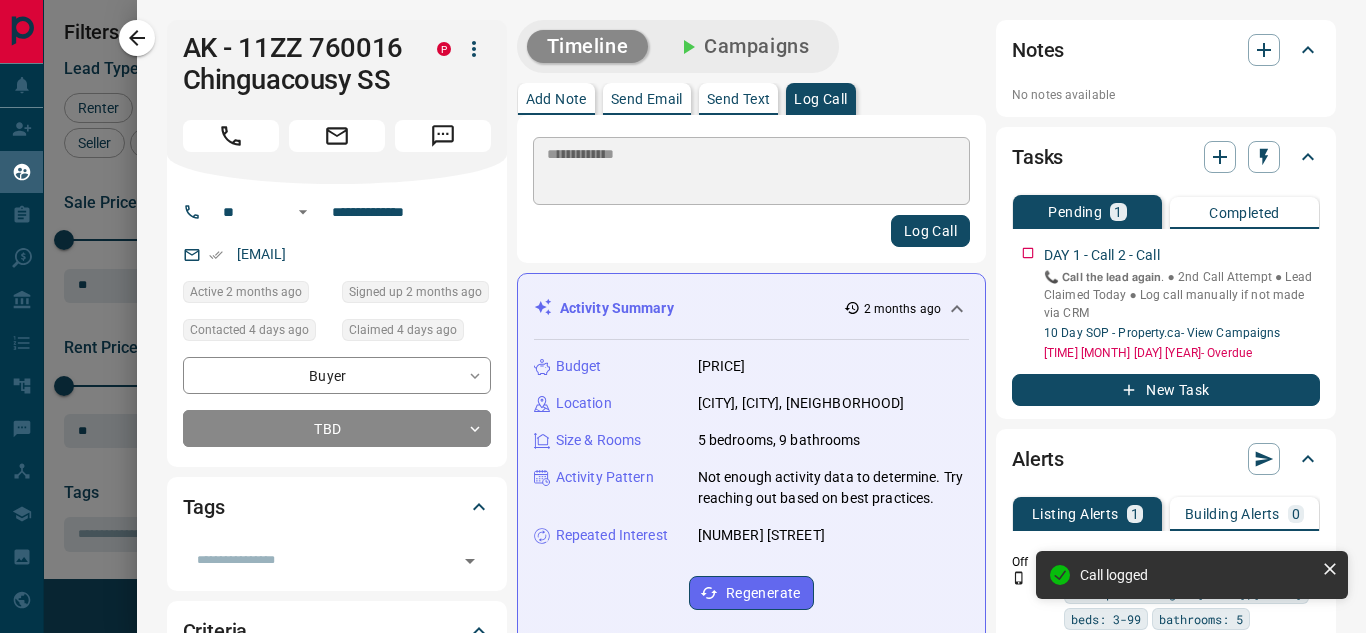 type 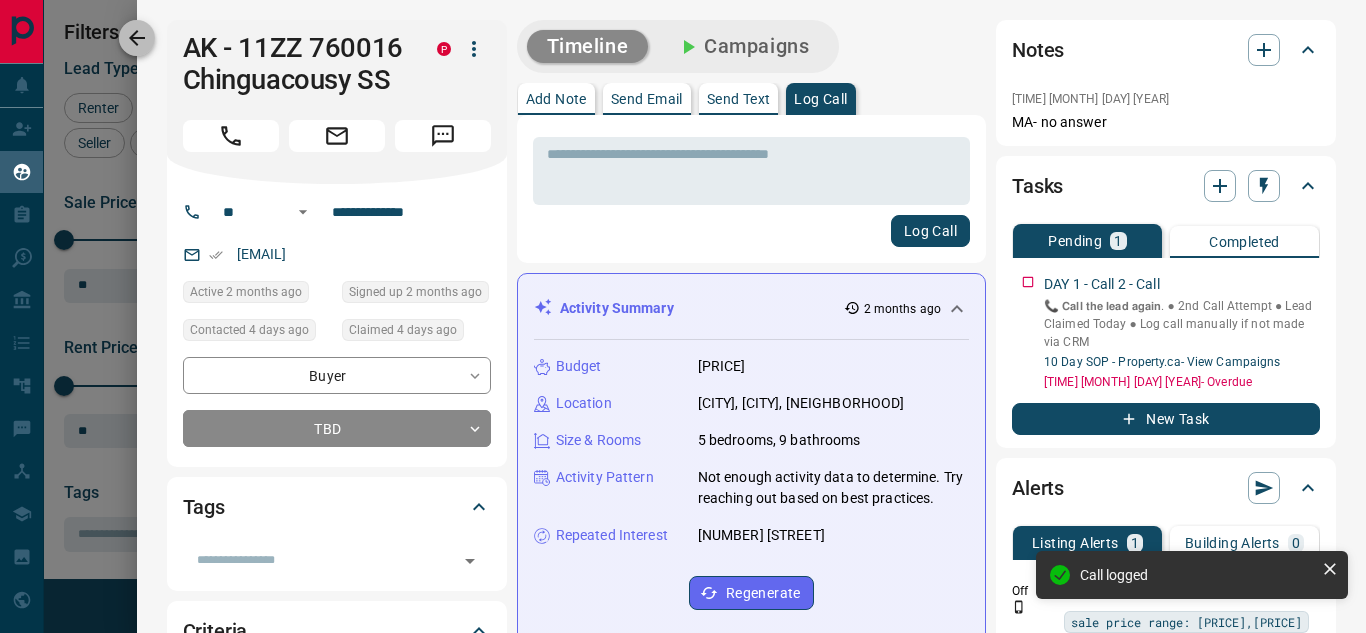 click 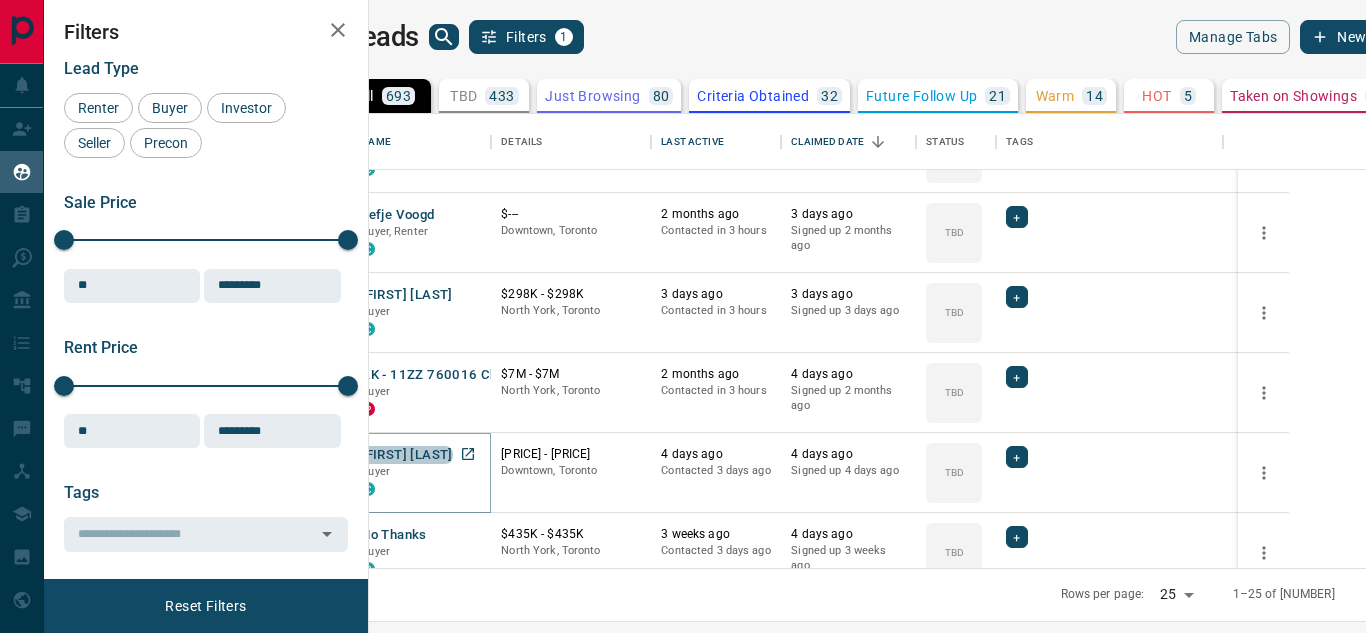 click on "[FIRST] [LAST]" at bounding box center (406, 455) 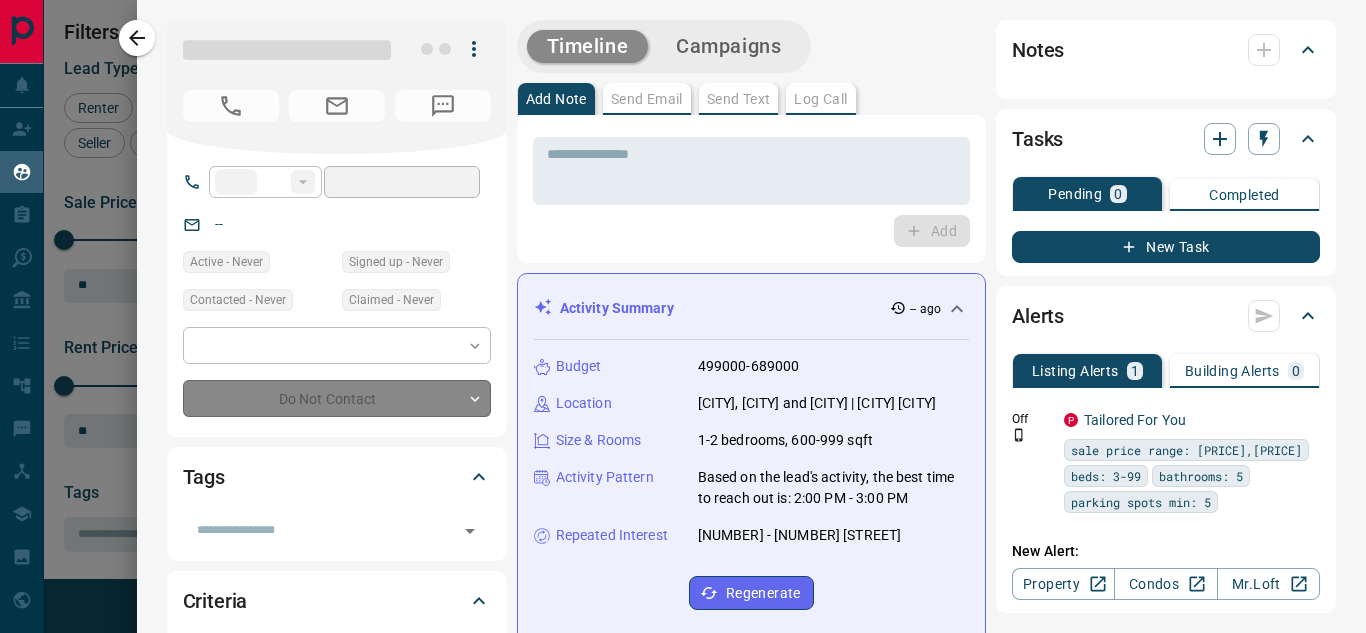 type on "**" 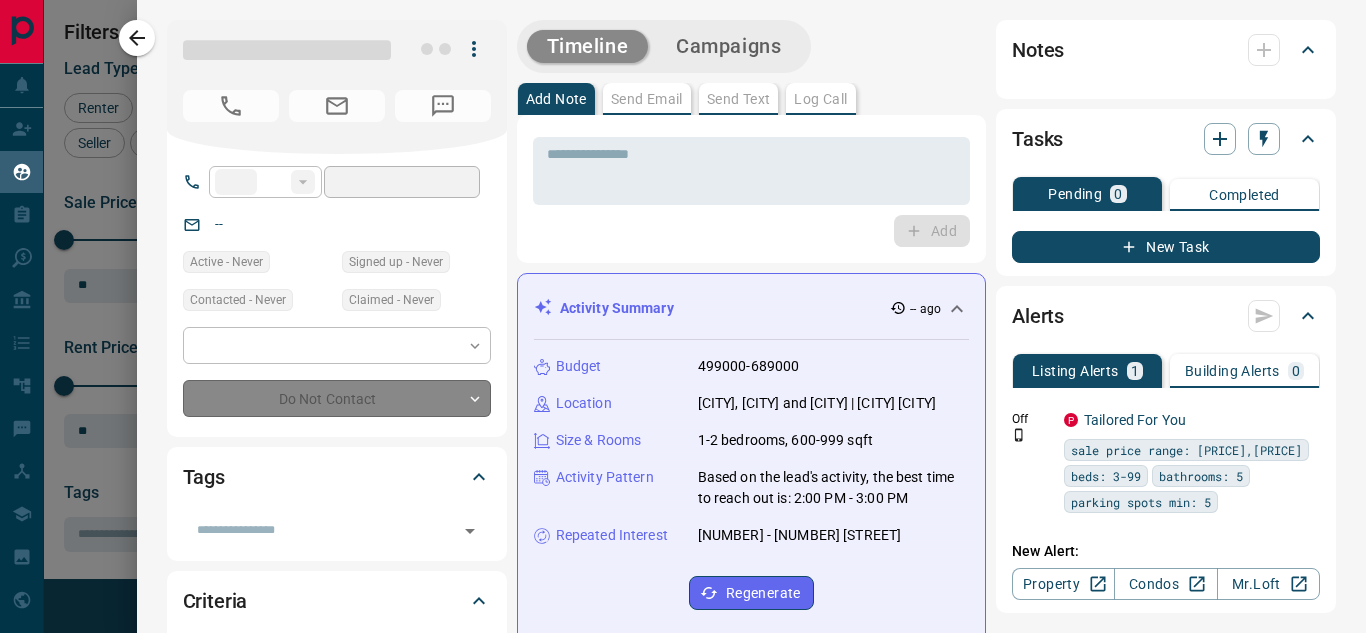 type on "**********" 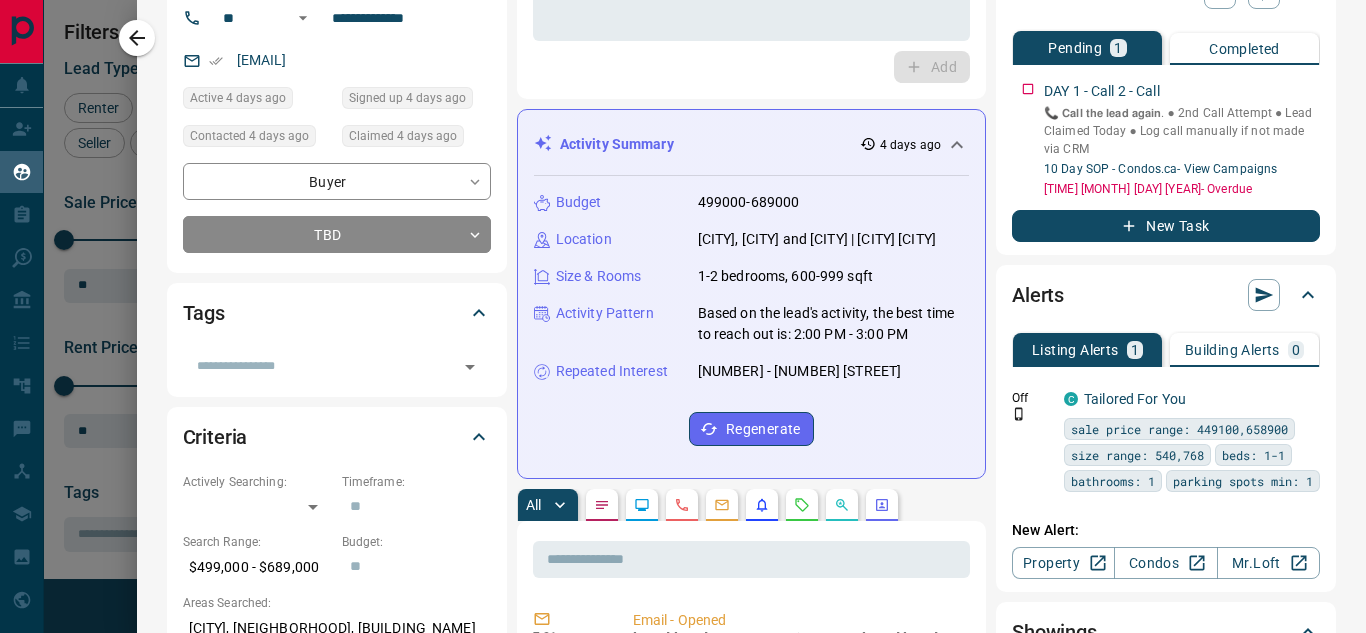 scroll, scrollTop: 0, scrollLeft: 0, axis: both 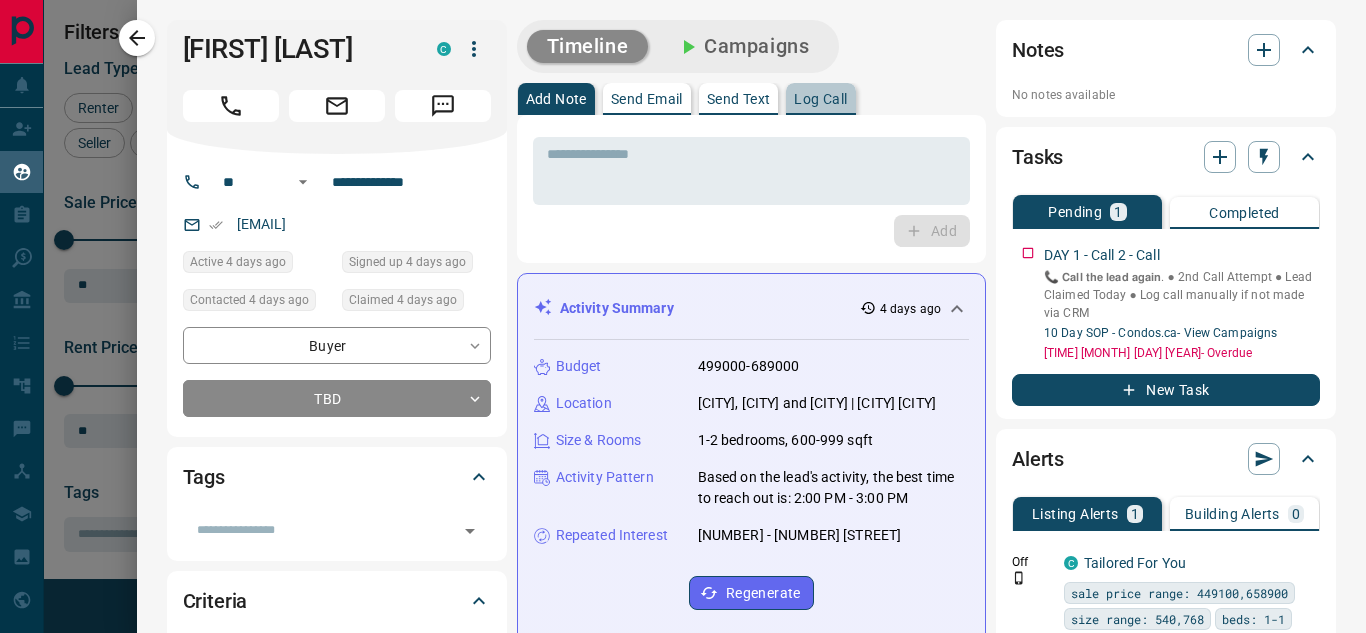 click on "Log Call" at bounding box center (820, 99) 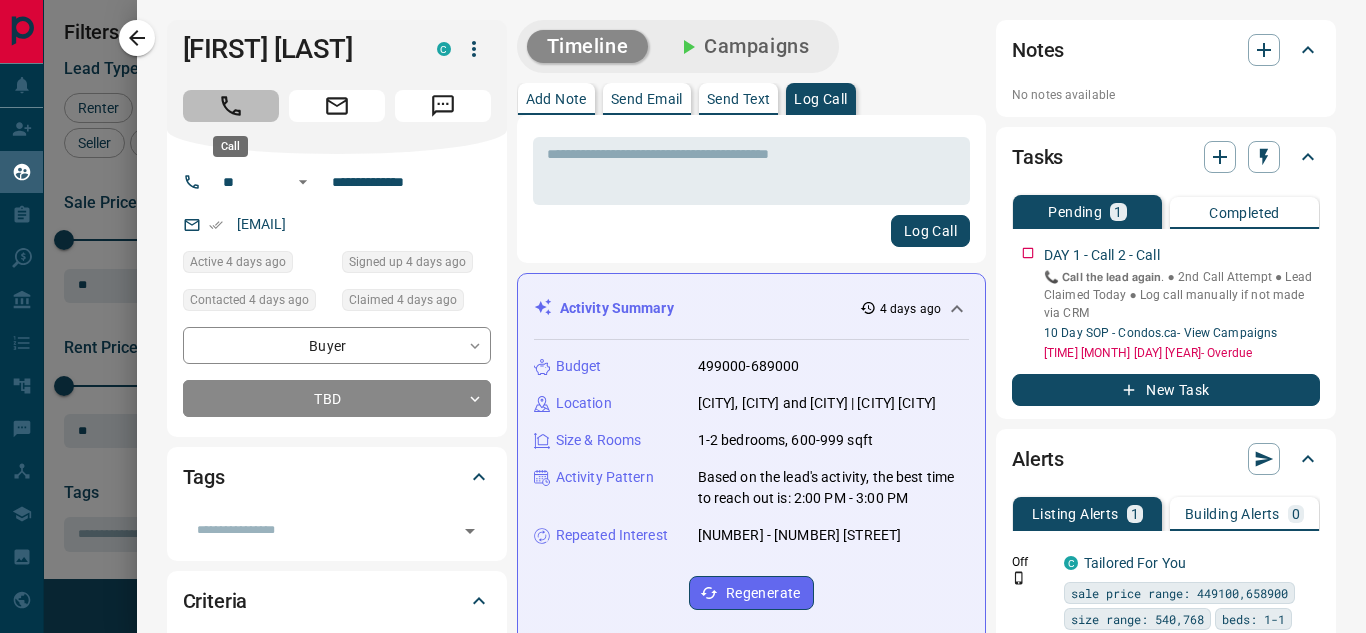 click 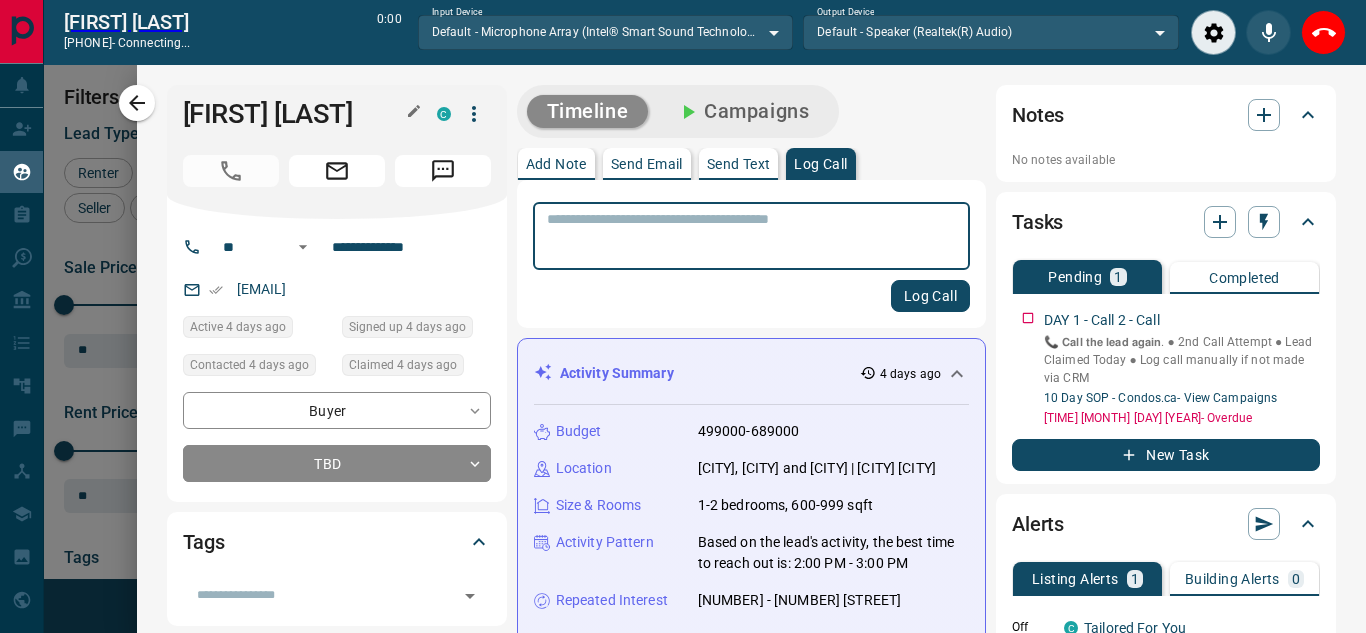 scroll, scrollTop: 377, scrollLeft: 973, axis: both 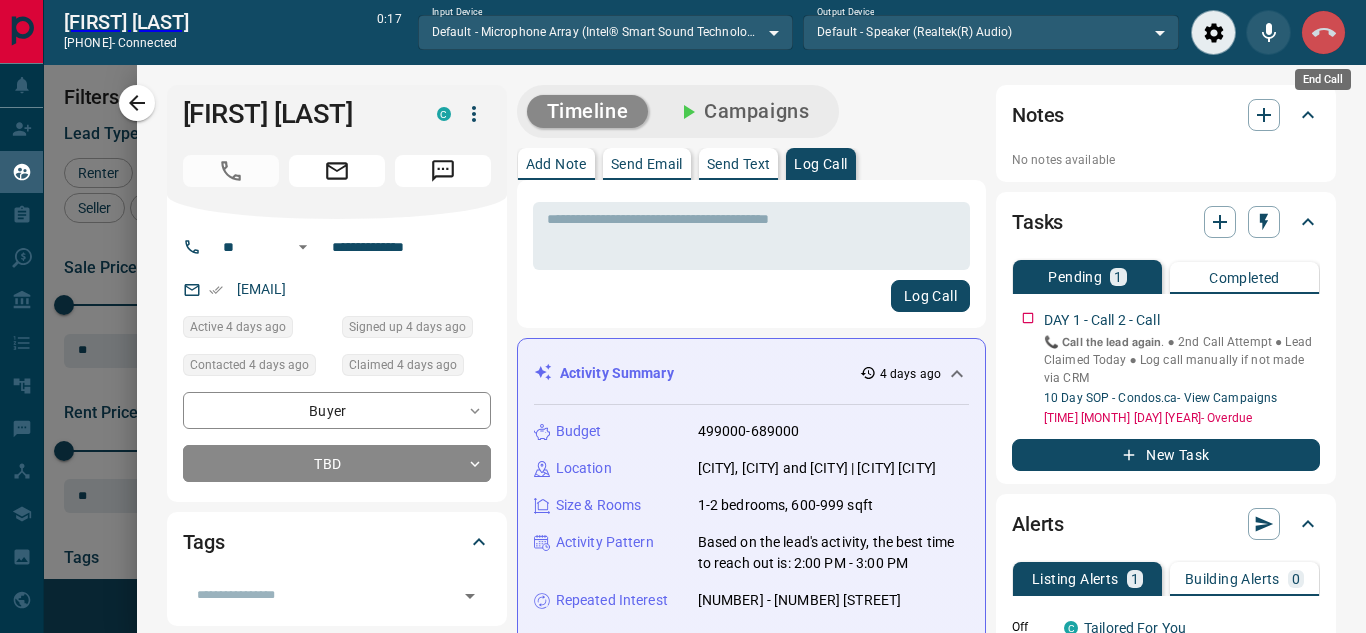 click 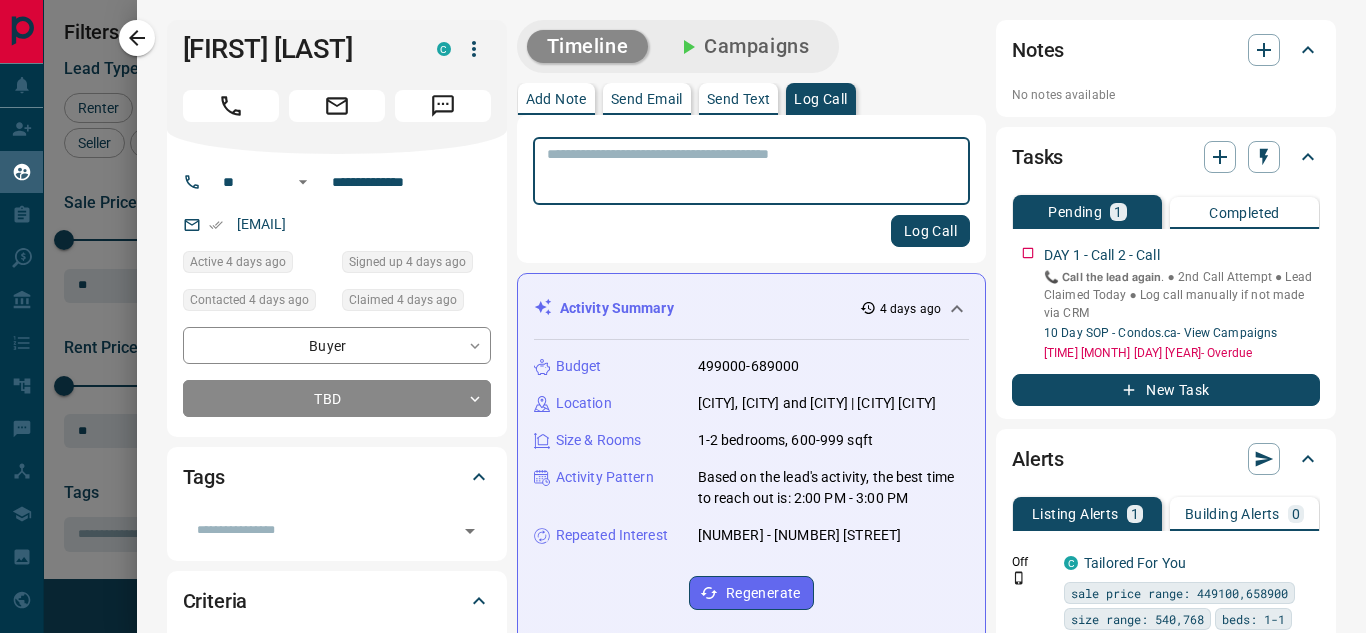 scroll, scrollTop: 16, scrollLeft: 16, axis: both 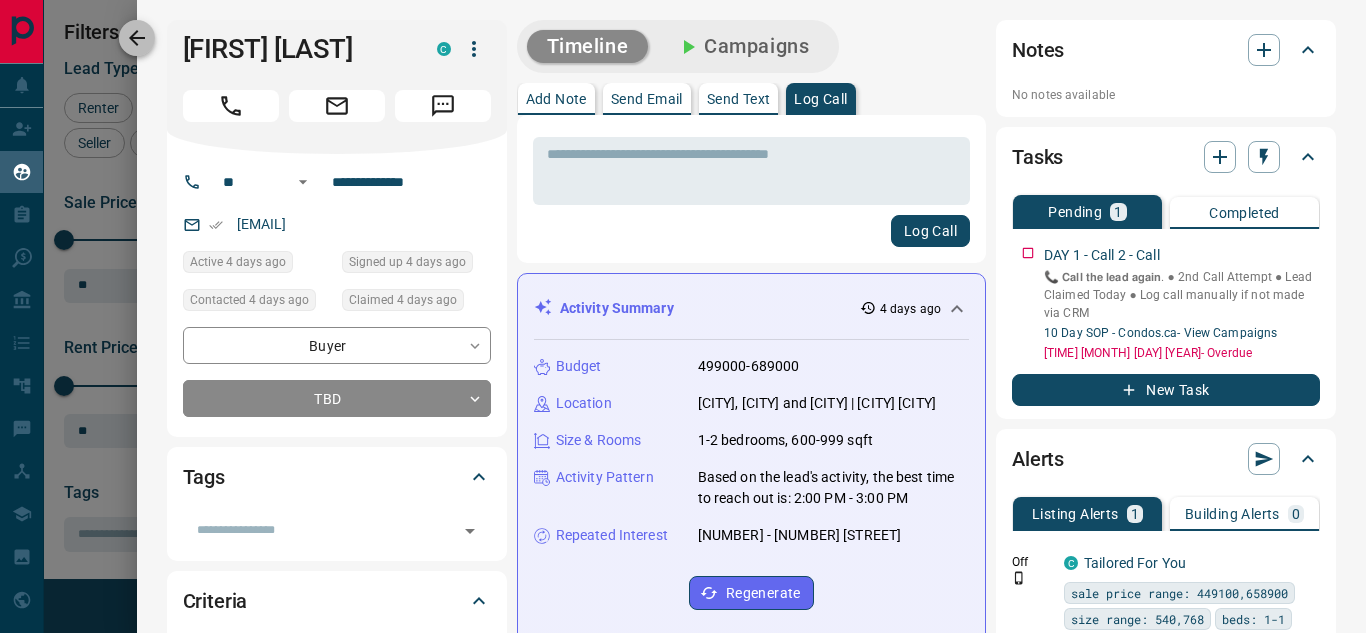 click 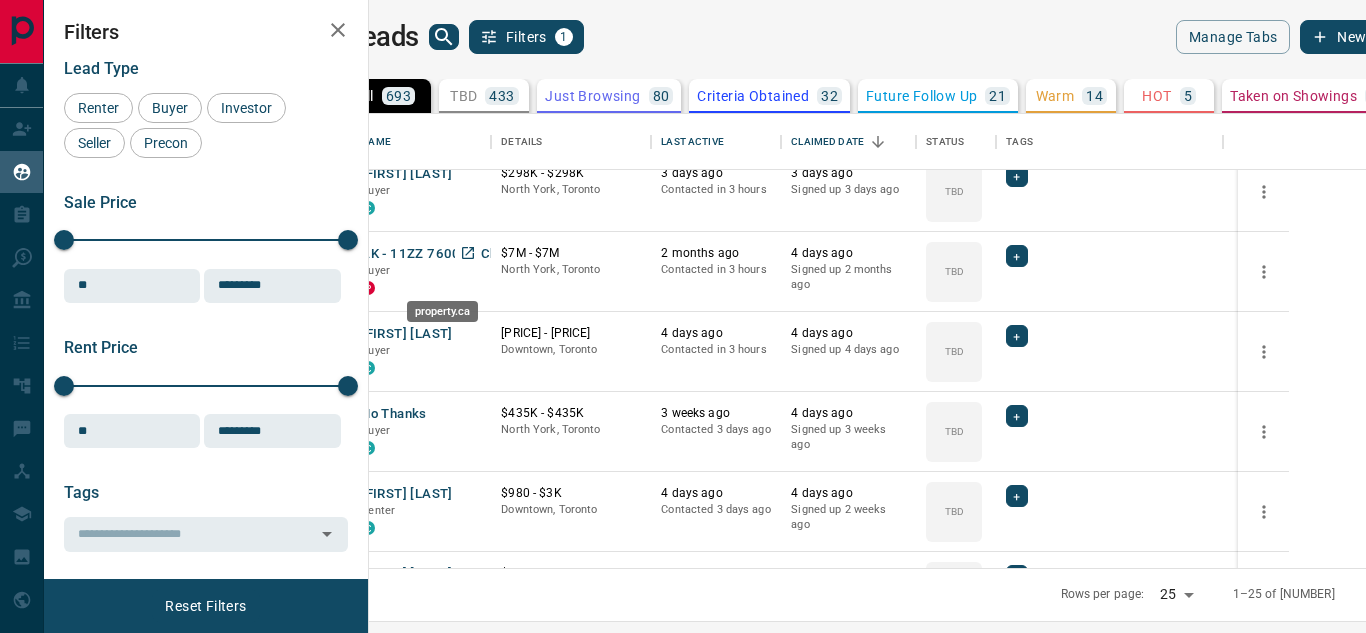 scroll, scrollTop: 844, scrollLeft: 0, axis: vertical 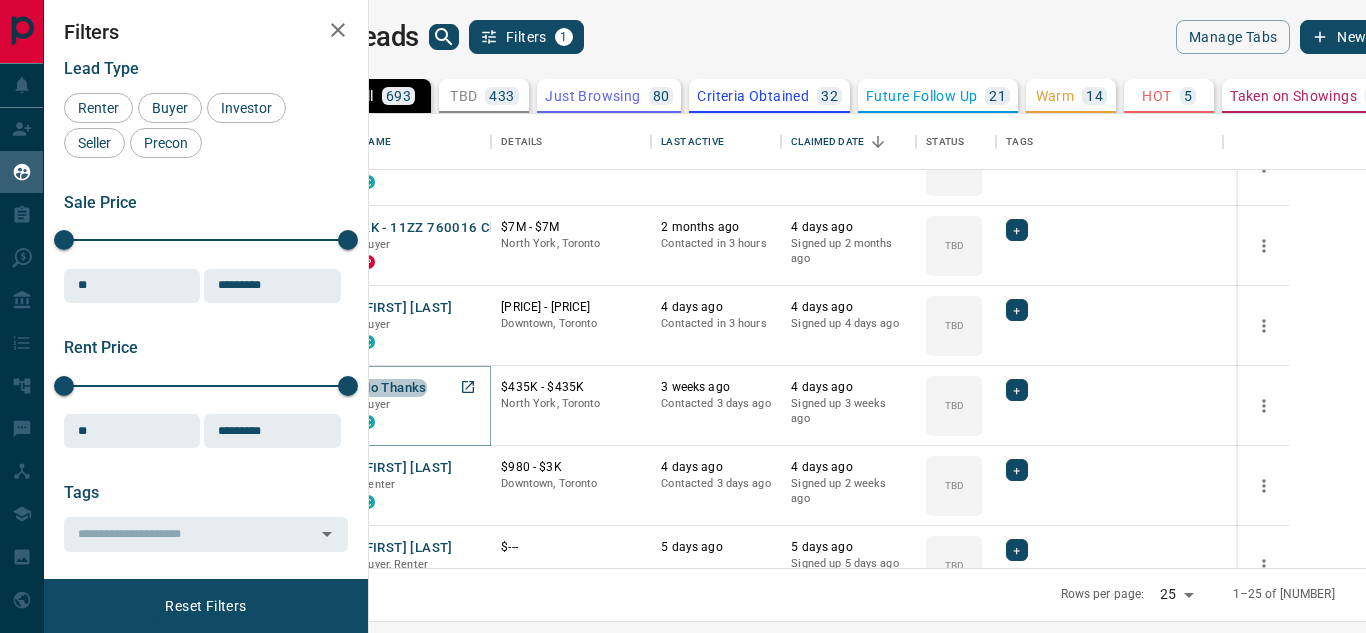 click on "No Thanks" at bounding box center [393, 388] 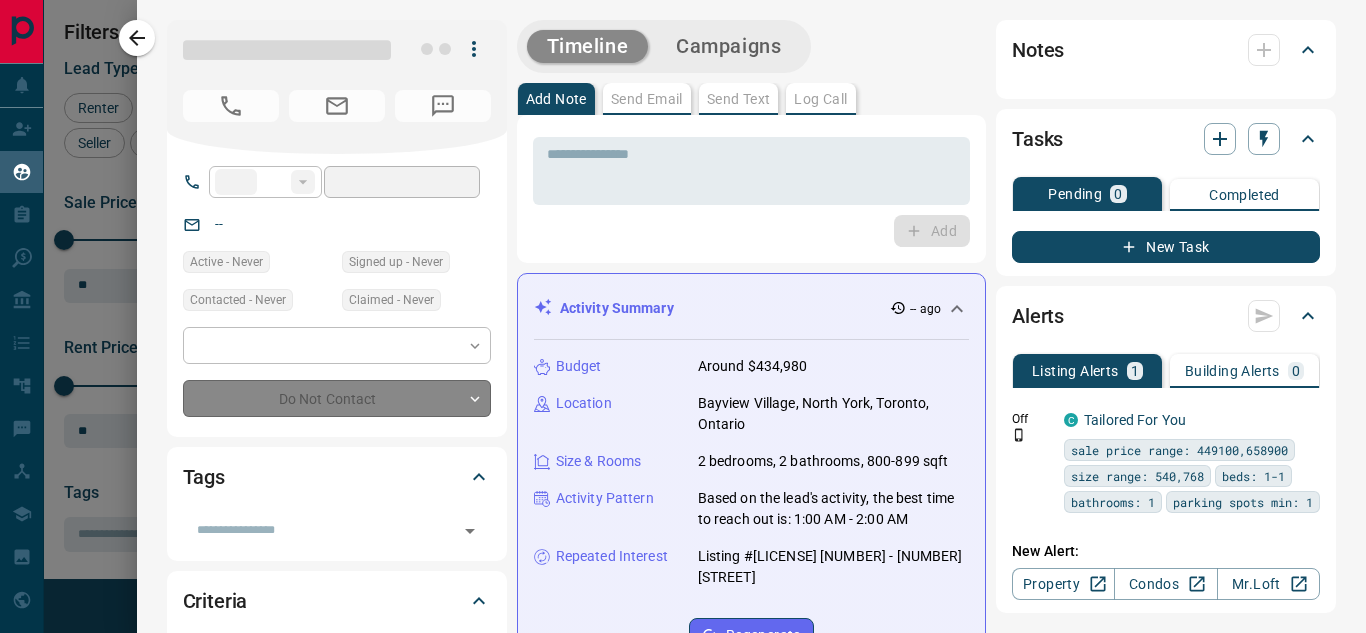 type on "**" 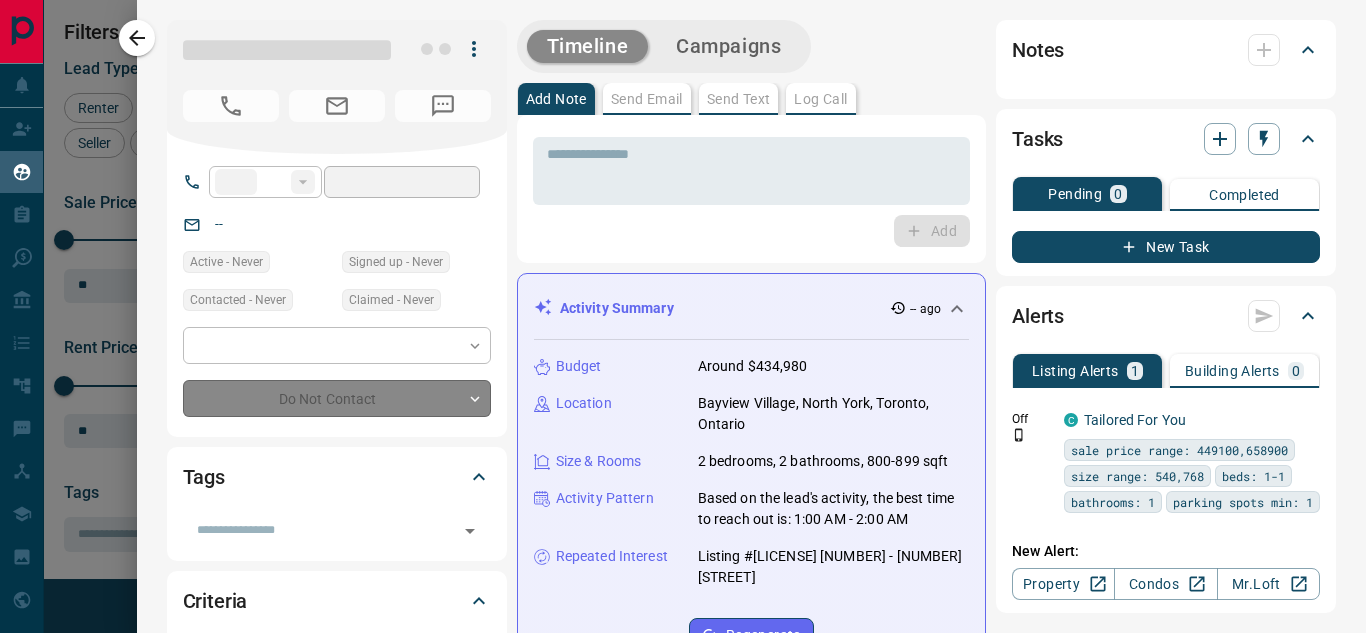 type on "**********" 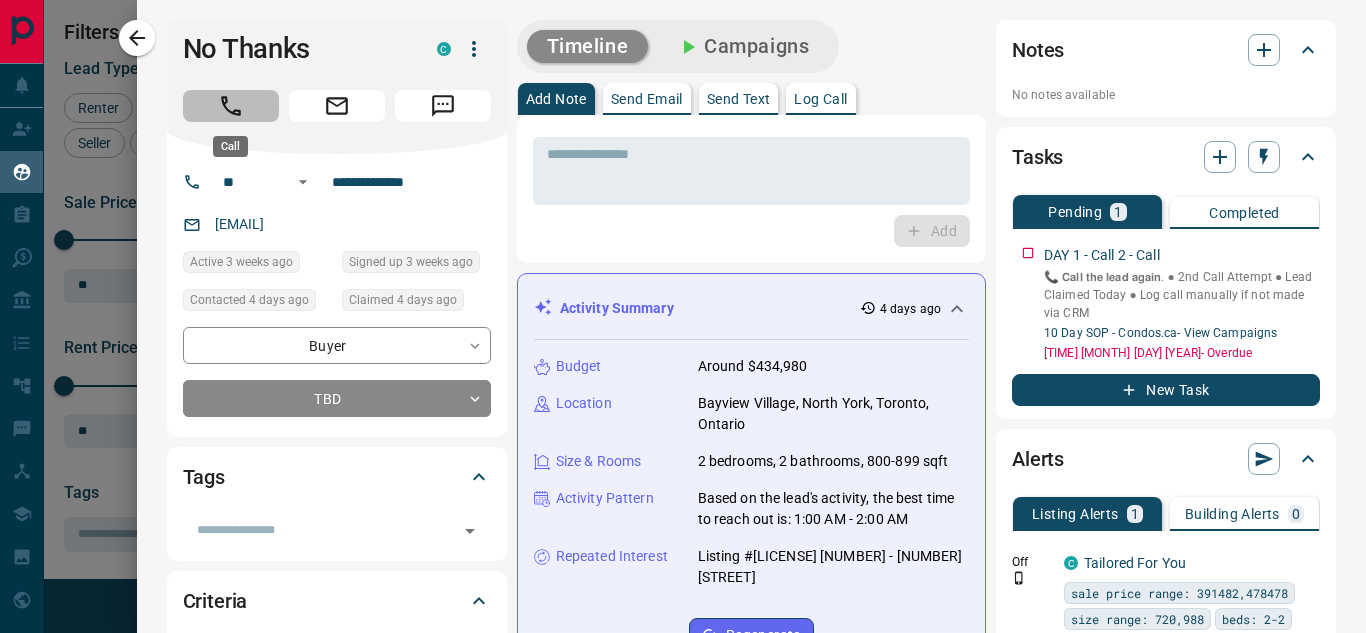 click 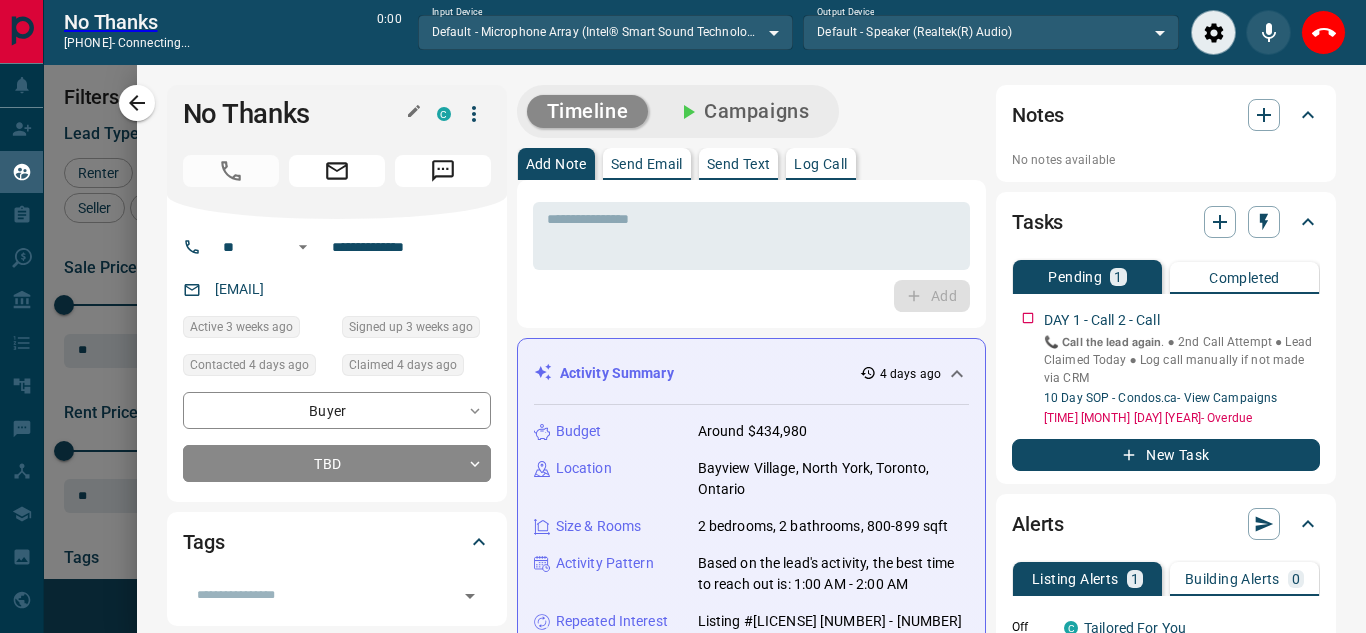 scroll, scrollTop: 377, scrollLeft: 973, axis: both 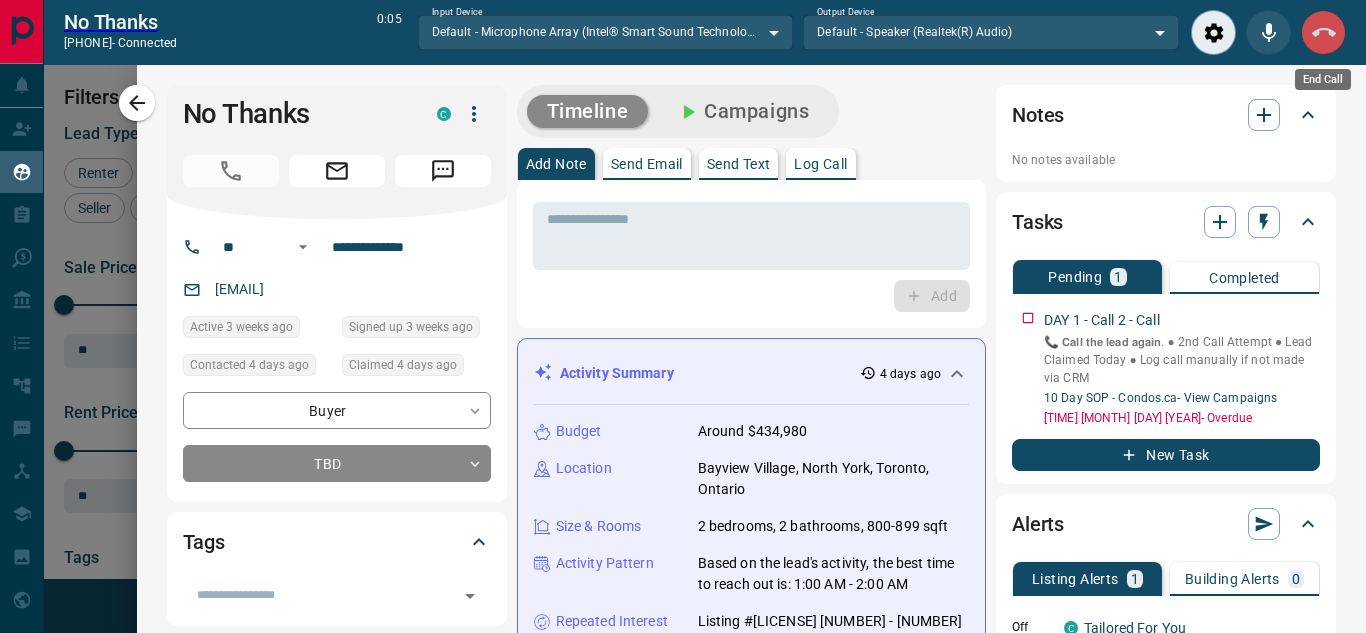 click 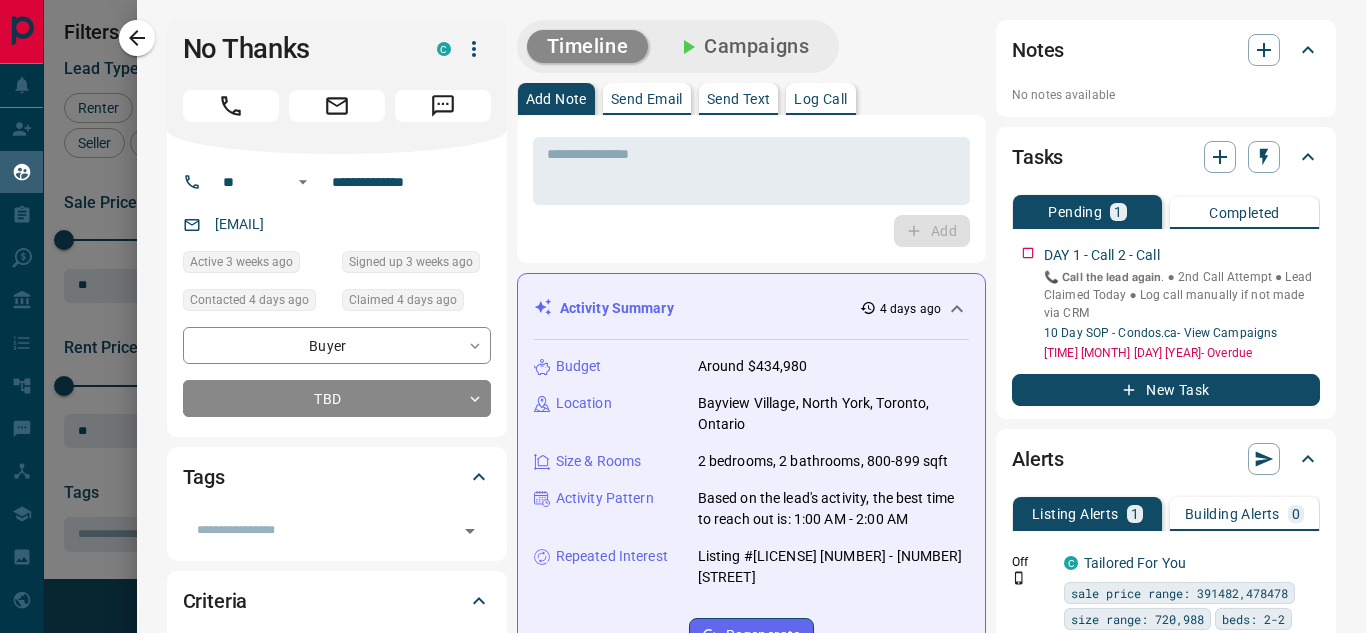 scroll, scrollTop: 16, scrollLeft: 16, axis: both 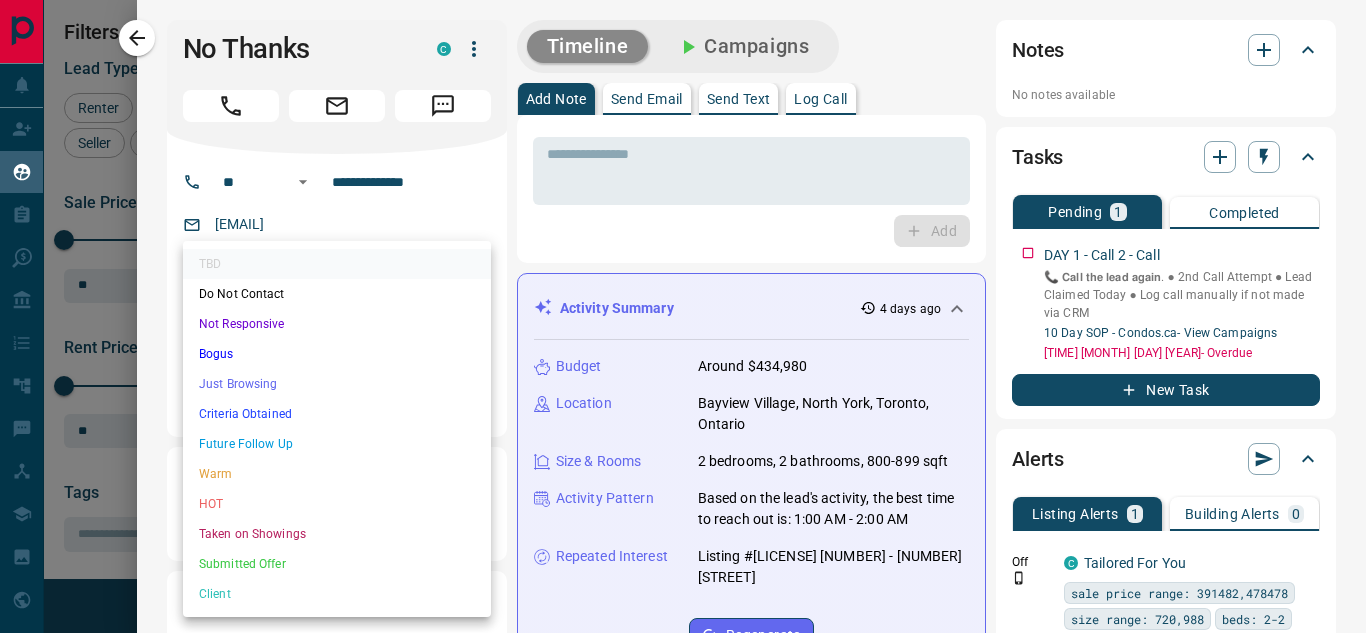click on "Lead Transfers Claim Leads My Leads Tasks Opportunities Deals Campaigns Automations Messages Broker Bay Training Media Services Agent Resources Precon Worksheet Mobile Apps Disclosure Logout My Leads Filters 1 Manage Tabs New Lead All 693 TBD 433 Do Not Contact - Not Responsive 17 Bogus 49 Just Browsing 80 Criteria Obtained 32 Future Follow Up 21 Warm 14 HOT 5 Taken on Showings 10 Submitted Offer 2 Client 30 Name Details Last Active Claimed Date Status Tags [FIRST] [LAST] Buyer C $788K - $888K [CITY], [CITY] [MONTH] ago Contacted in 3 hours 3 days ago Signed up 1 year ago TBD + [INITIALS] - [NUMBER] [LETTER] [NUMBER] Buyer P $7M - $7M [CITY], [CITY] 2 months ago Contacted in 3 hours 4 days ago Signed up 2 months ago TBD + [FIRST] [LAST] Buyer C $499K - $689K TBD" at bounding box center [683, 304] 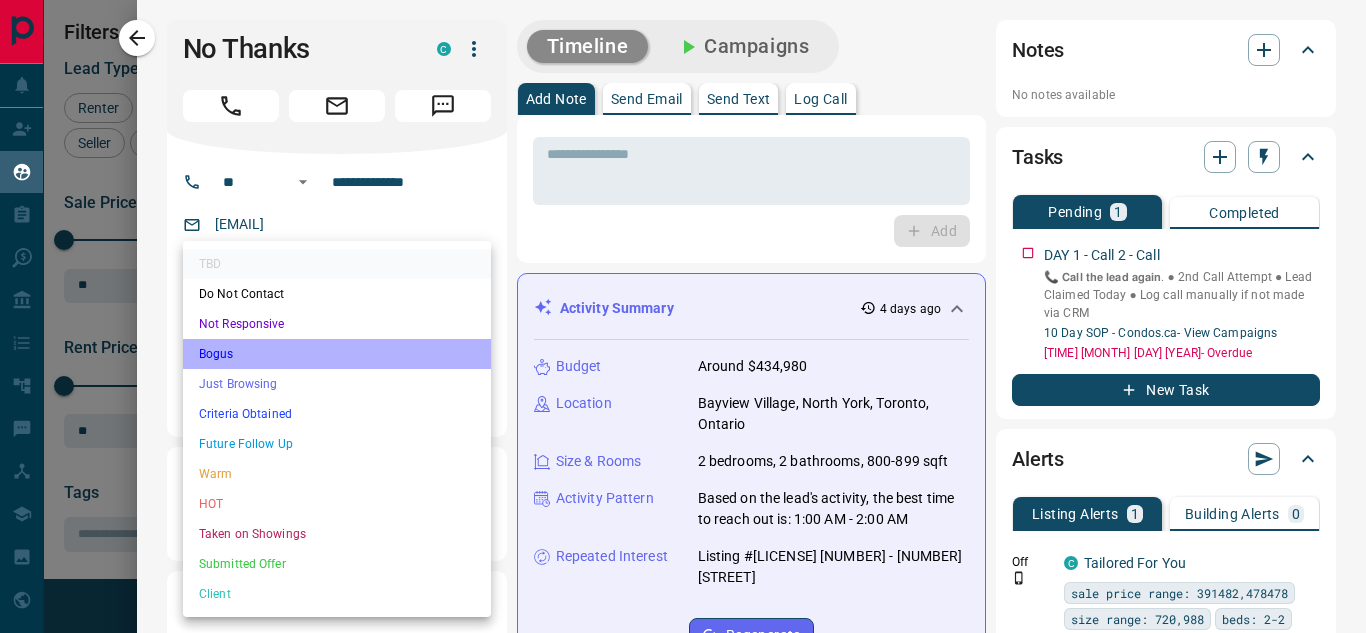 click on "Bogus" at bounding box center (337, 354) 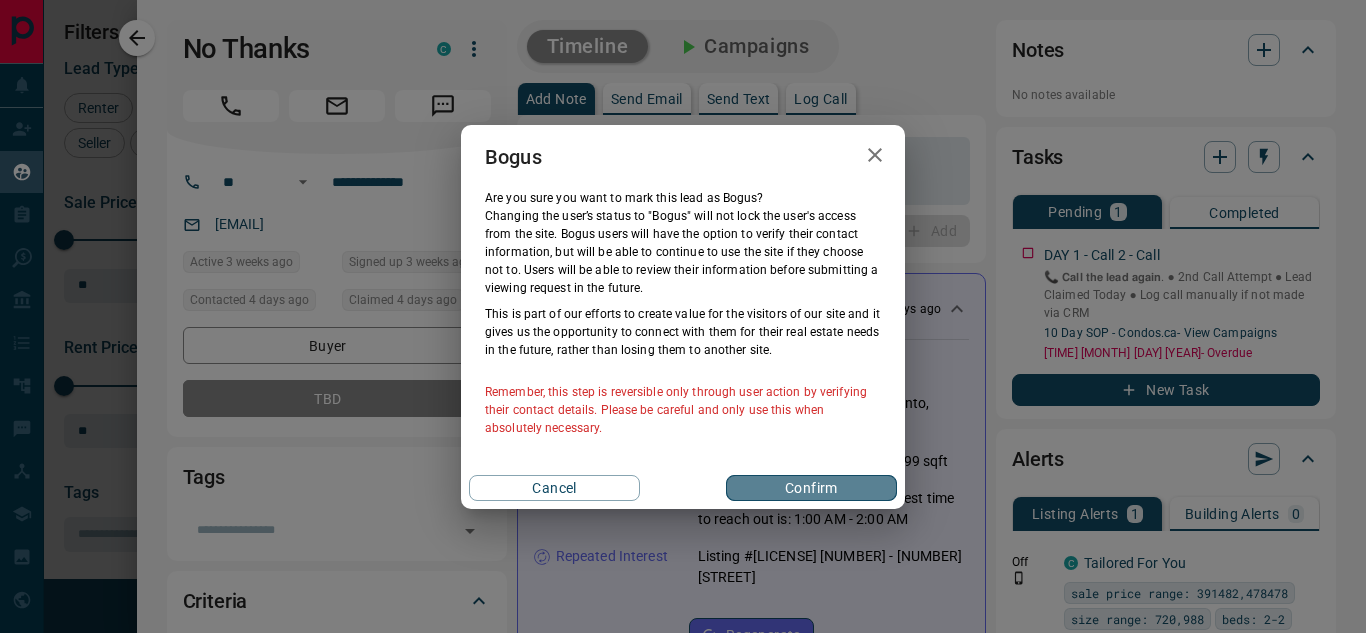 click on "Confirm" at bounding box center [811, 488] 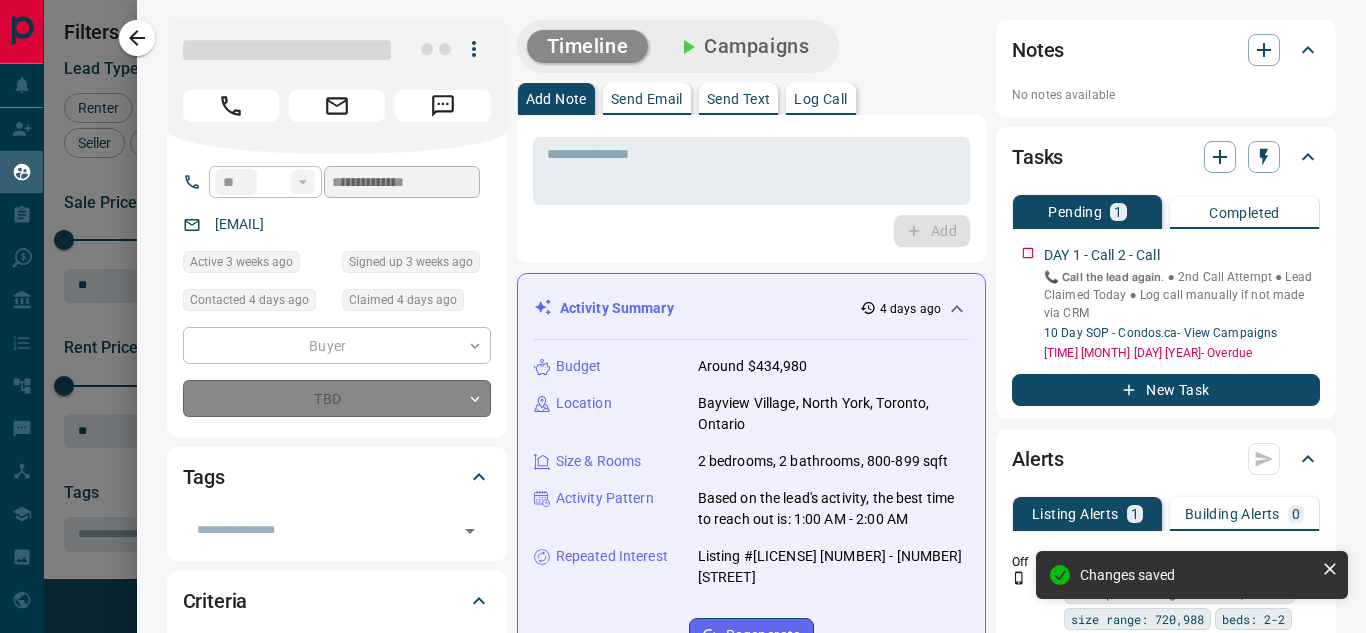 type on "**********" 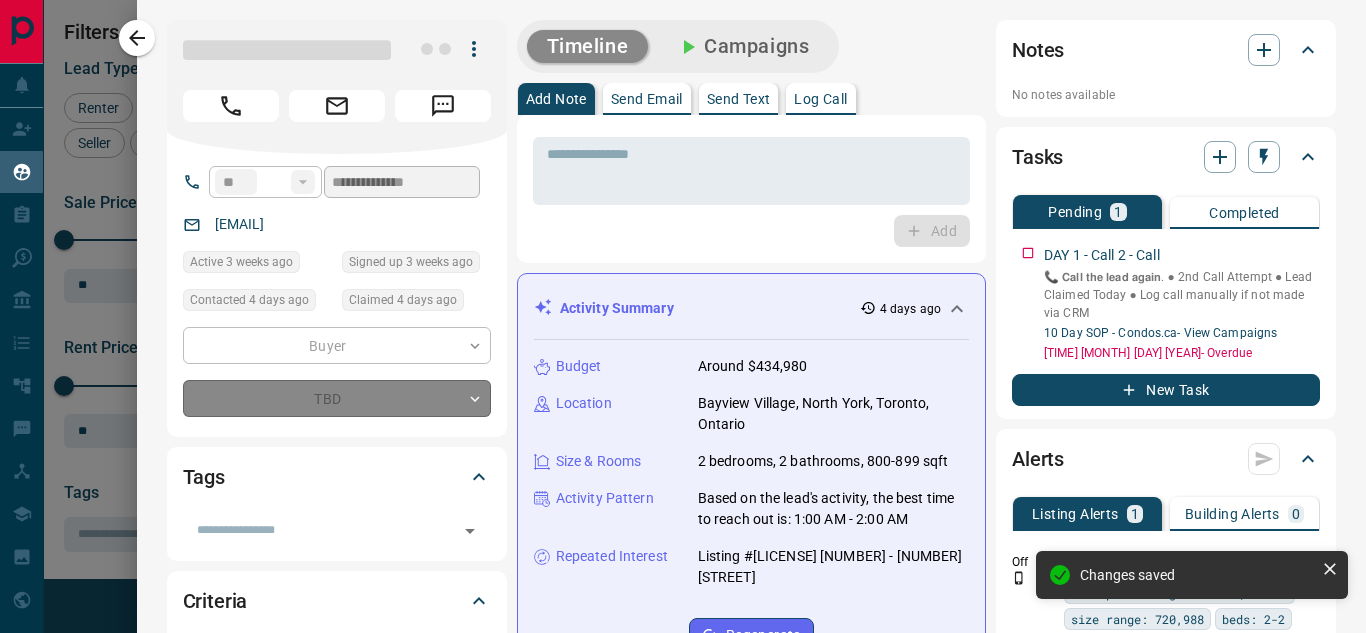 type on "*" 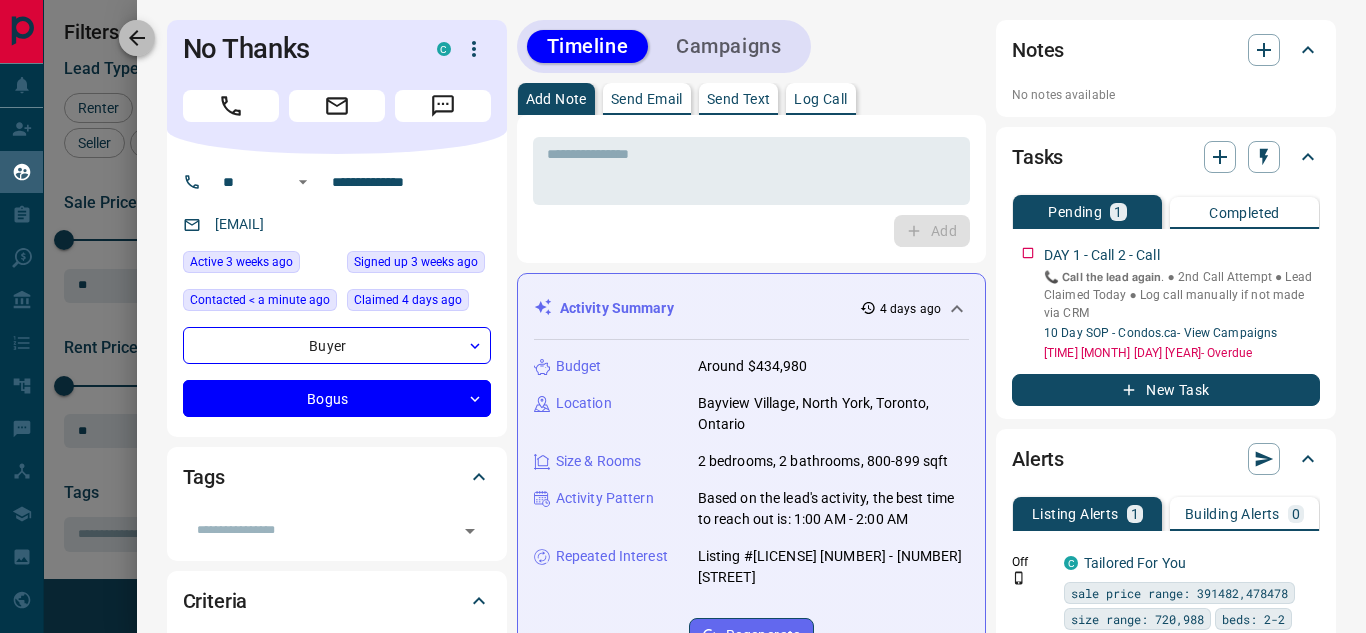 click 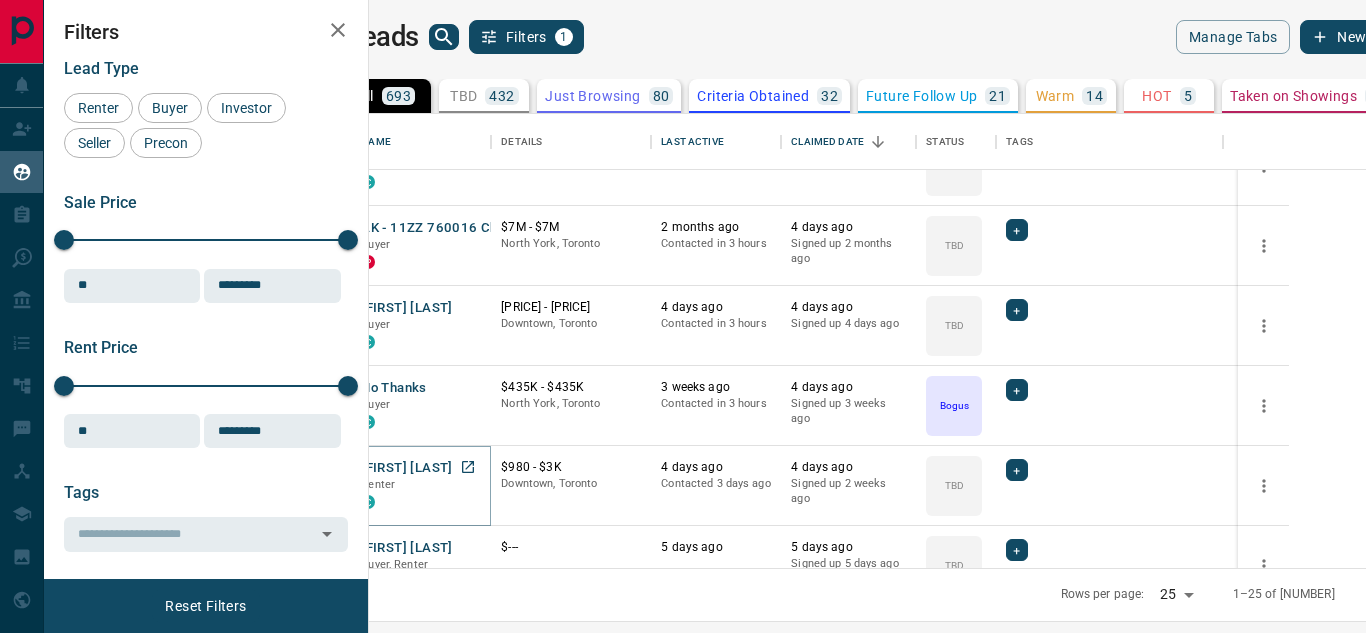 click on "[FIRST] [LAST]" at bounding box center [406, 468] 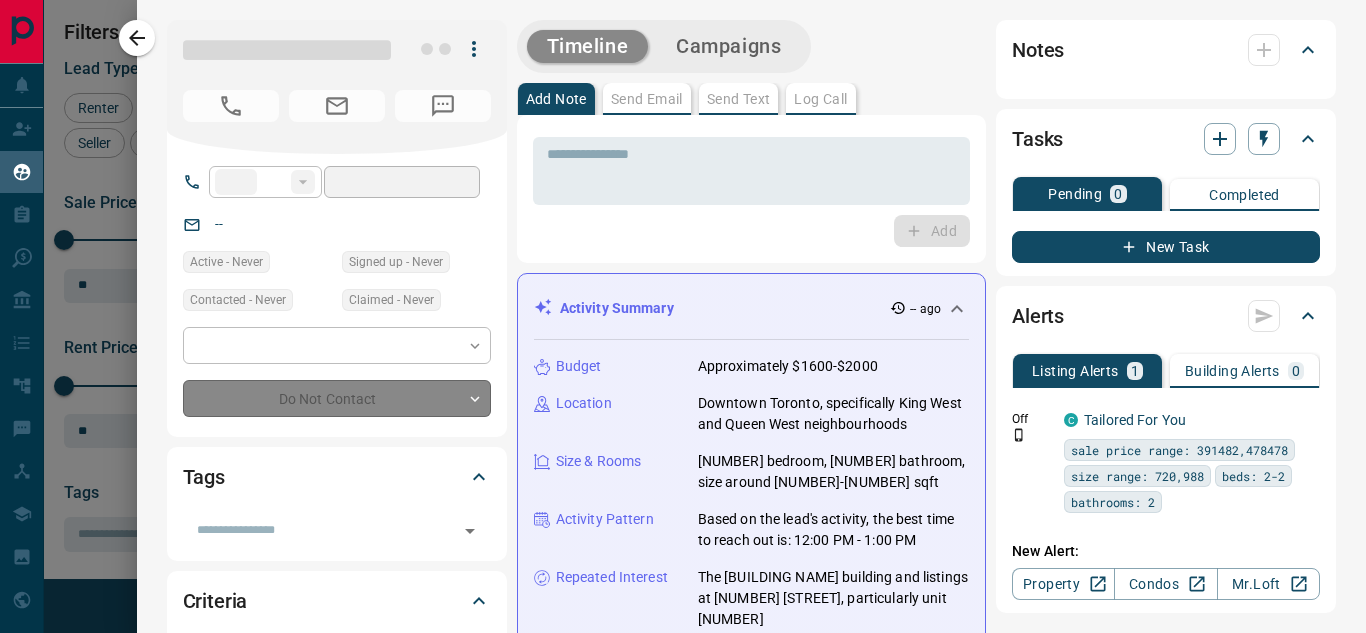 type on "**" 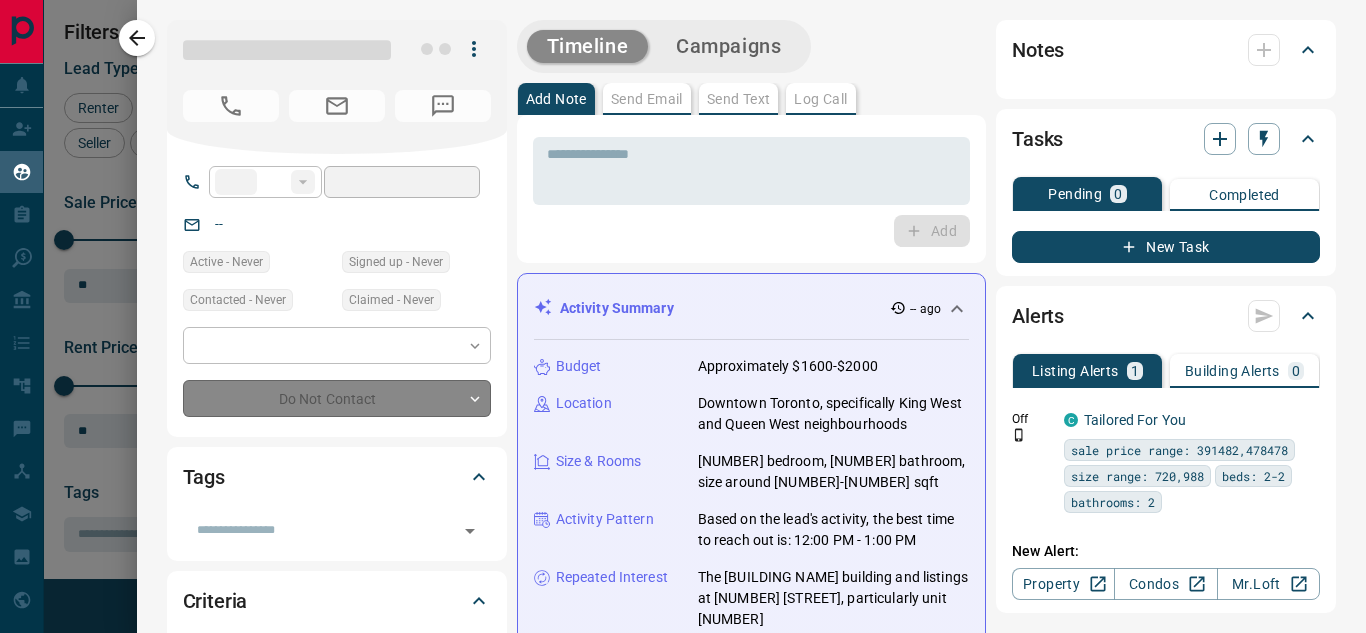 type on "**********" 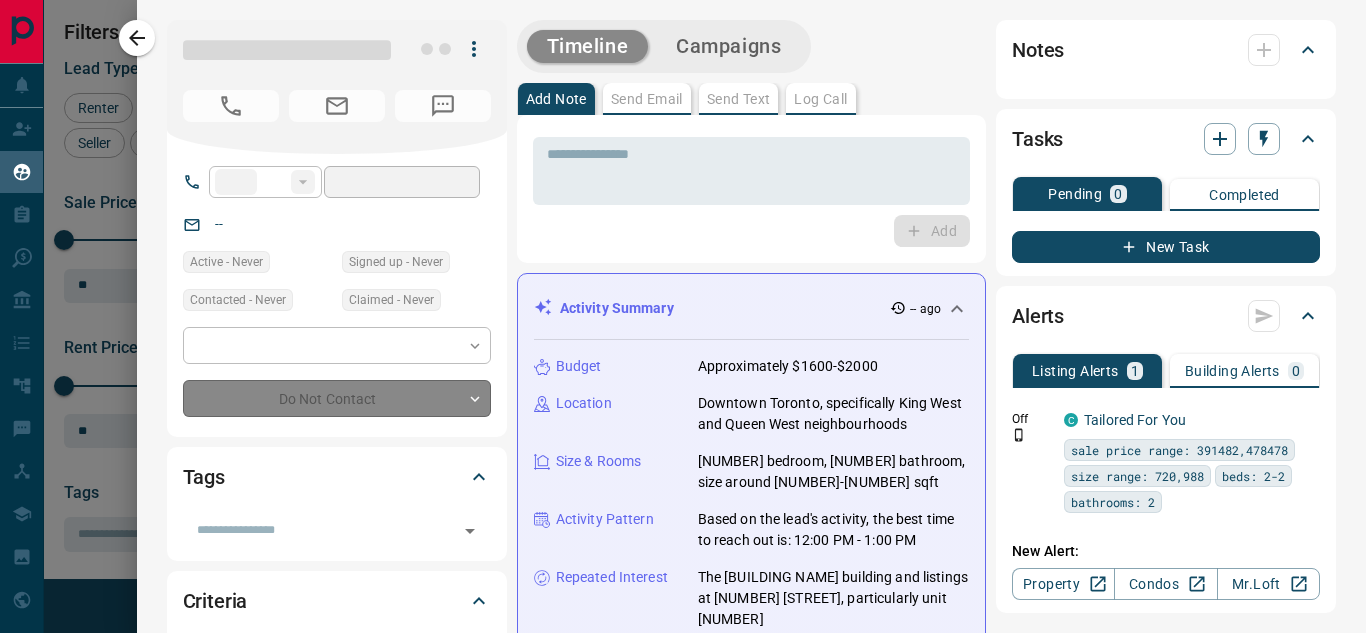type on "**********" 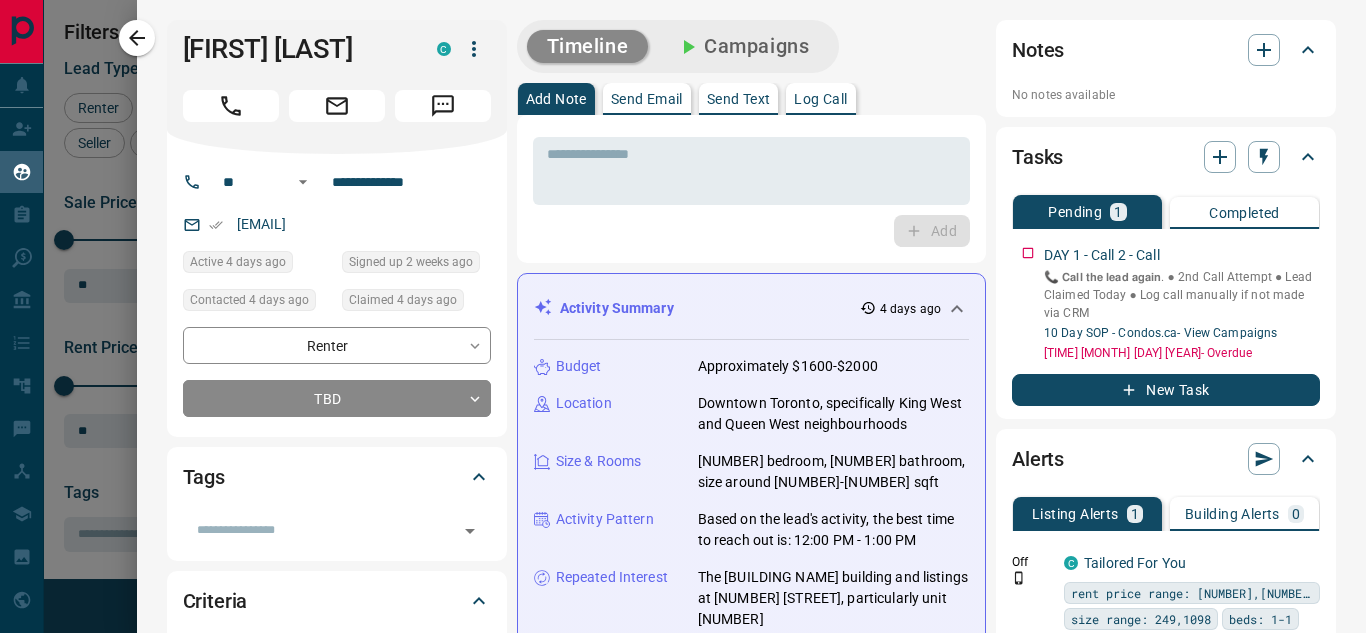 click on "Tags" at bounding box center (337, 477) 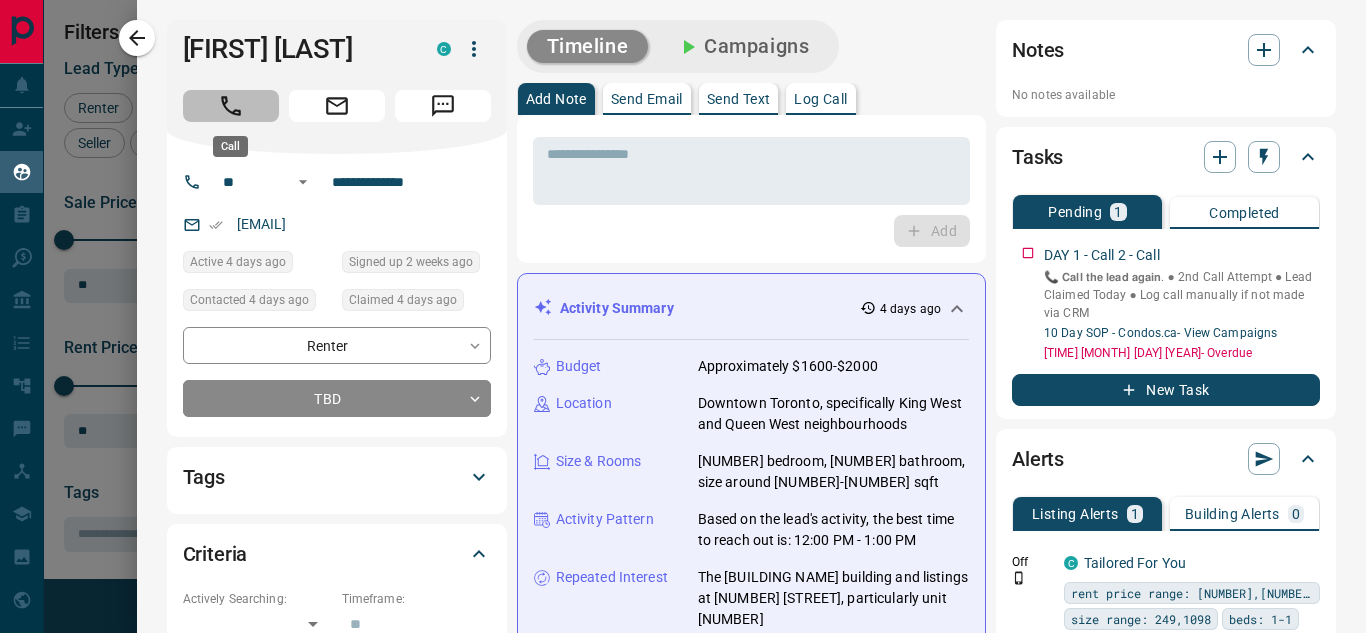 click 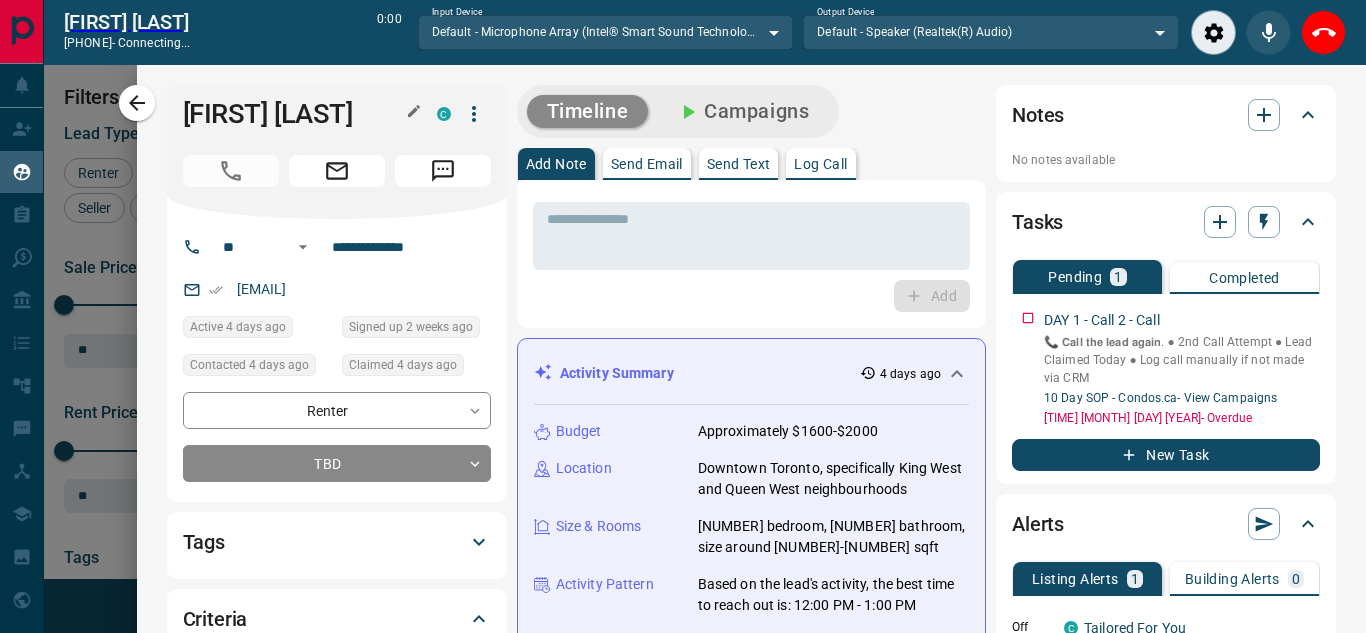 scroll, scrollTop: 377, scrollLeft: 973, axis: both 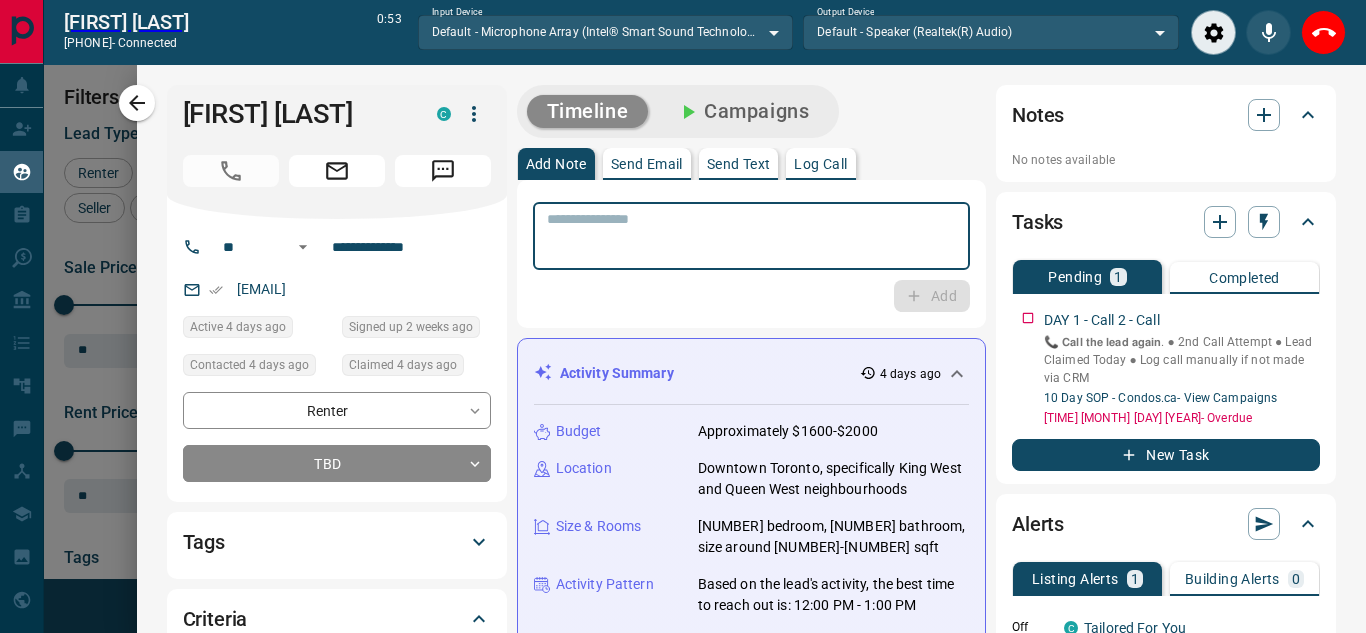 click at bounding box center [751, 236] 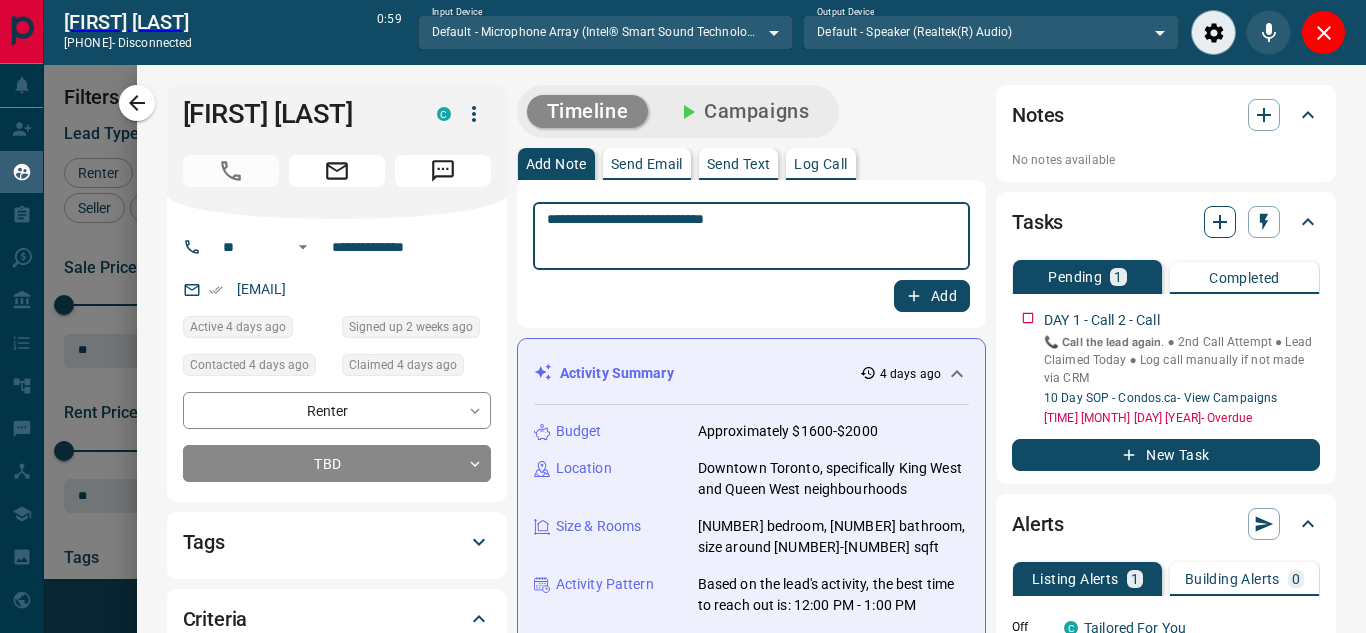 type on "**********" 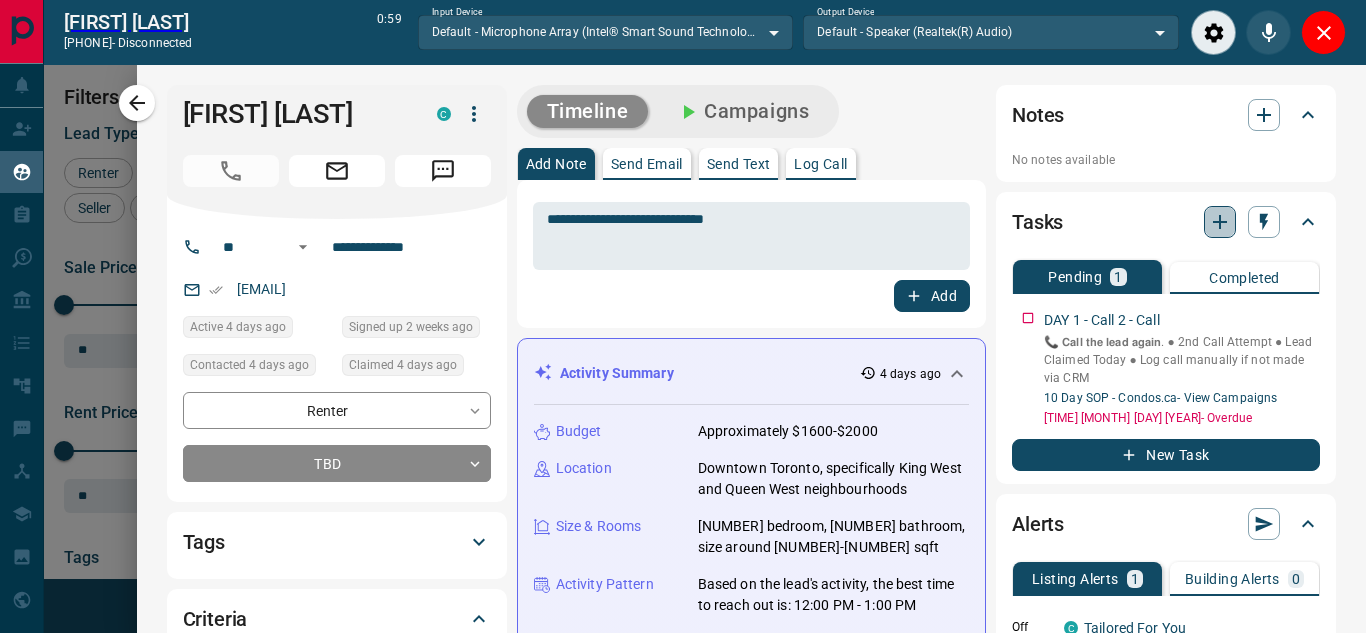click at bounding box center (1220, 222) 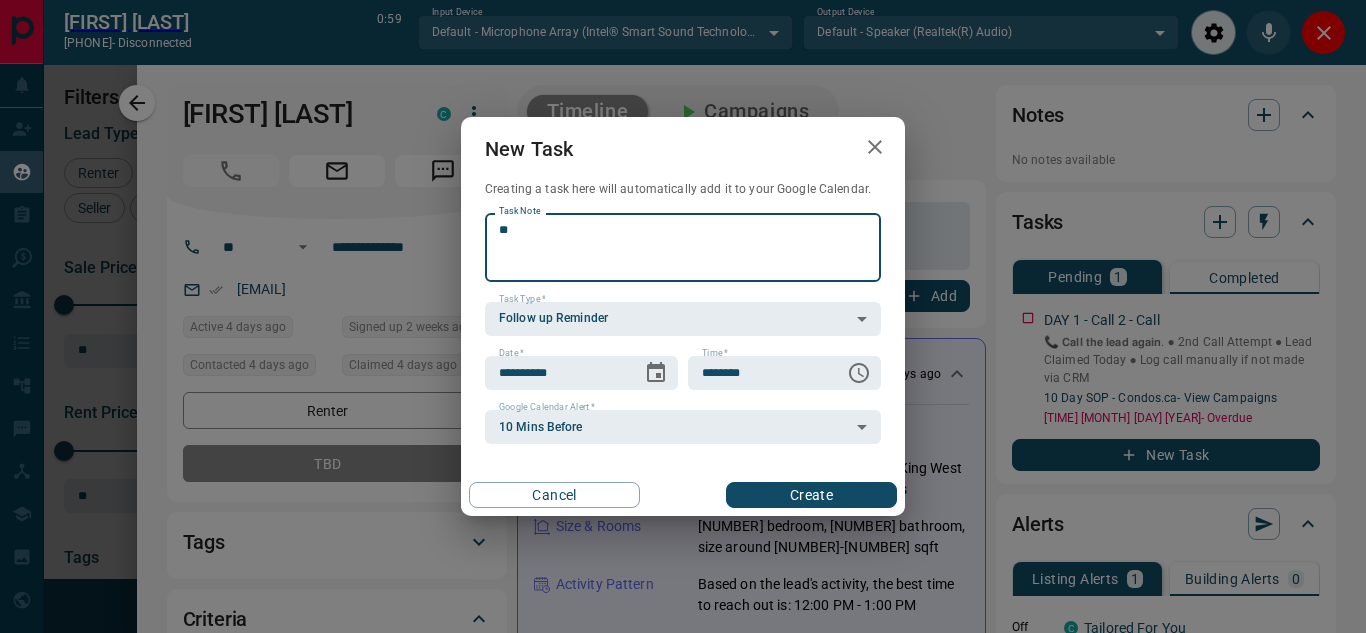 type on "*" 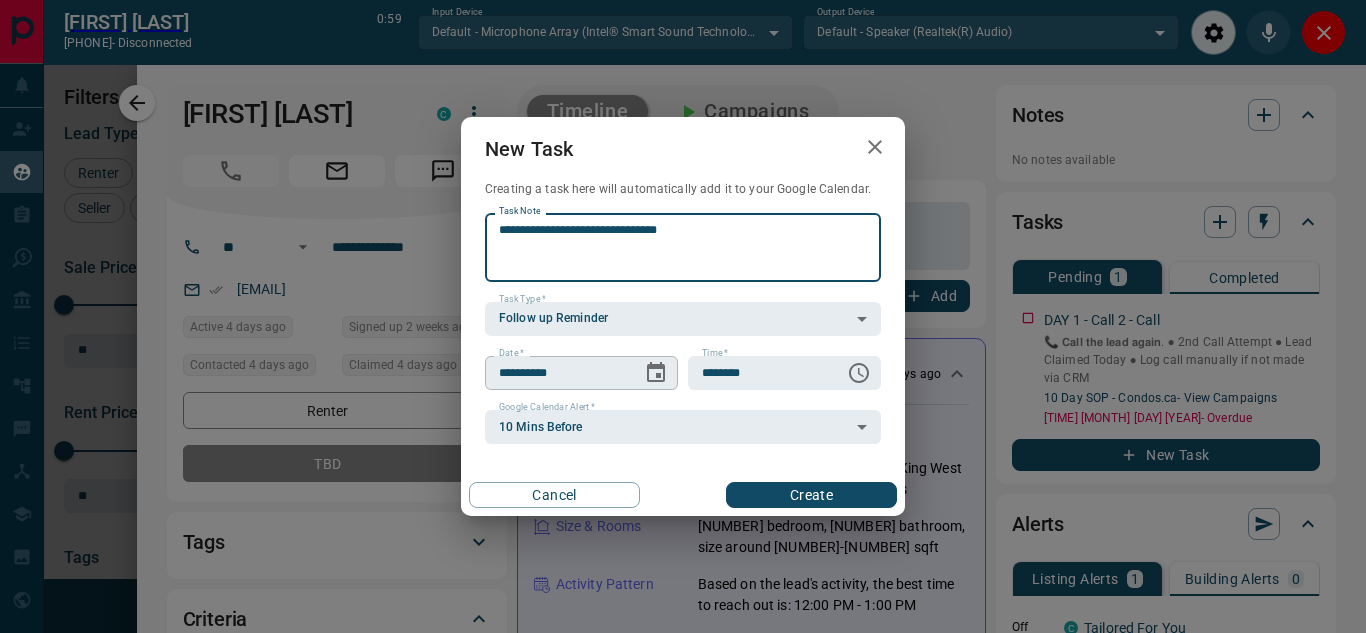 type on "**********" 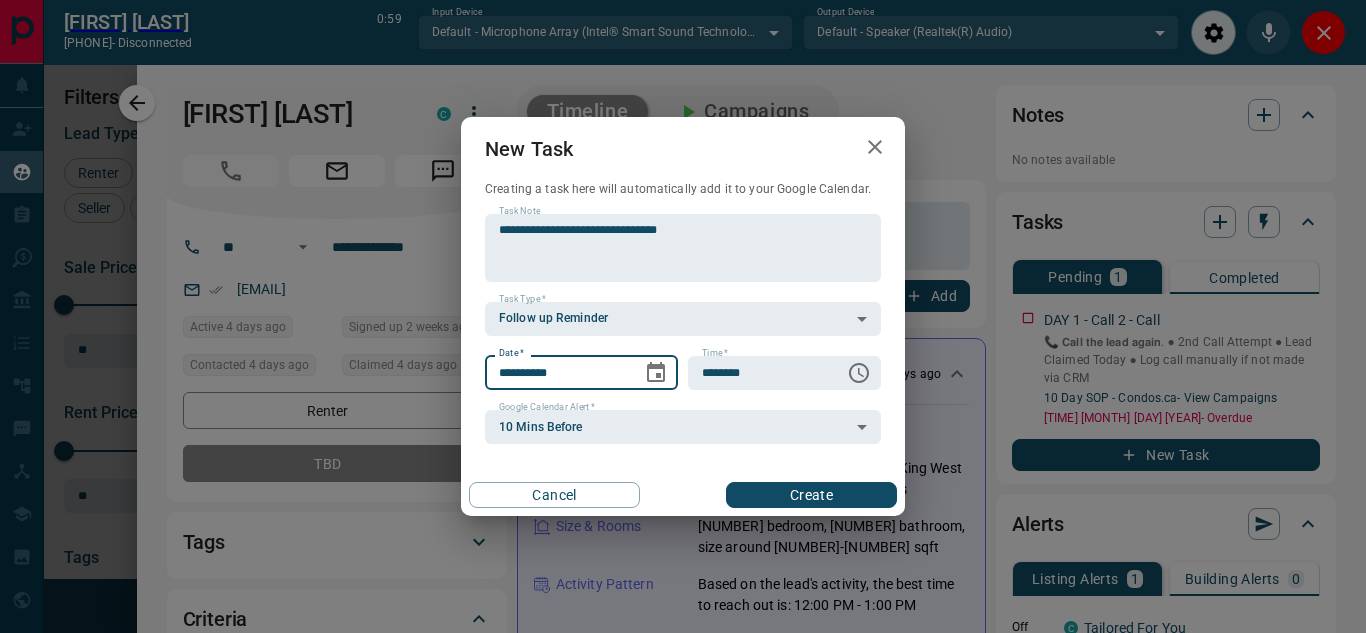 click on "**********" at bounding box center [556, 373] 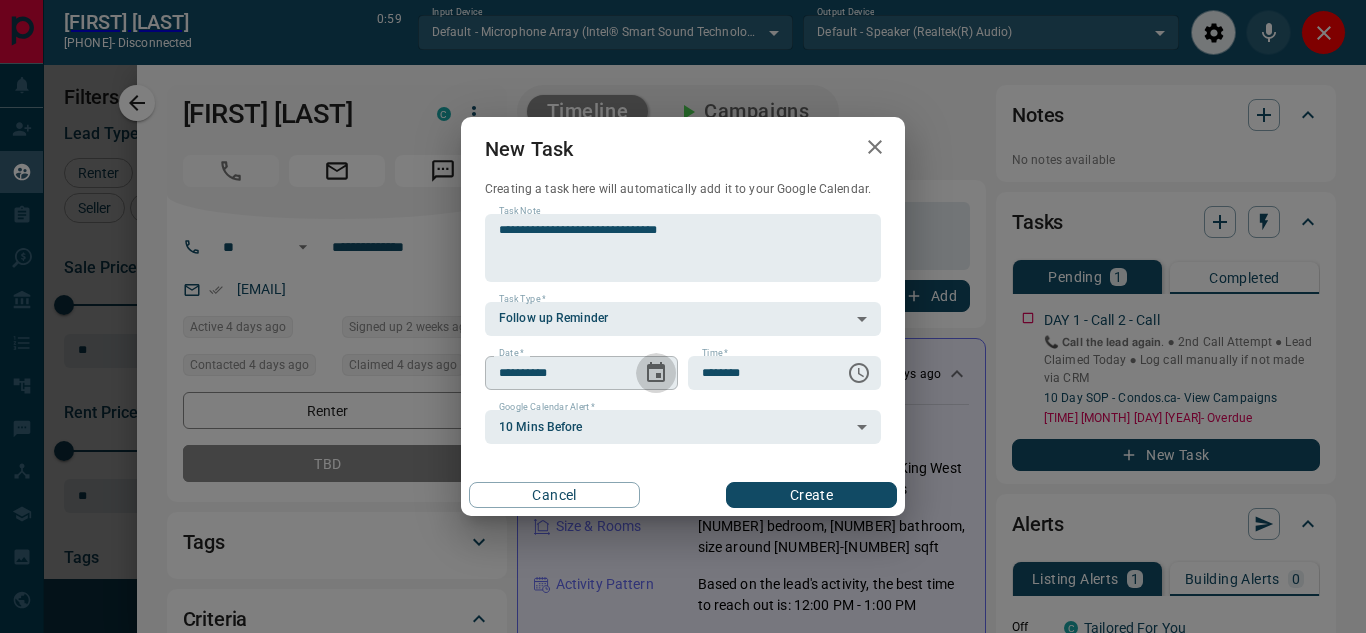 click 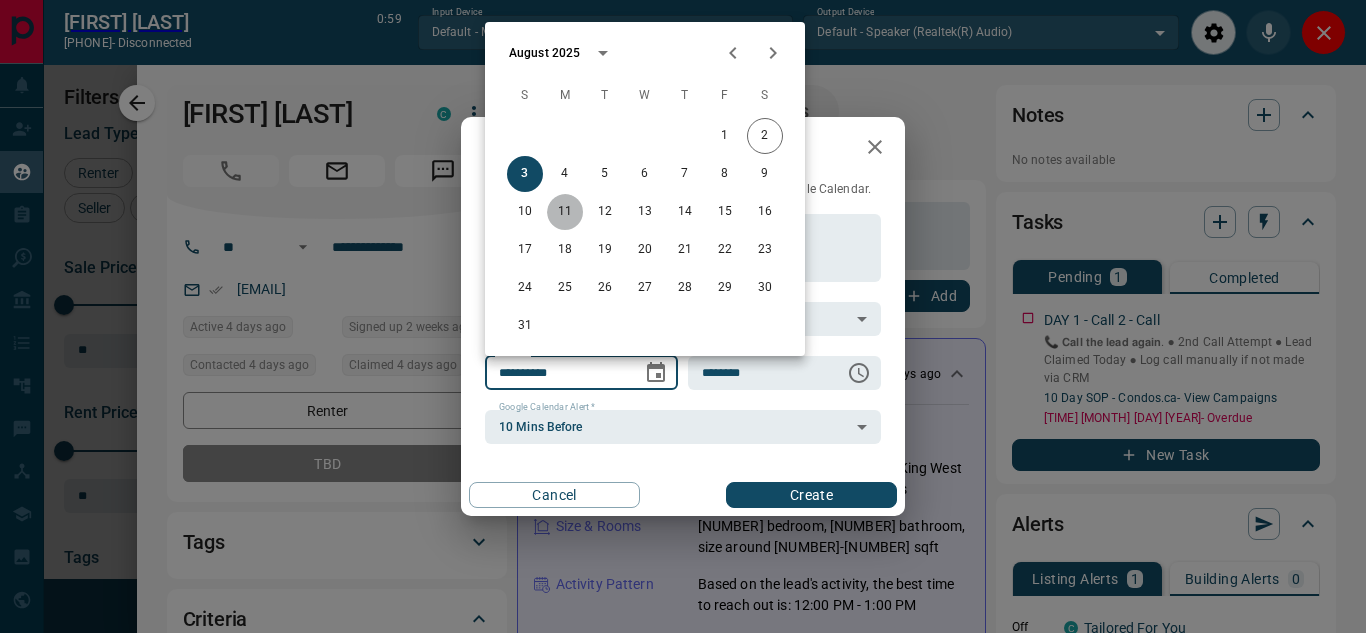 click on "11" at bounding box center (565, 212) 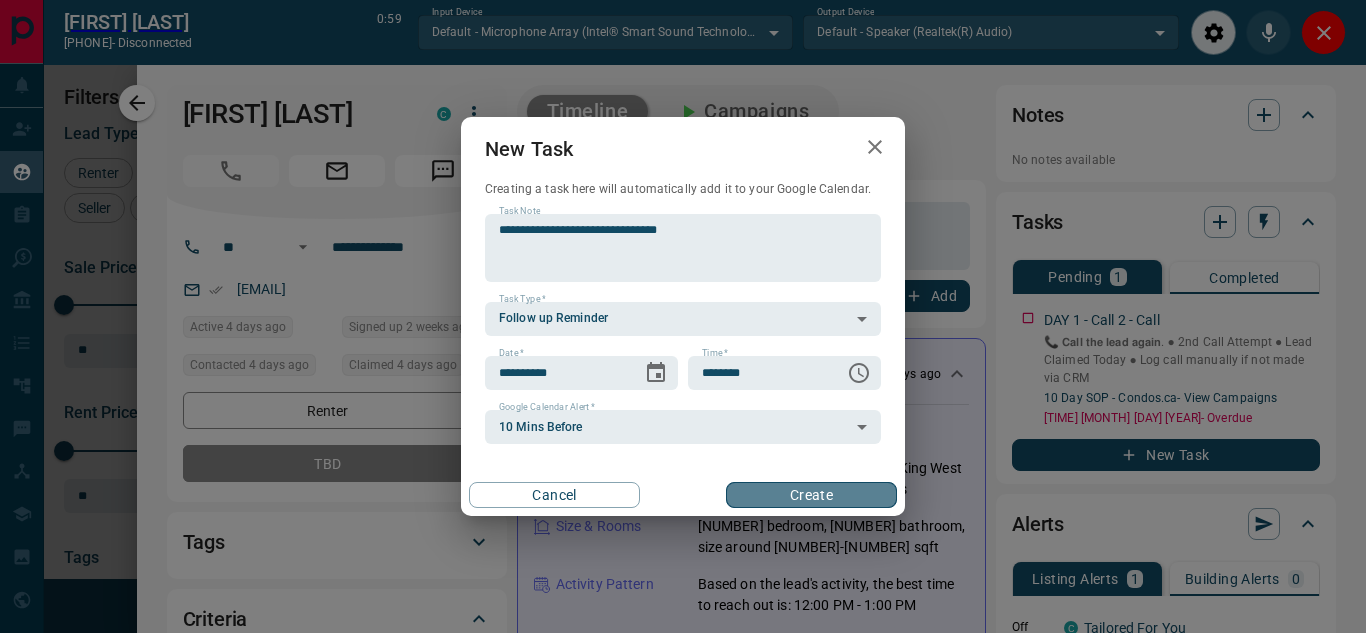 click on "Create" at bounding box center [811, 495] 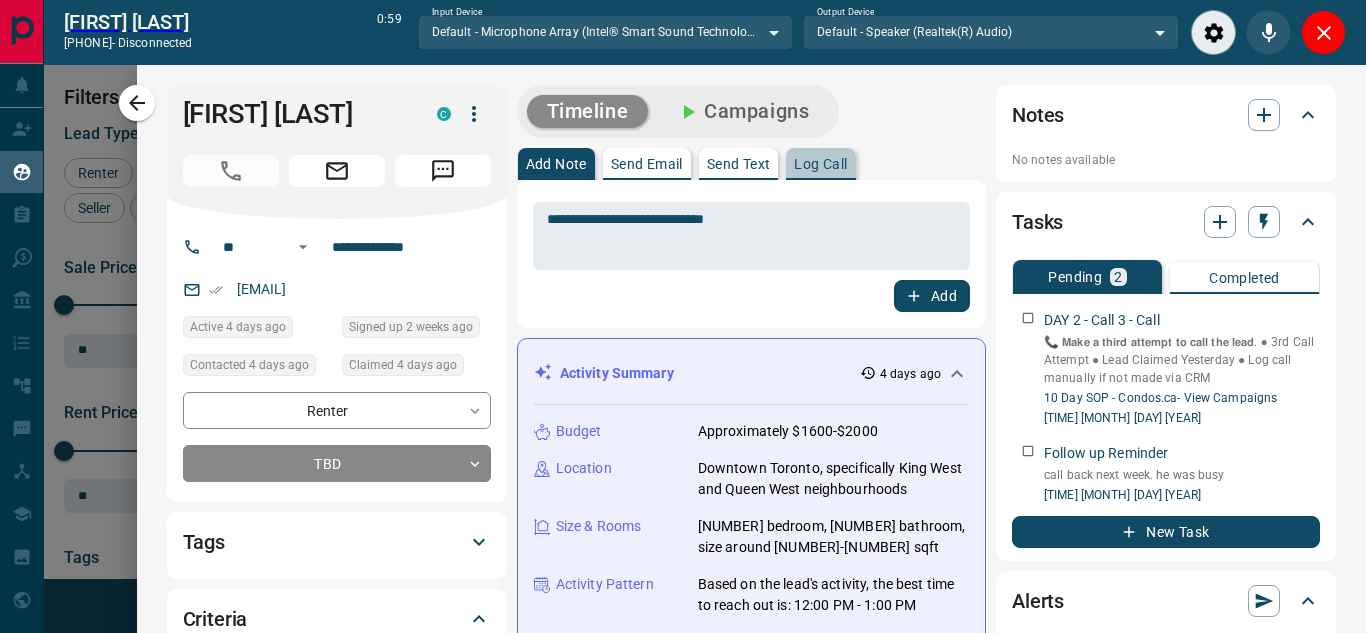 click on "Log Call" at bounding box center [820, 164] 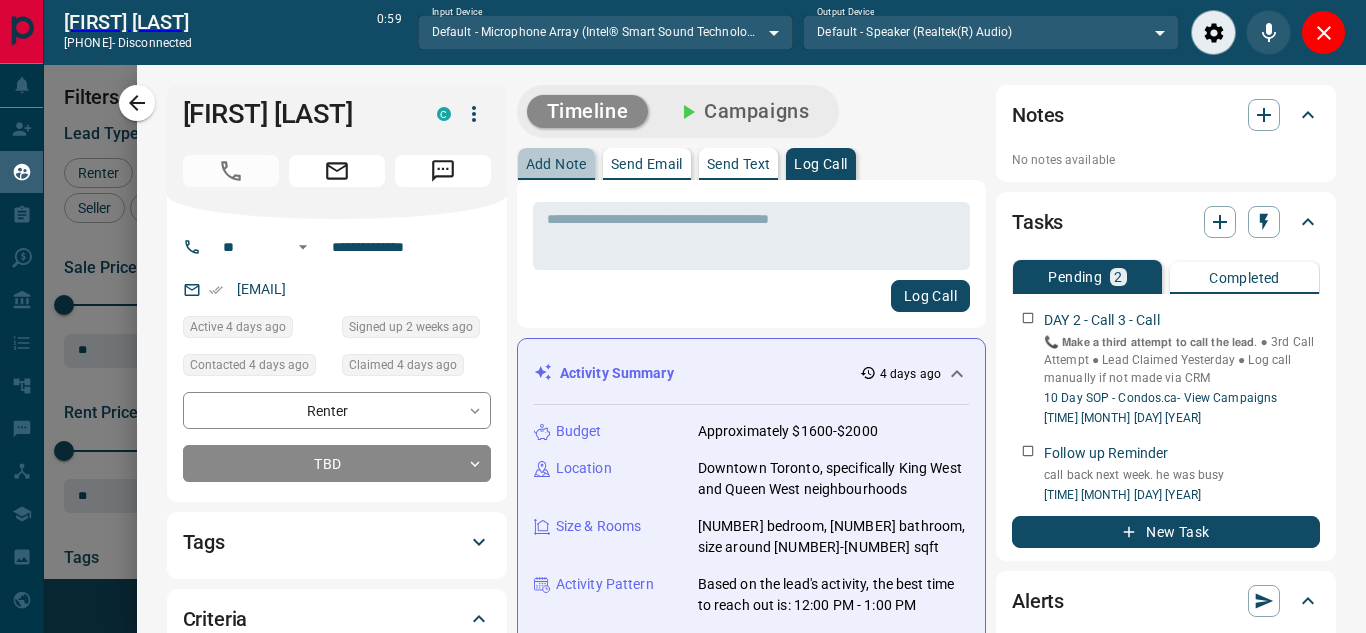 click on "Add Note" at bounding box center [556, 164] 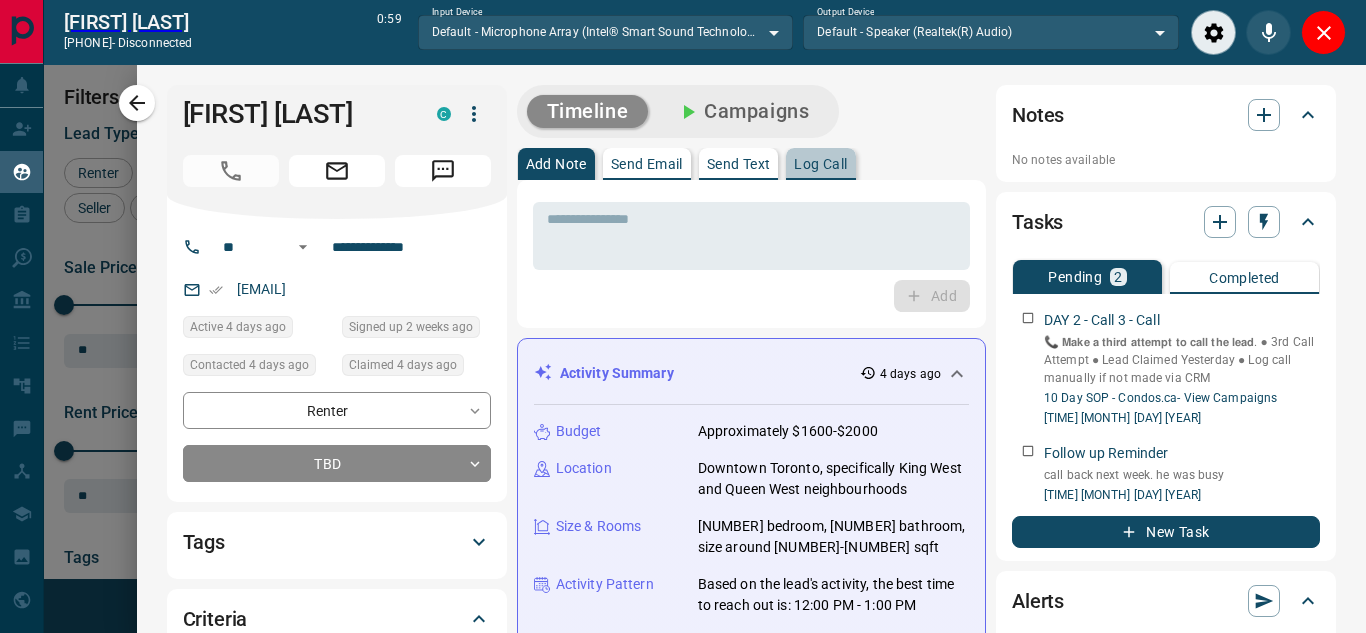 click on "Log Call" at bounding box center (820, 164) 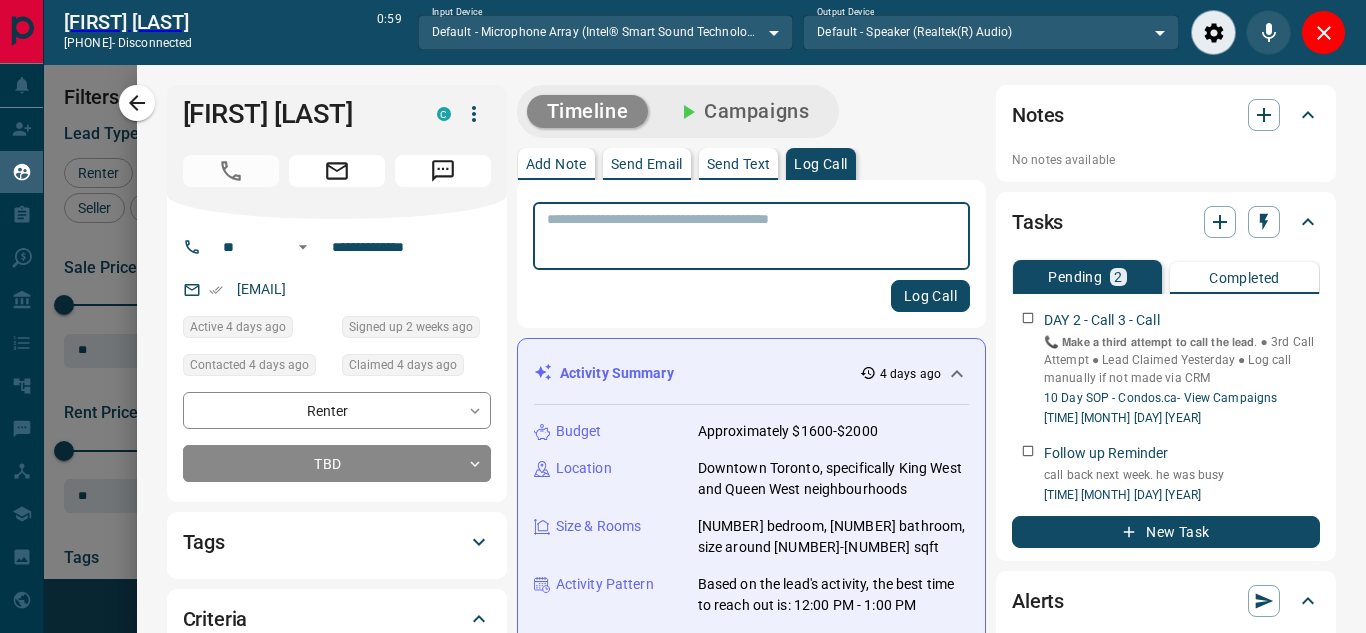 click at bounding box center (751, 236) 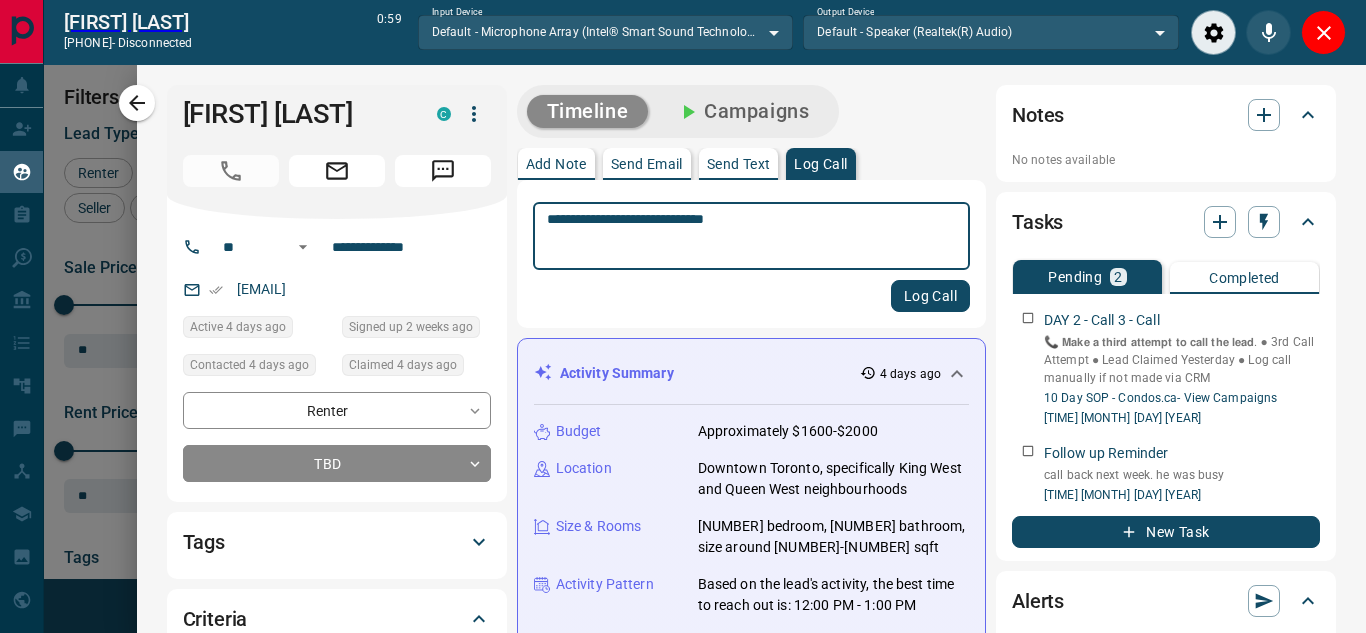 type on "**********" 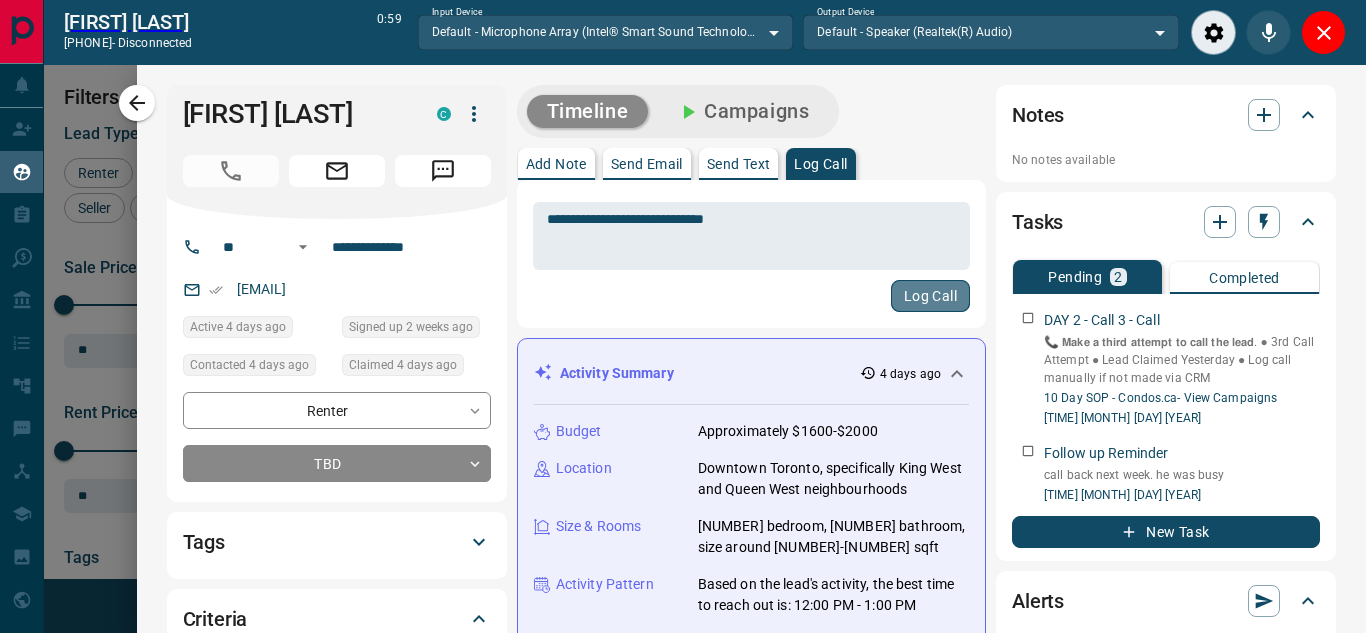 click on "Log Call" at bounding box center (930, 296) 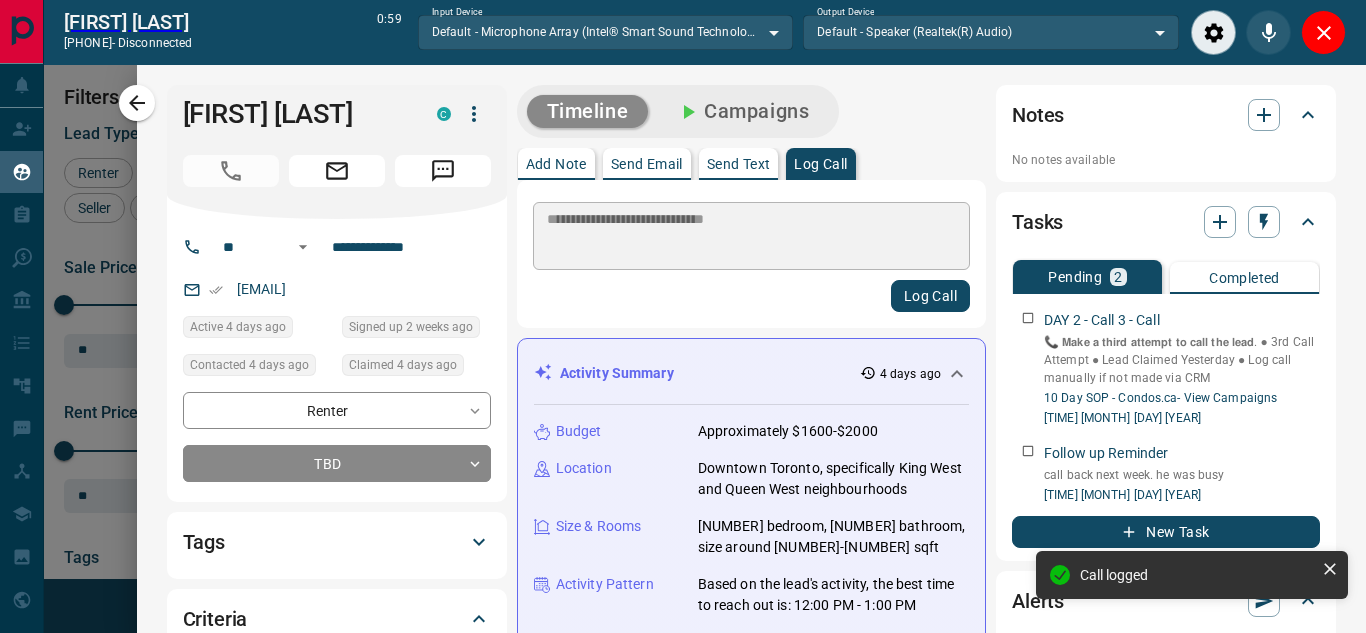 type 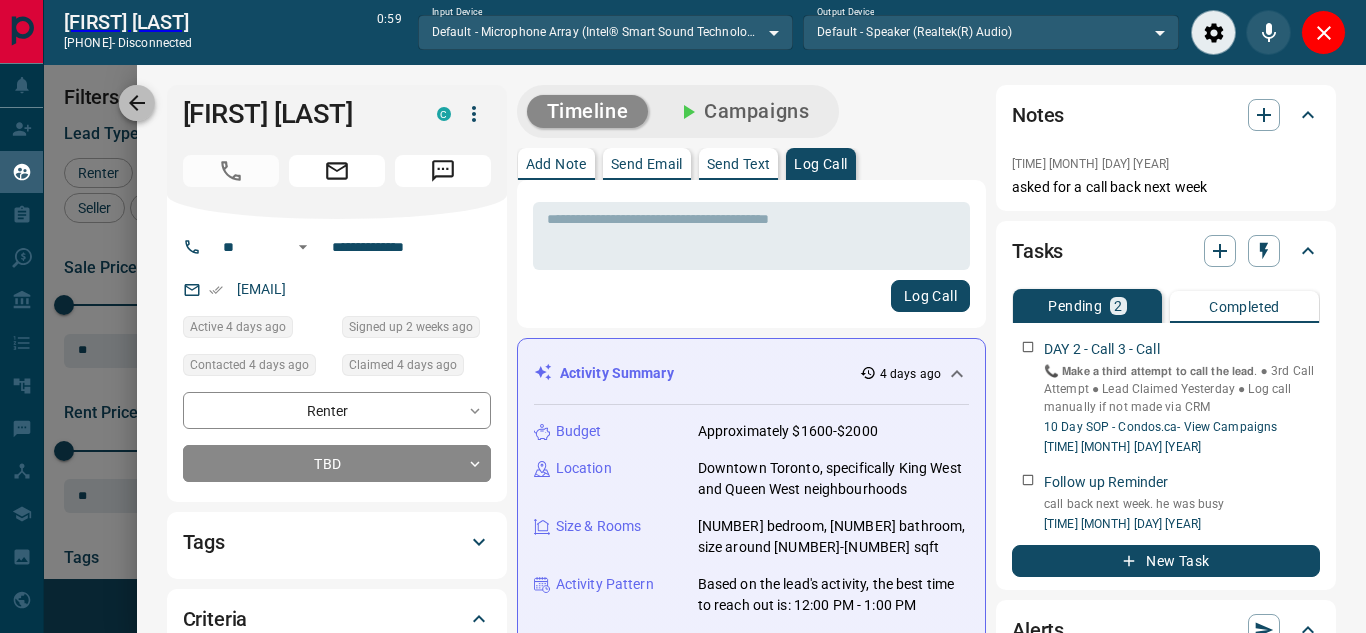 click 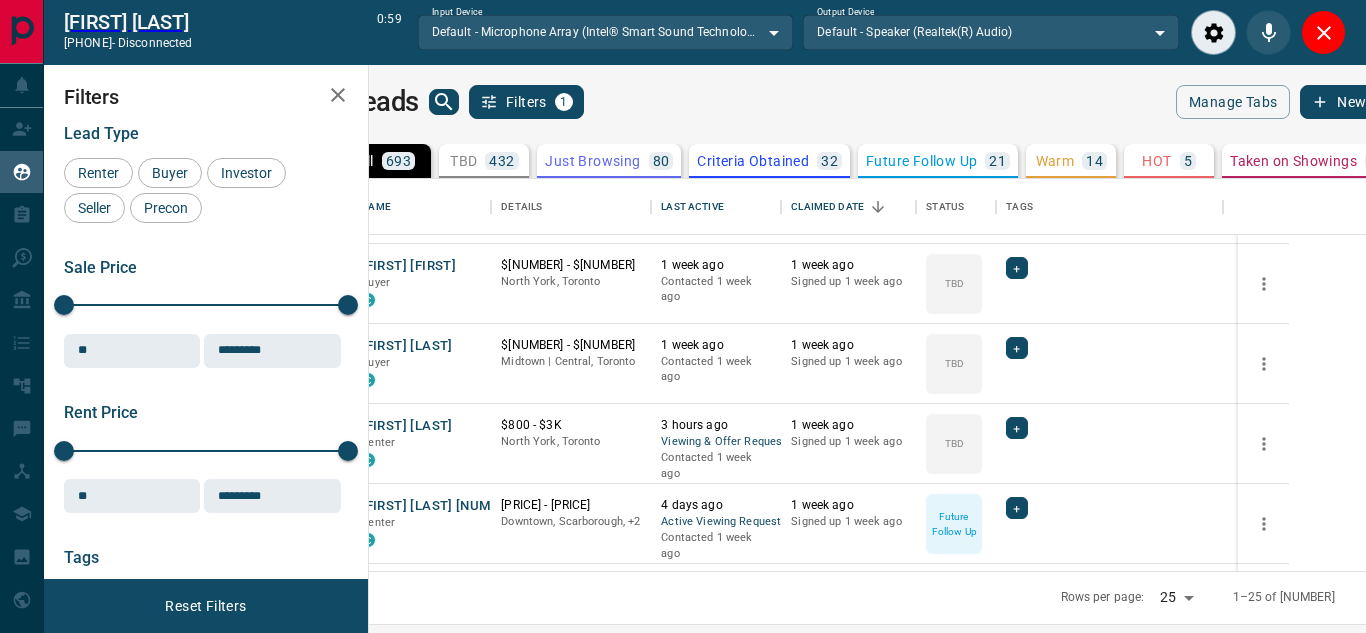 scroll, scrollTop: 1170, scrollLeft: 0, axis: vertical 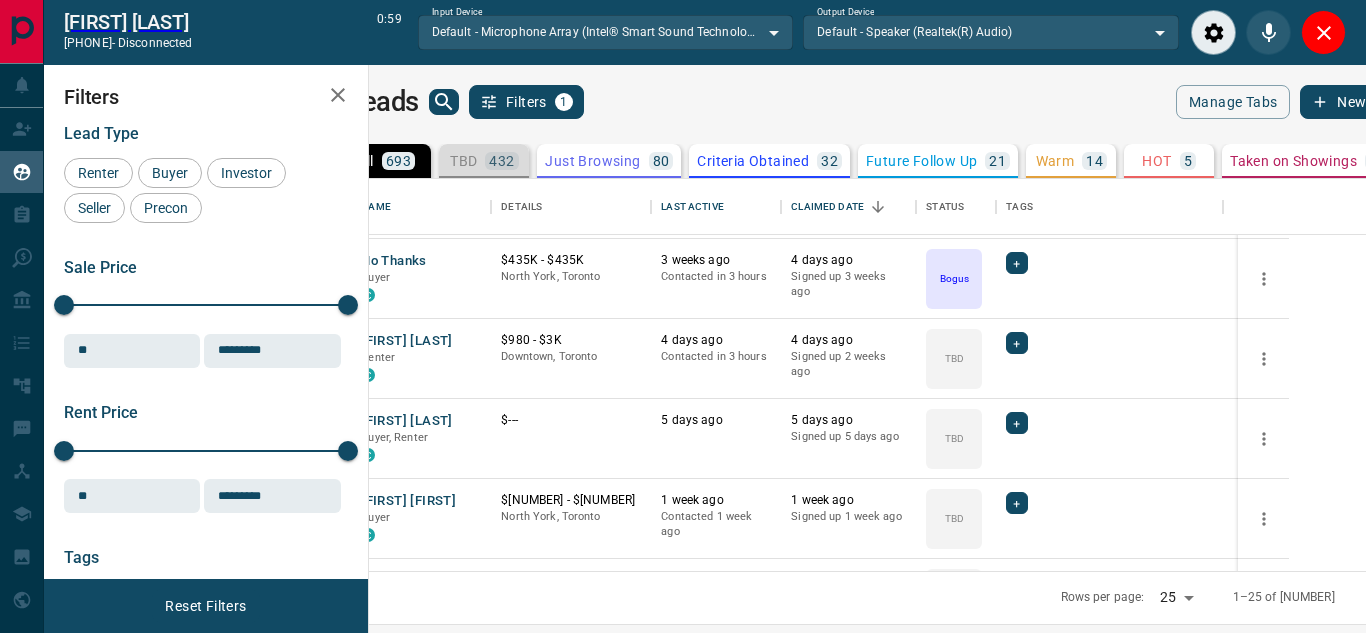 click on "TBD" at bounding box center [463, 161] 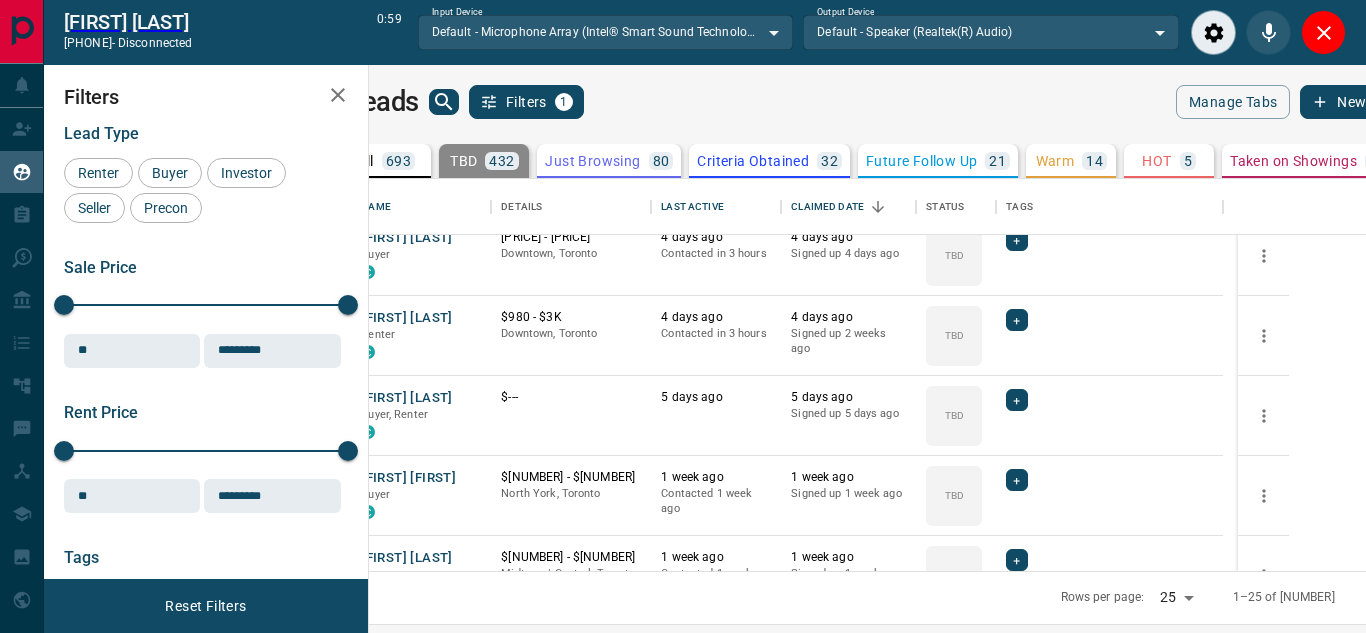 scroll, scrollTop: 900, scrollLeft: 0, axis: vertical 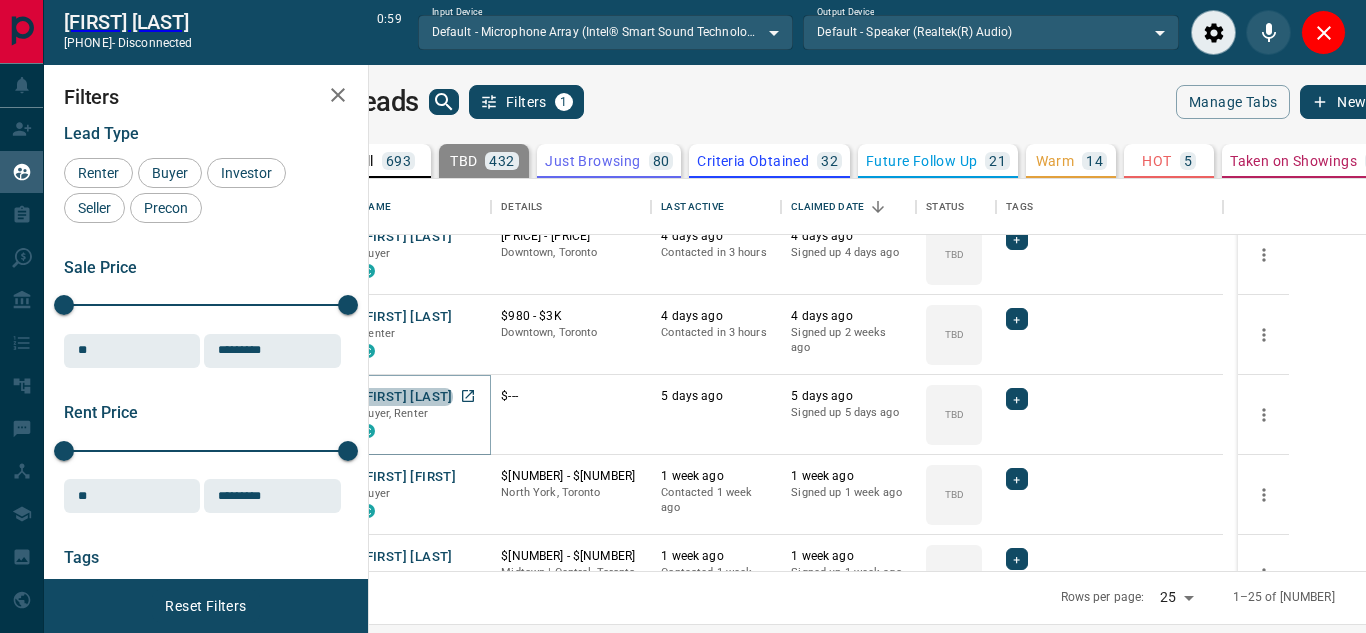 click on "[FIRST] [LAST]" at bounding box center (406, 397) 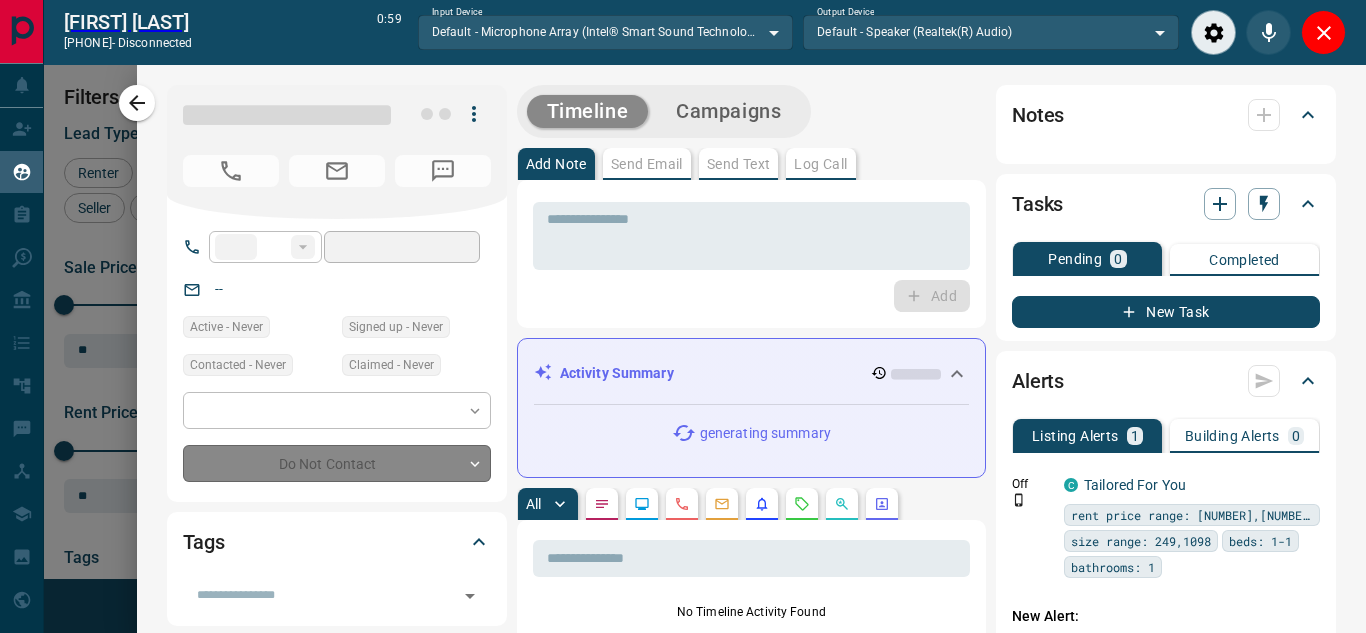 type on "**" 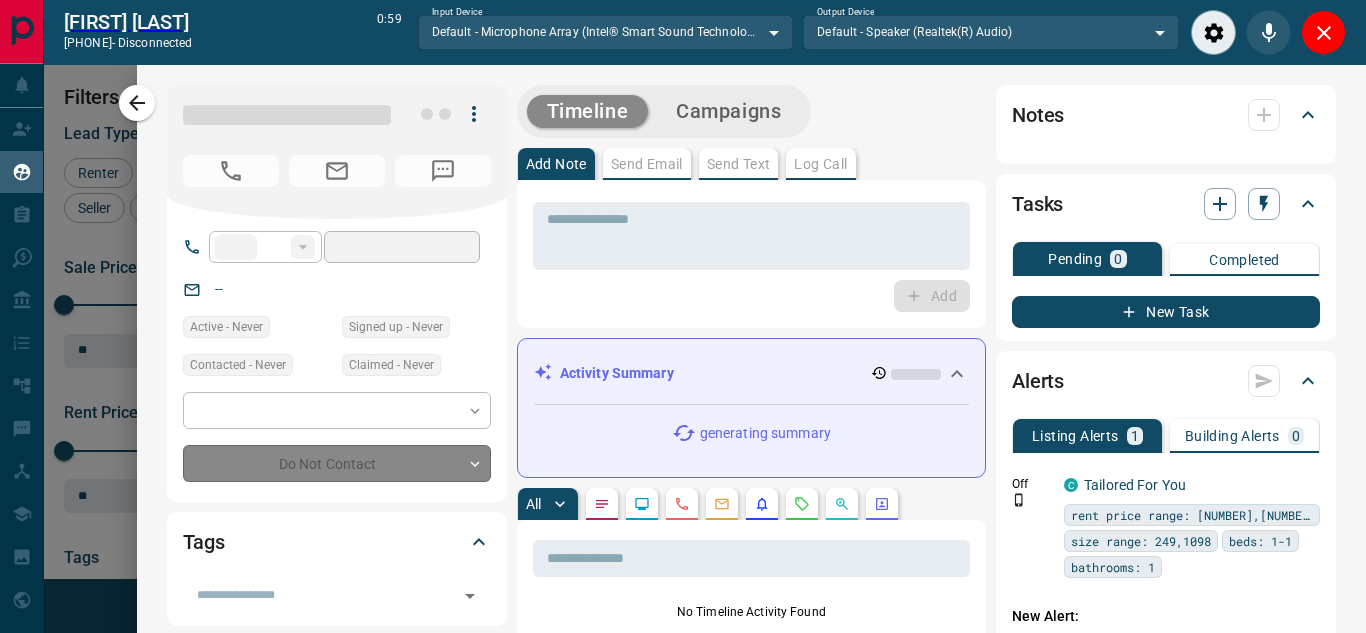 type on "**********" 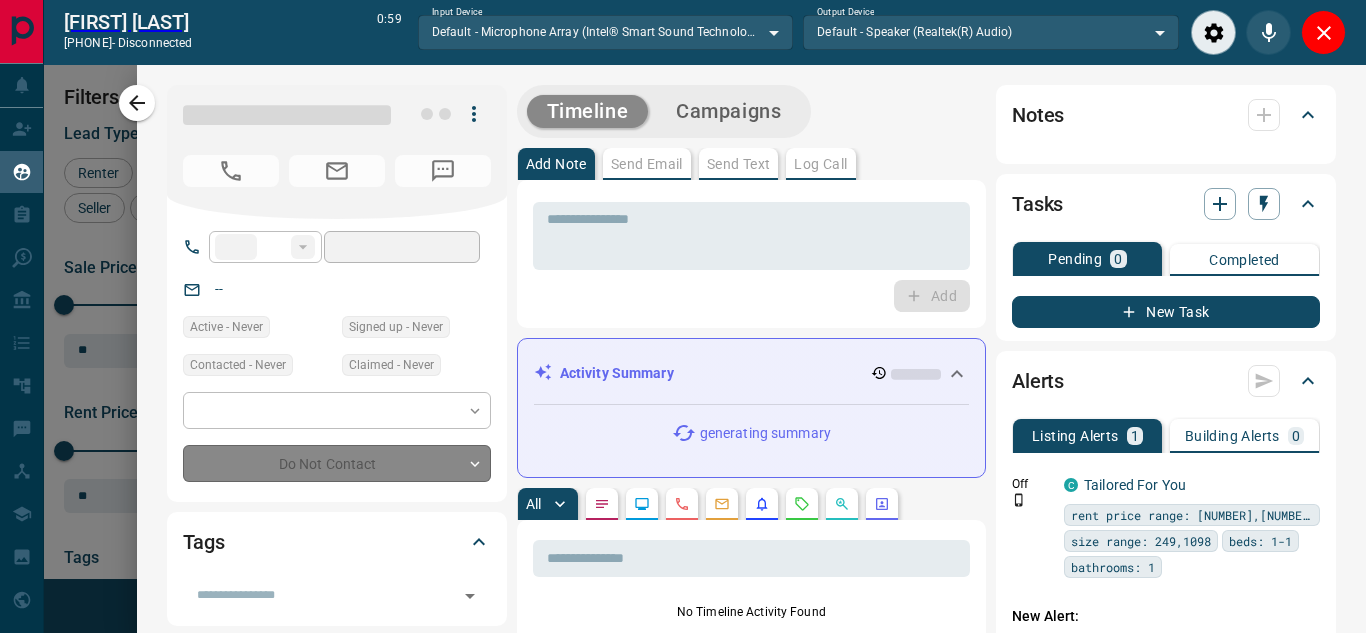 type on "**" 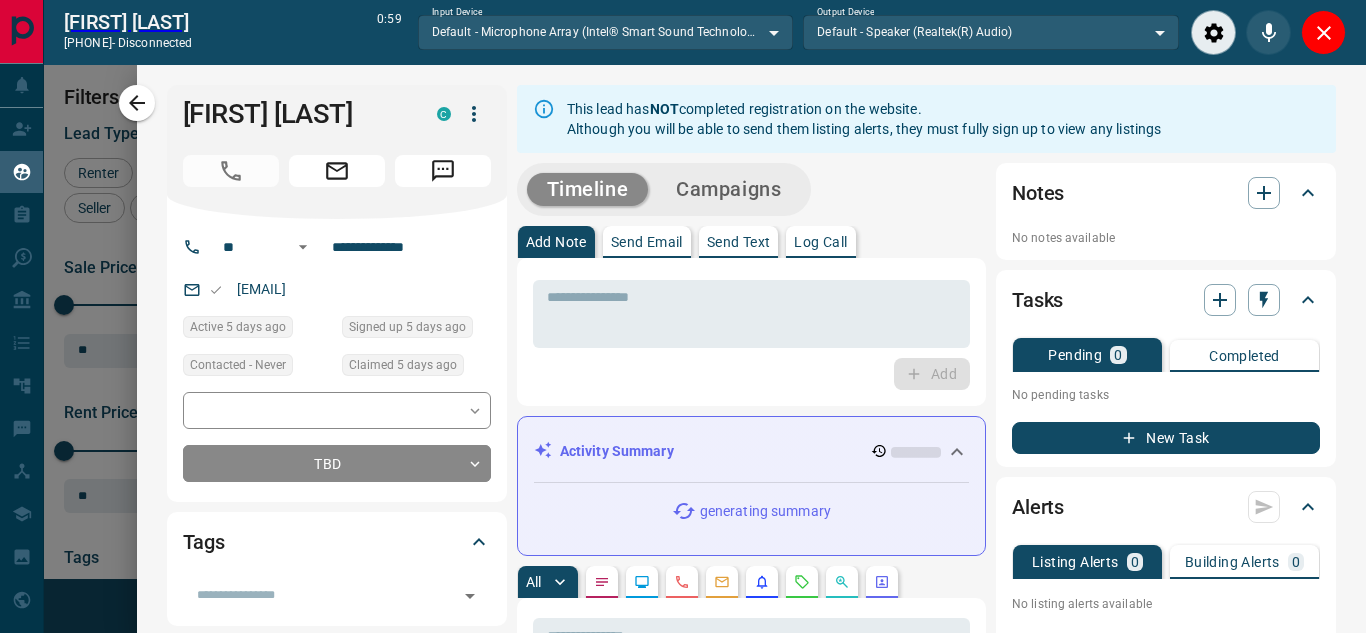 type 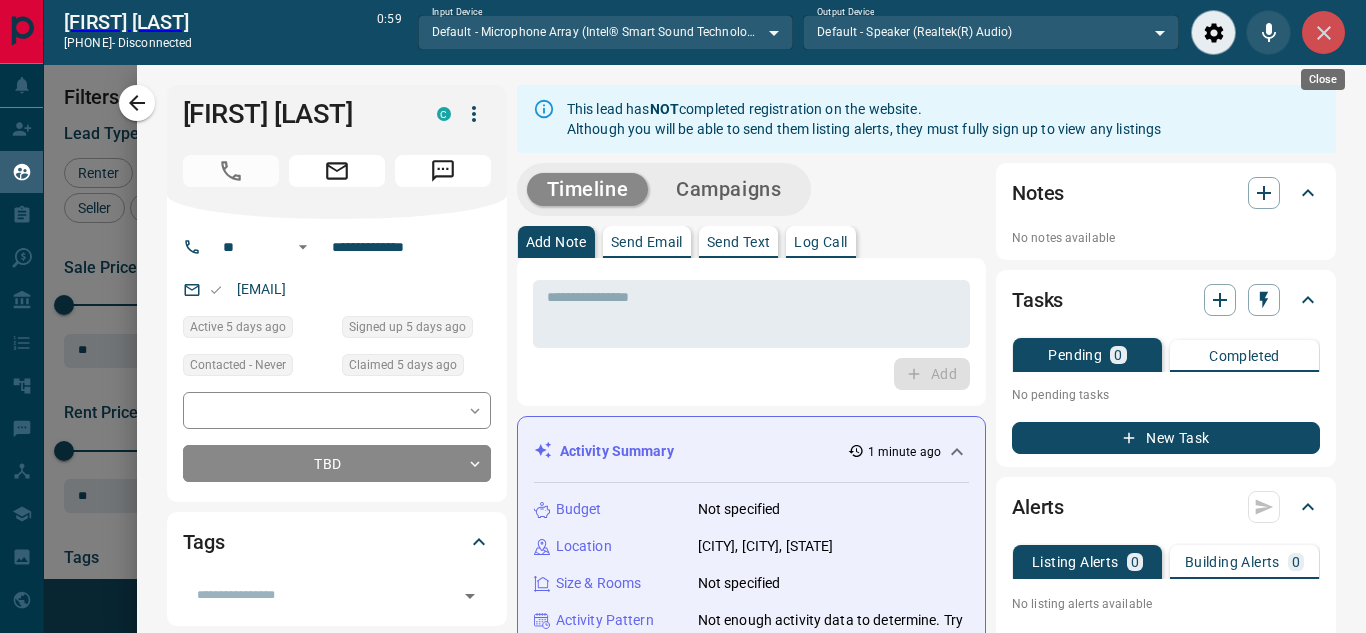click 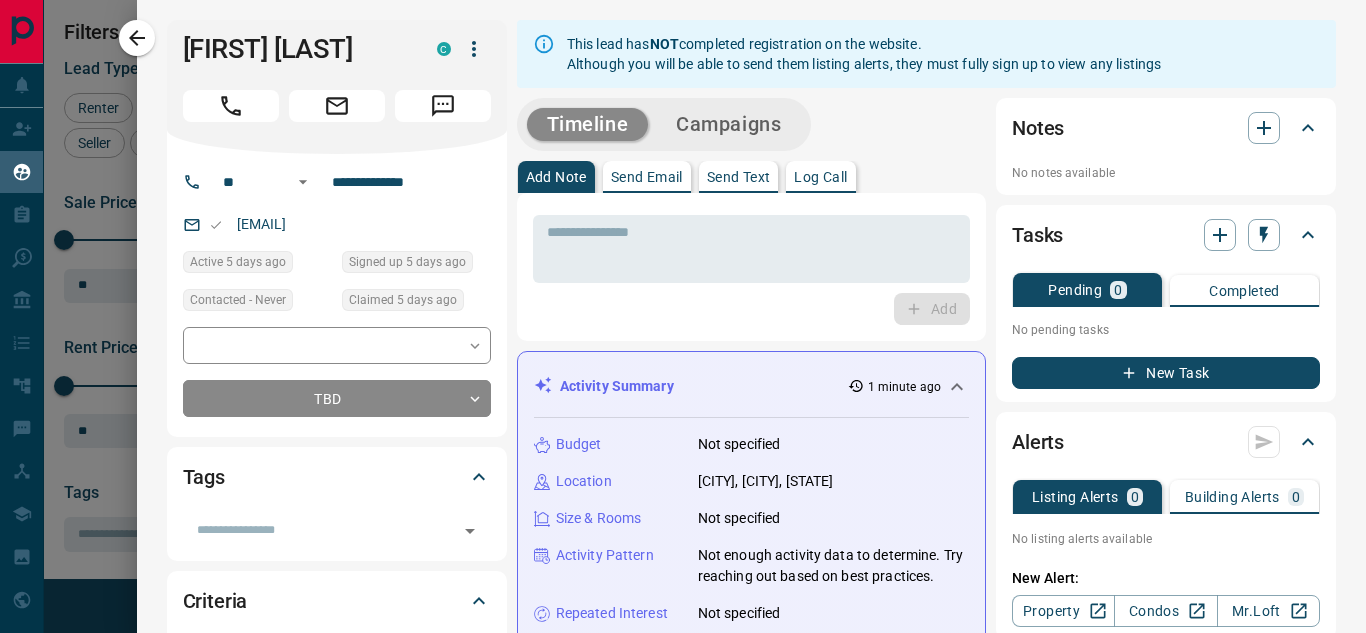 scroll, scrollTop: 16, scrollLeft: 16, axis: both 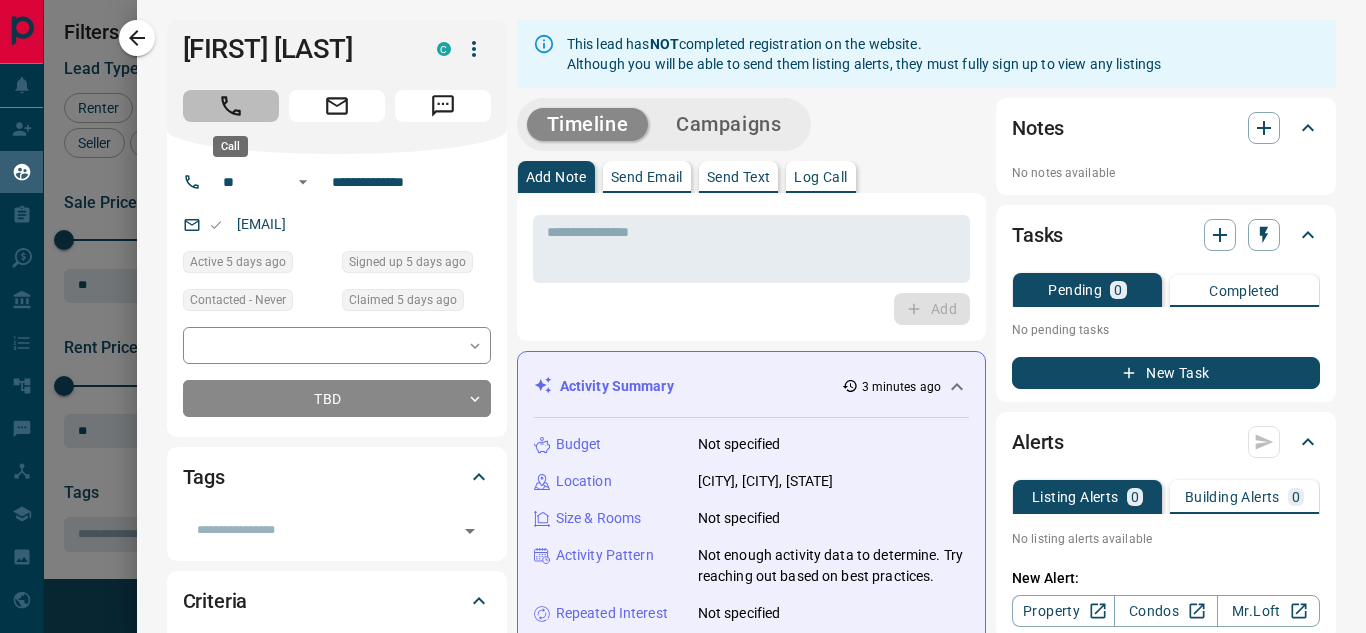 click at bounding box center (231, 106) 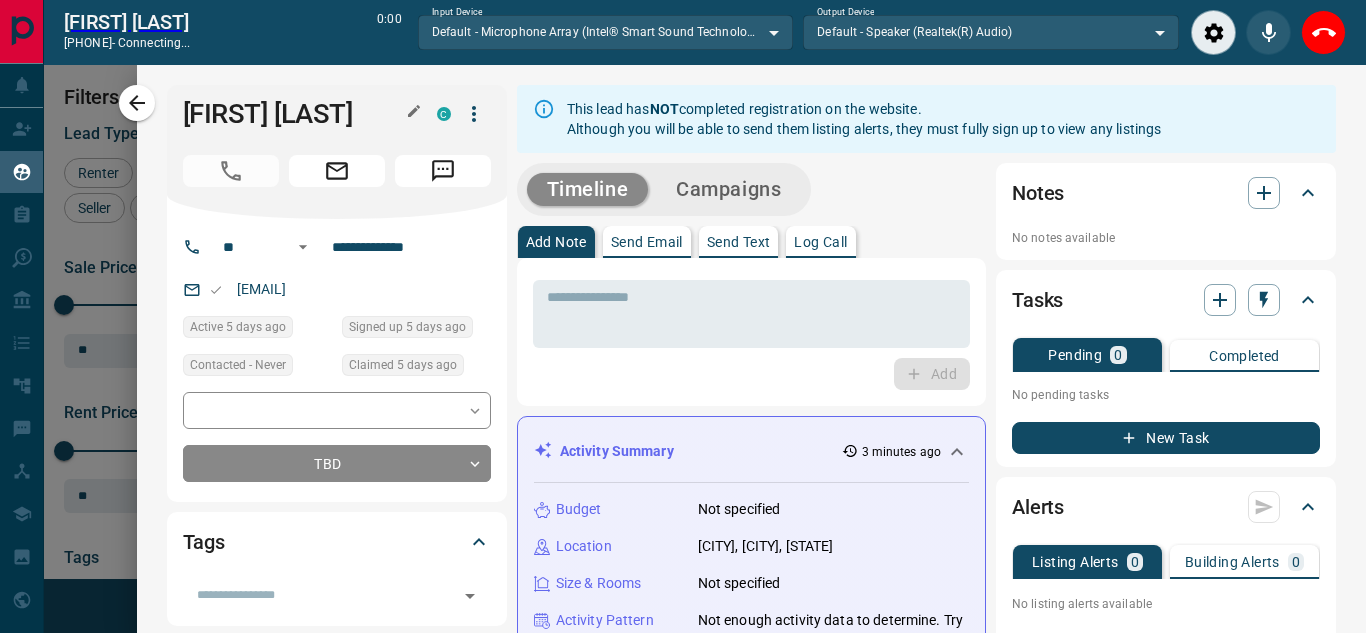 scroll, scrollTop: 377, scrollLeft: 973, axis: both 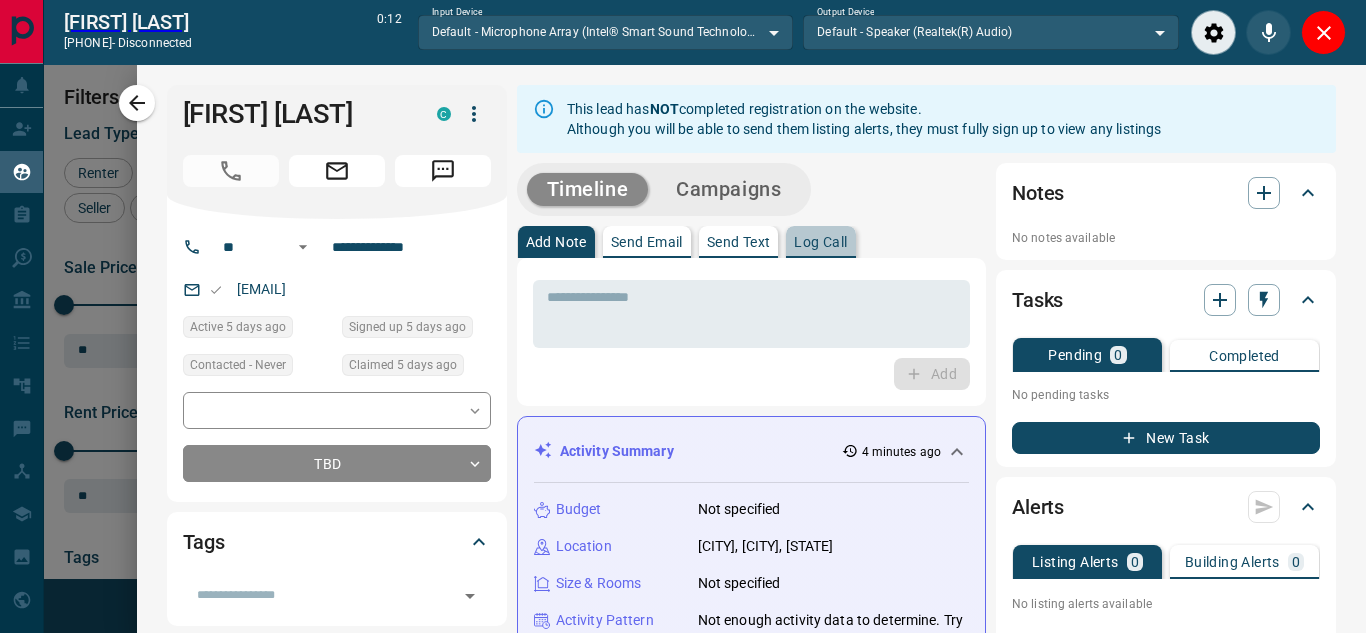click on "Log Call" at bounding box center (820, 242) 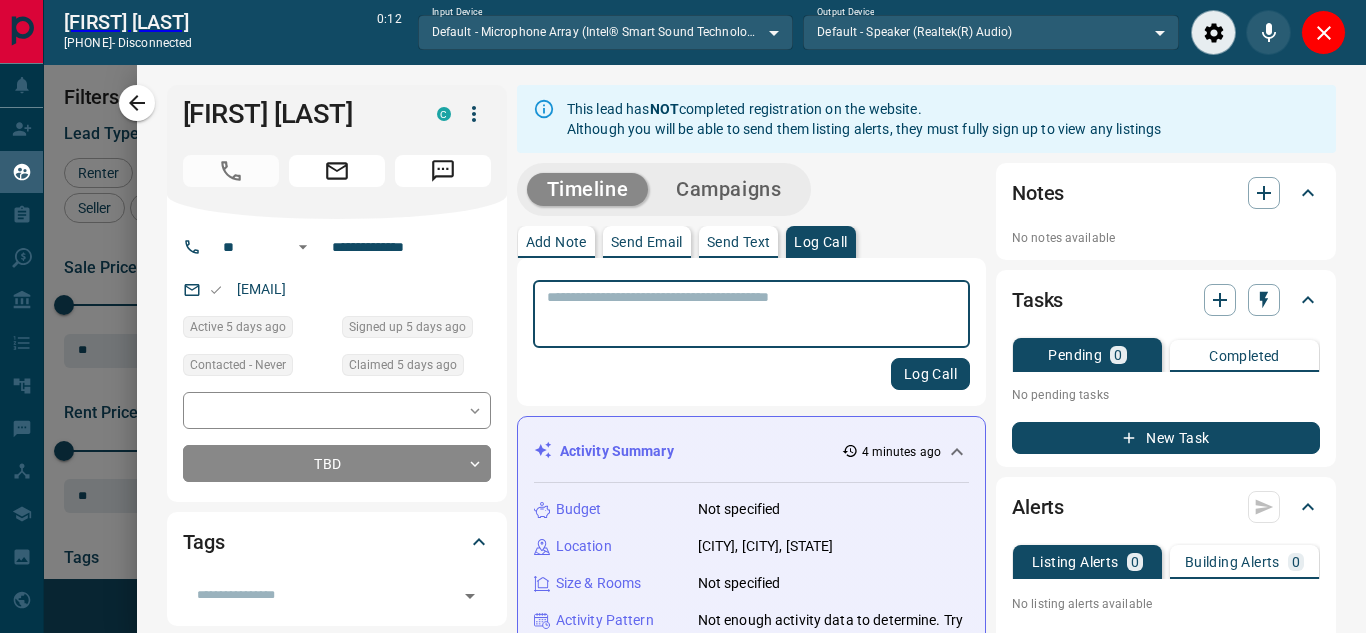 click at bounding box center [751, 314] 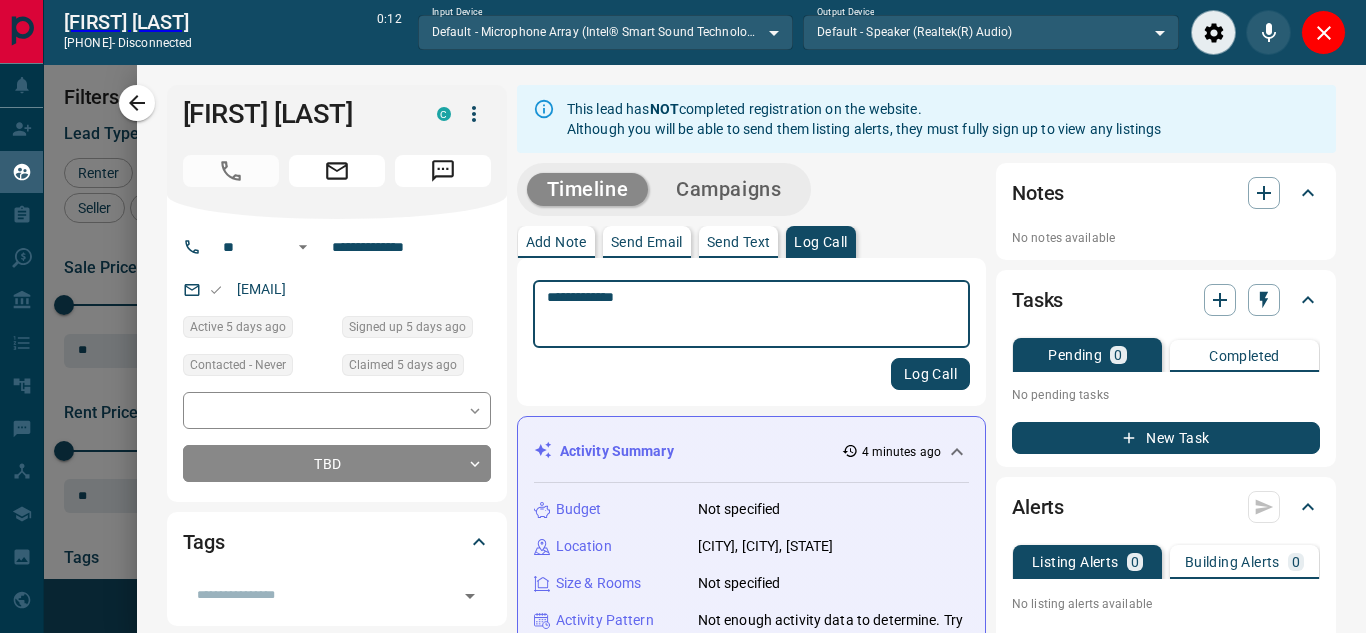 type on "**********" 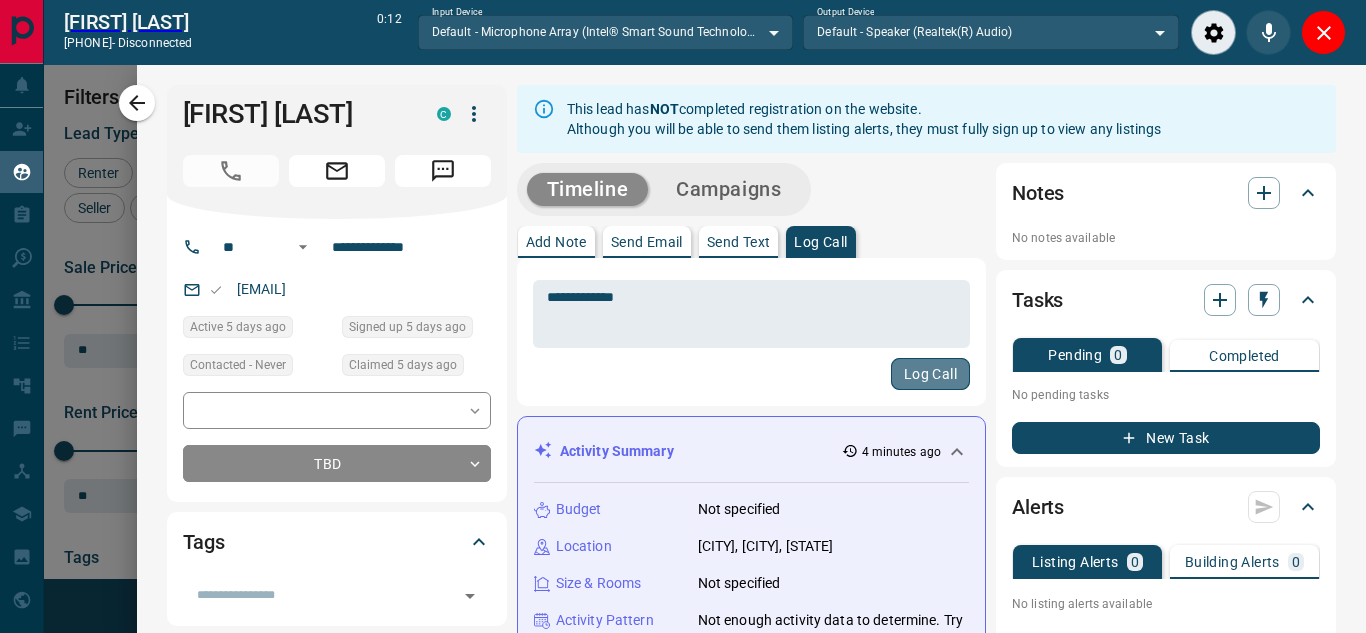 click on "Log Call" at bounding box center (930, 374) 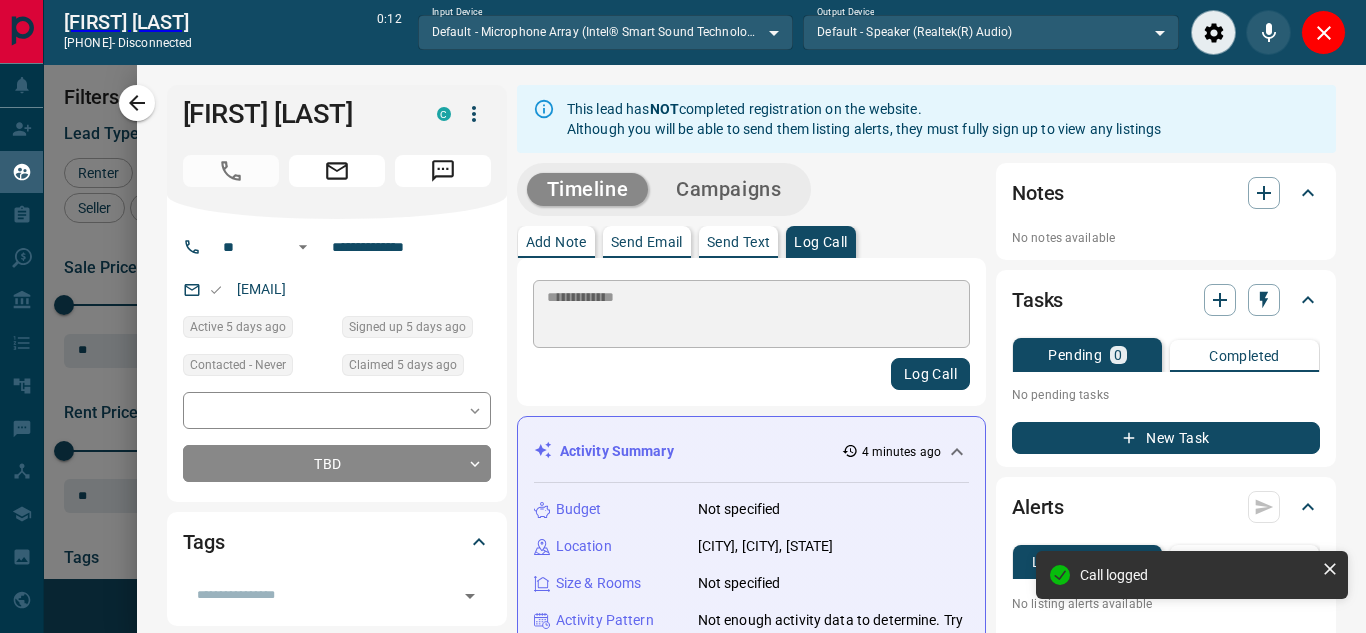 type 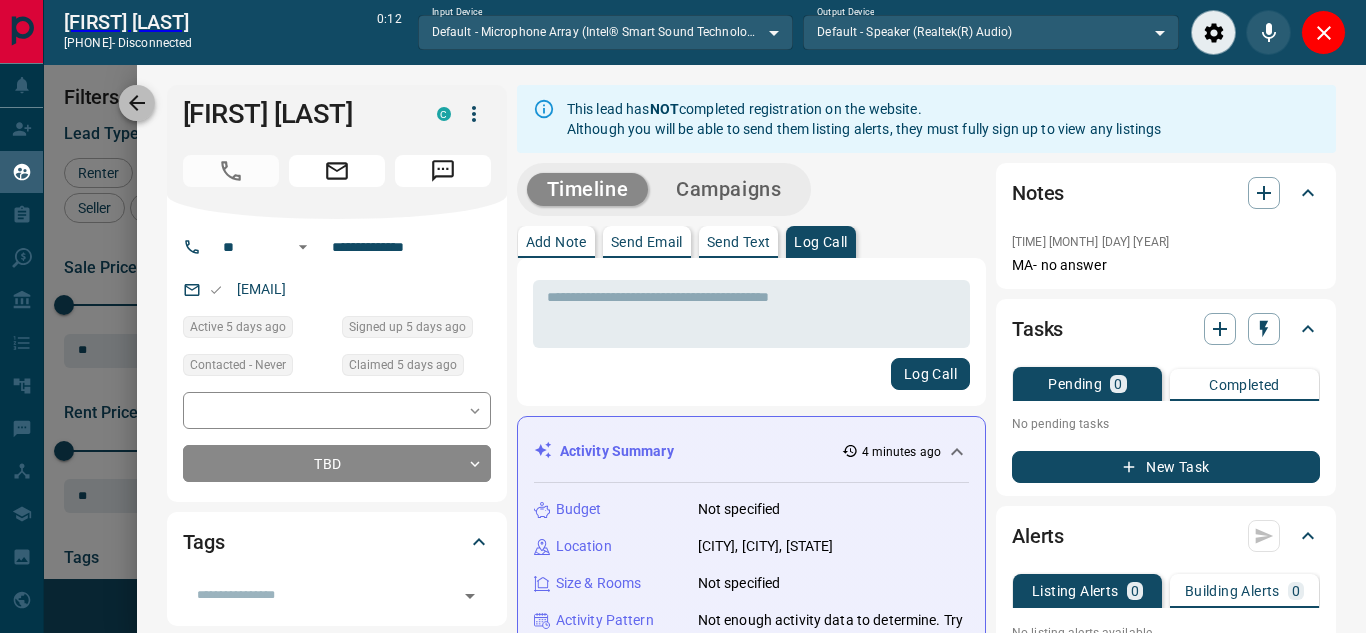 click 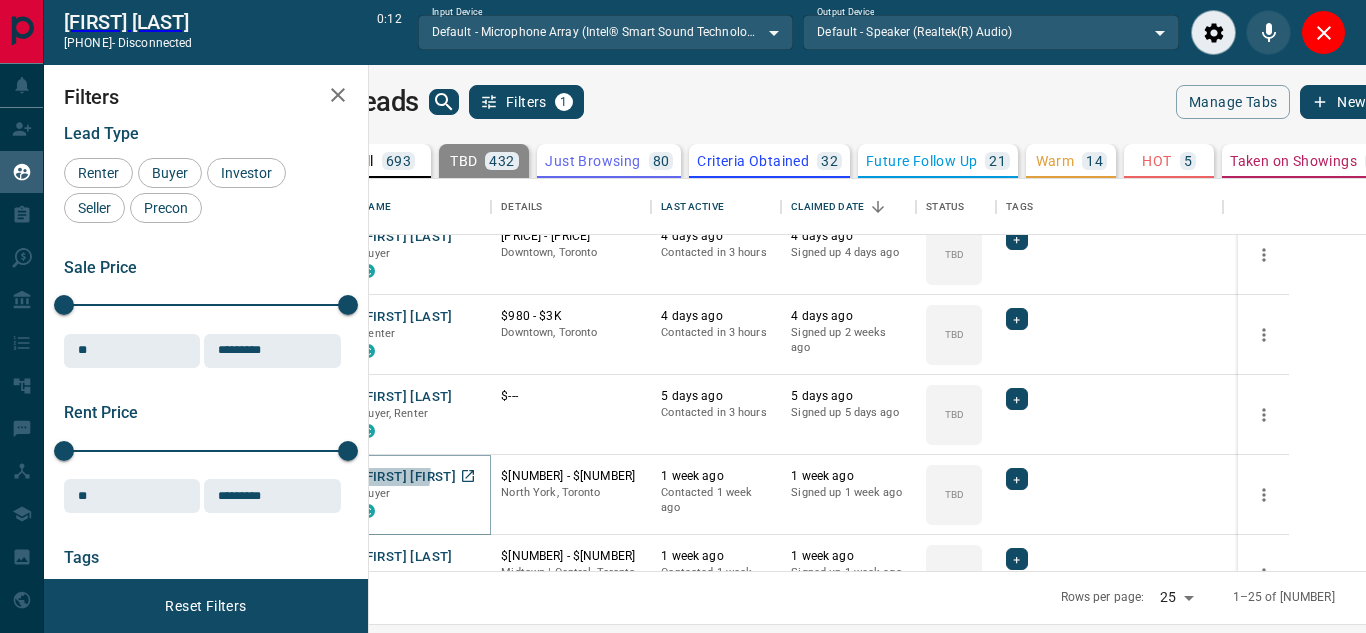 click on "[FIRST] [FIRST]" at bounding box center (408, 477) 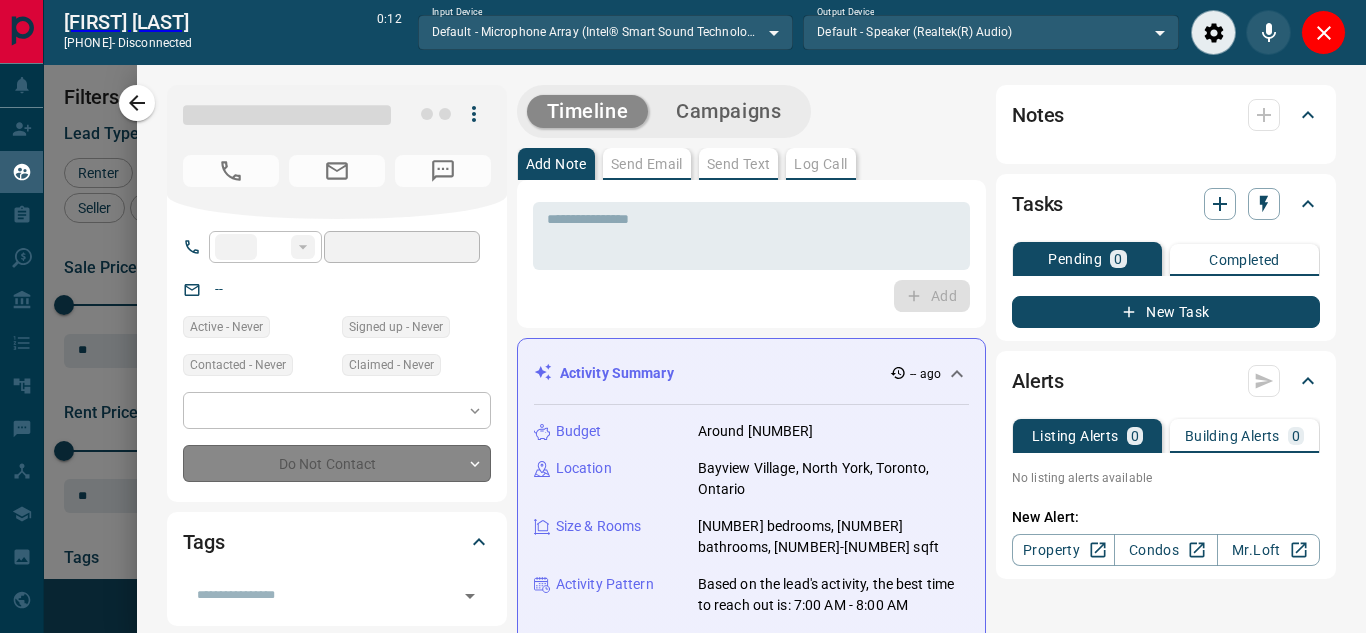 type on "**" 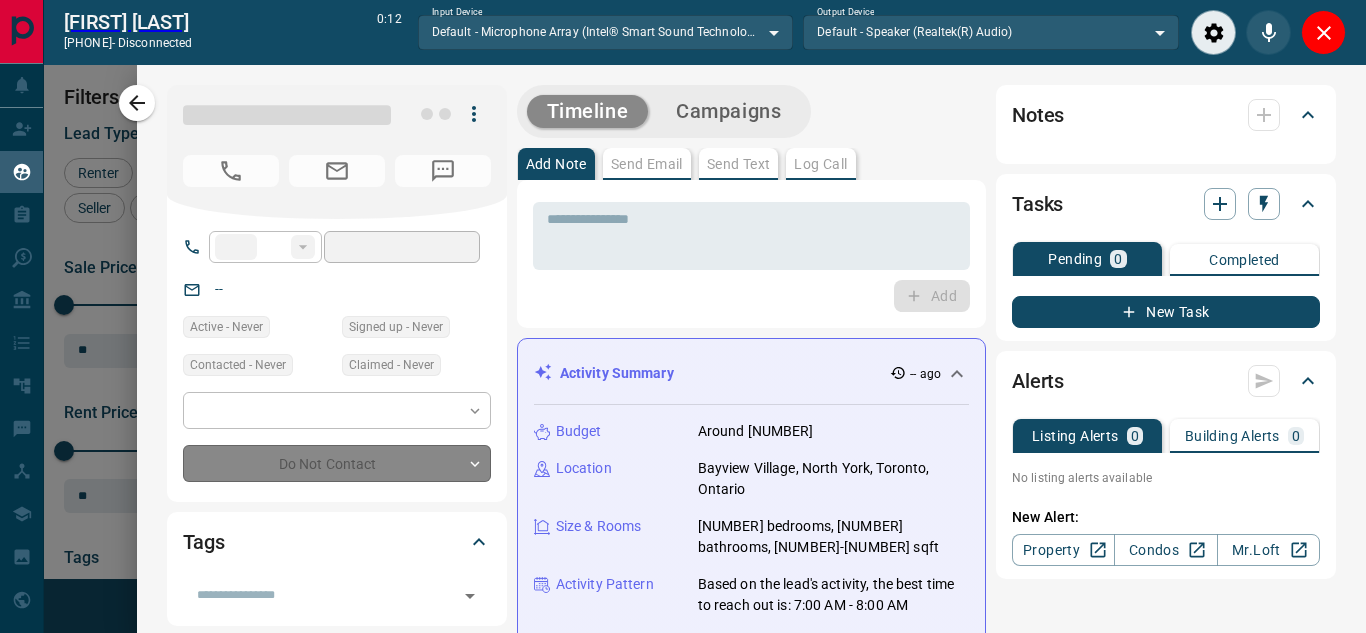 type on "**********" 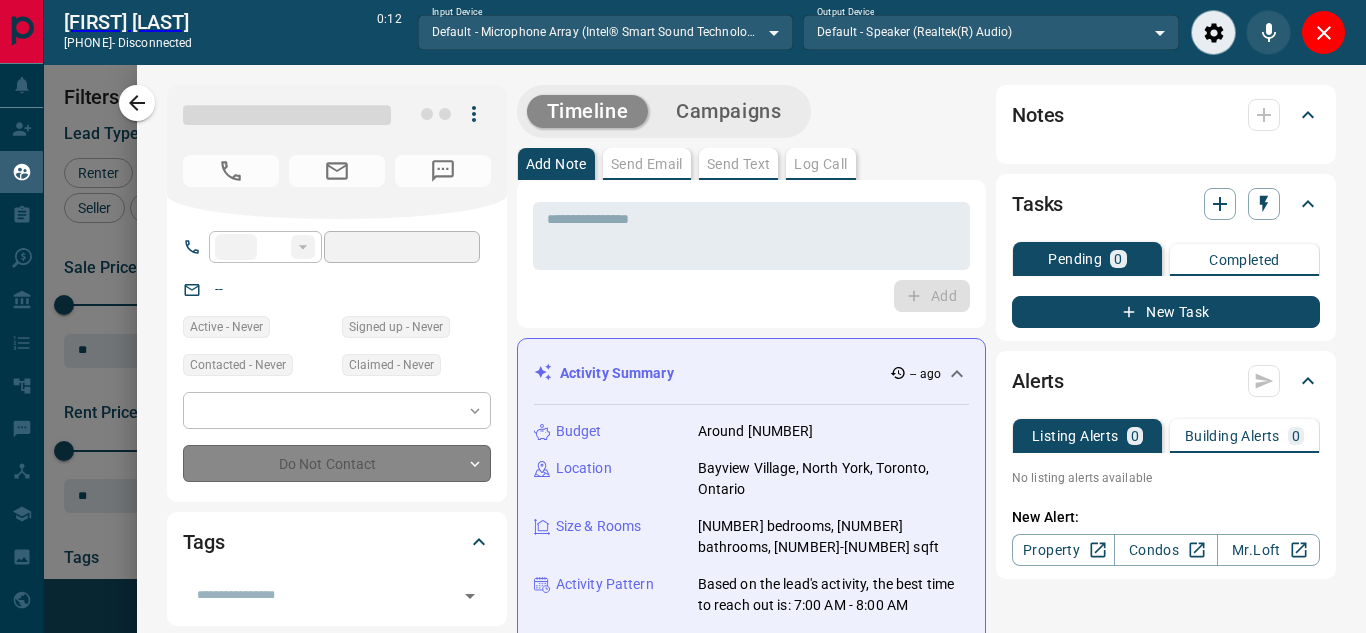 type on "**********" 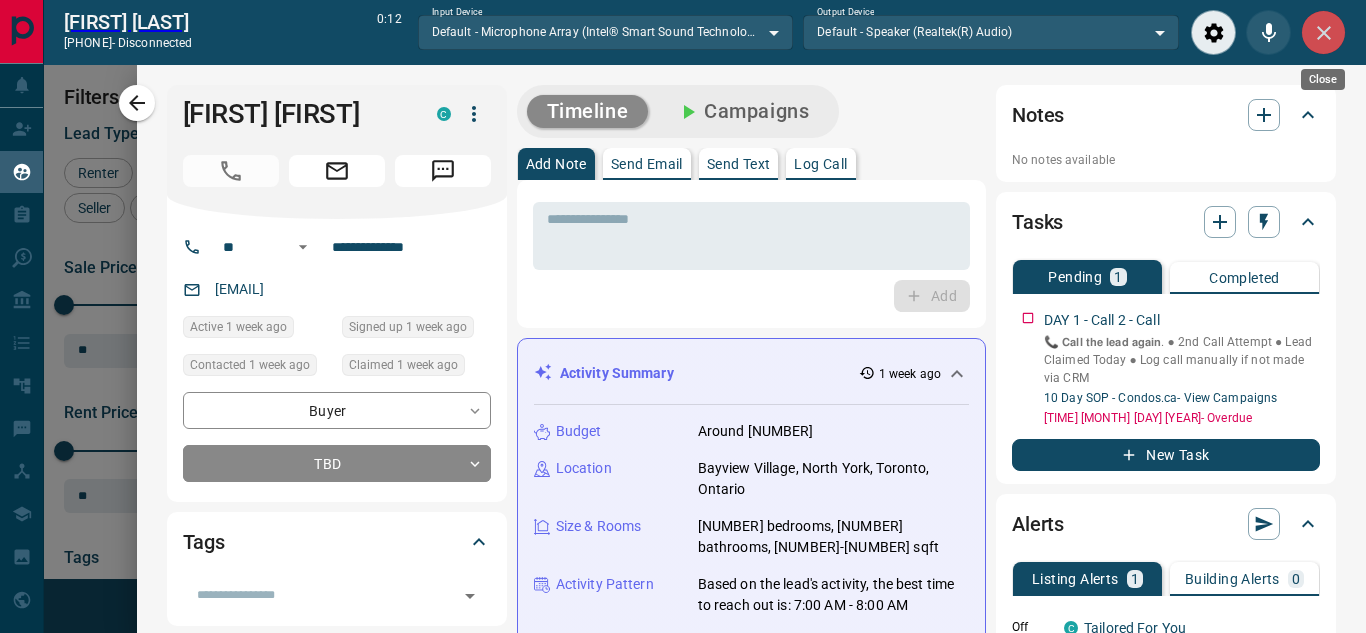click 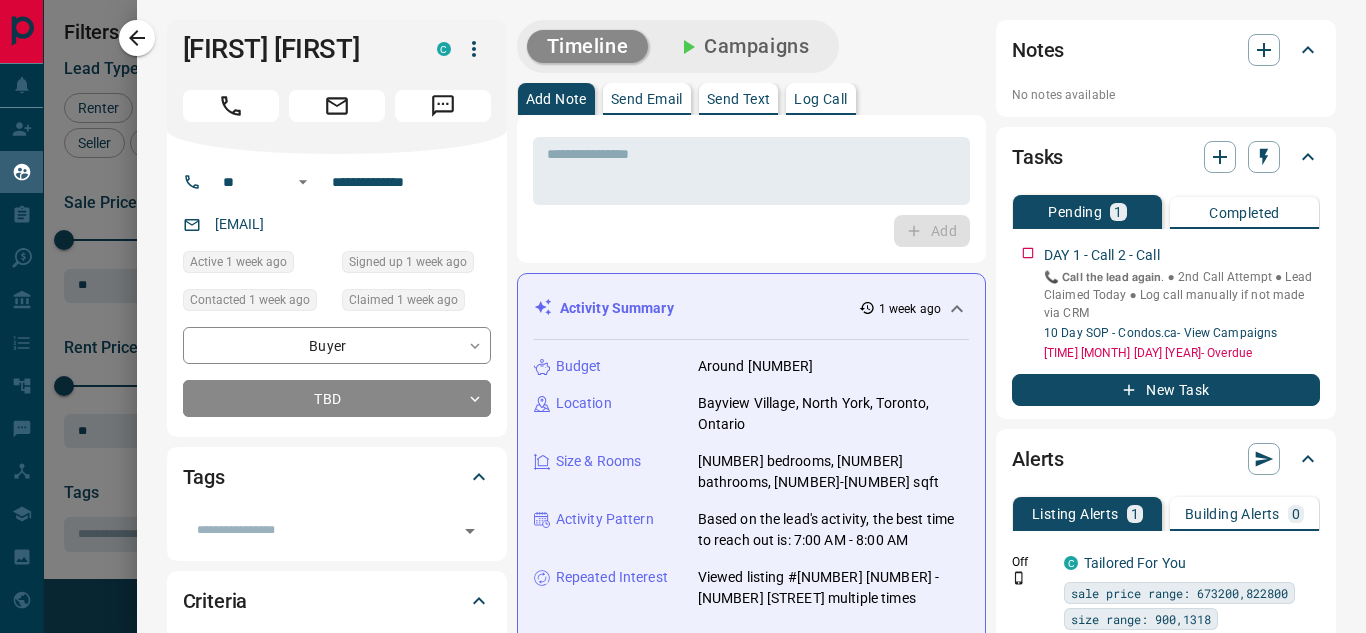 scroll, scrollTop: 16, scrollLeft: 16, axis: both 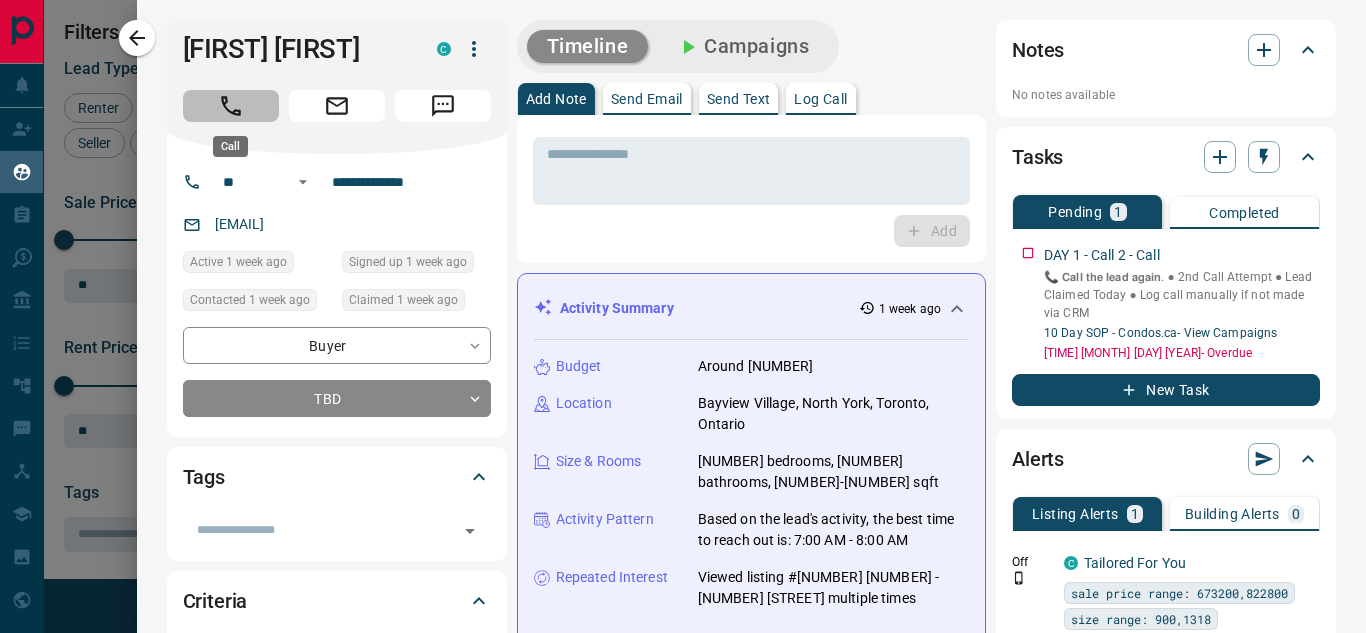 click 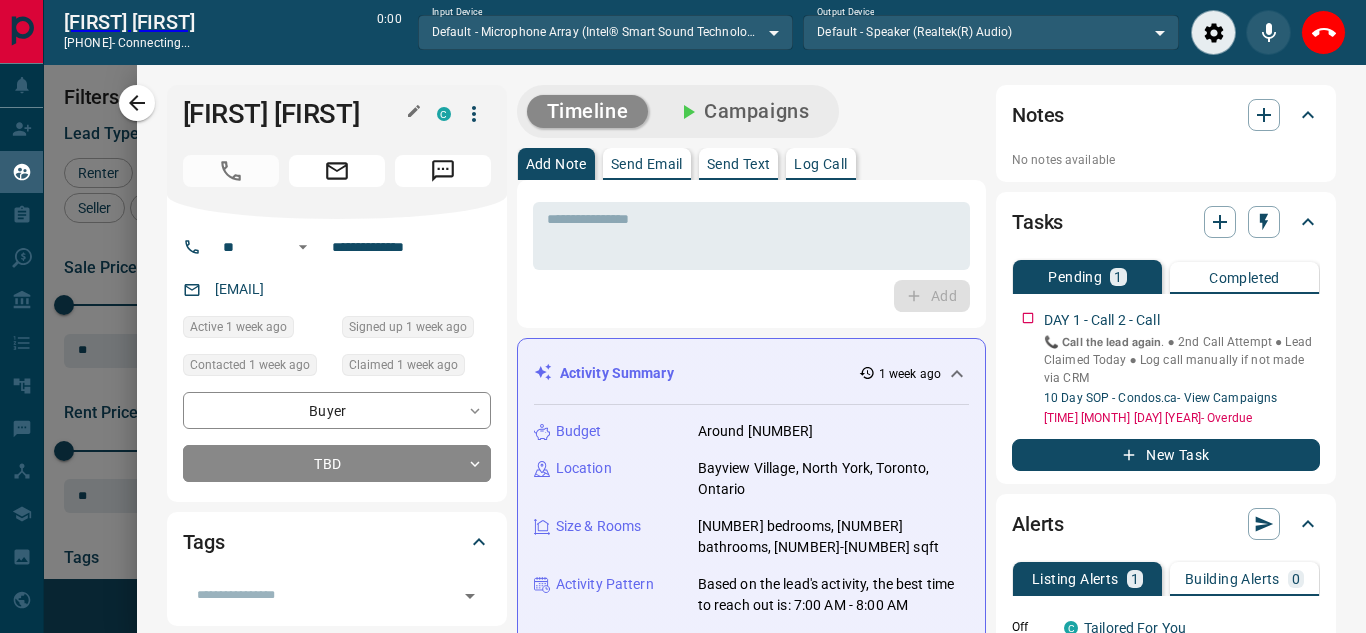 scroll, scrollTop: 377, scrollLeft: 973, axis: both 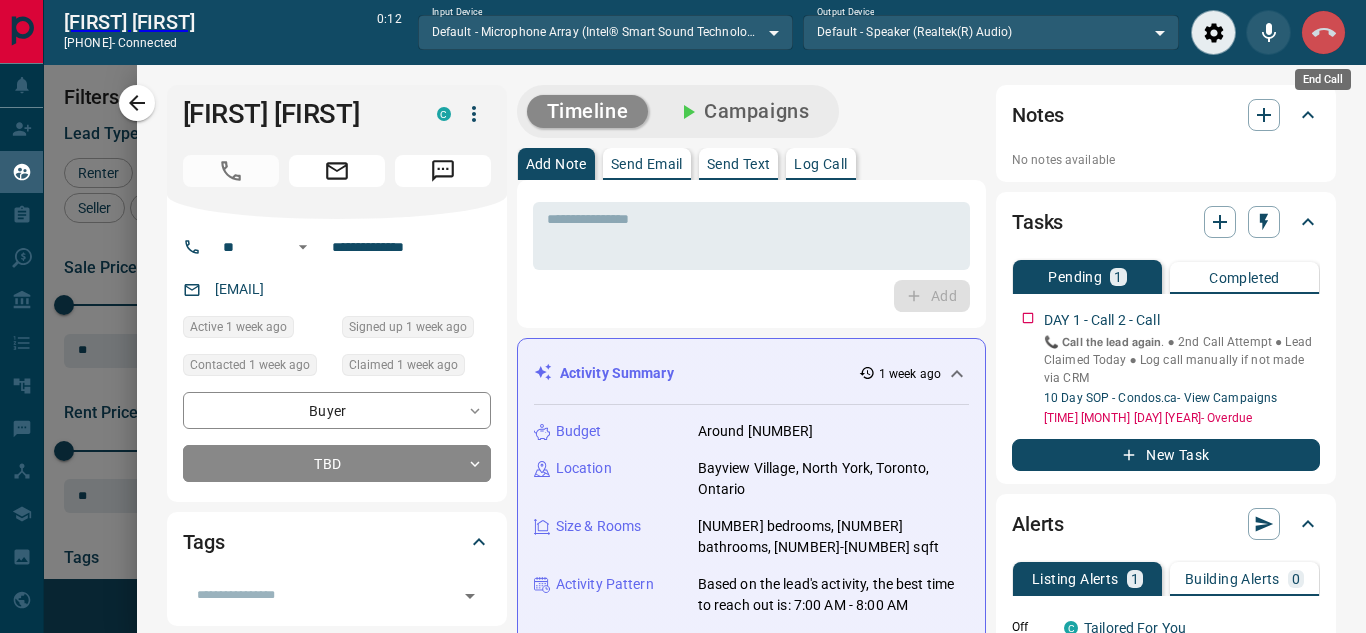 click 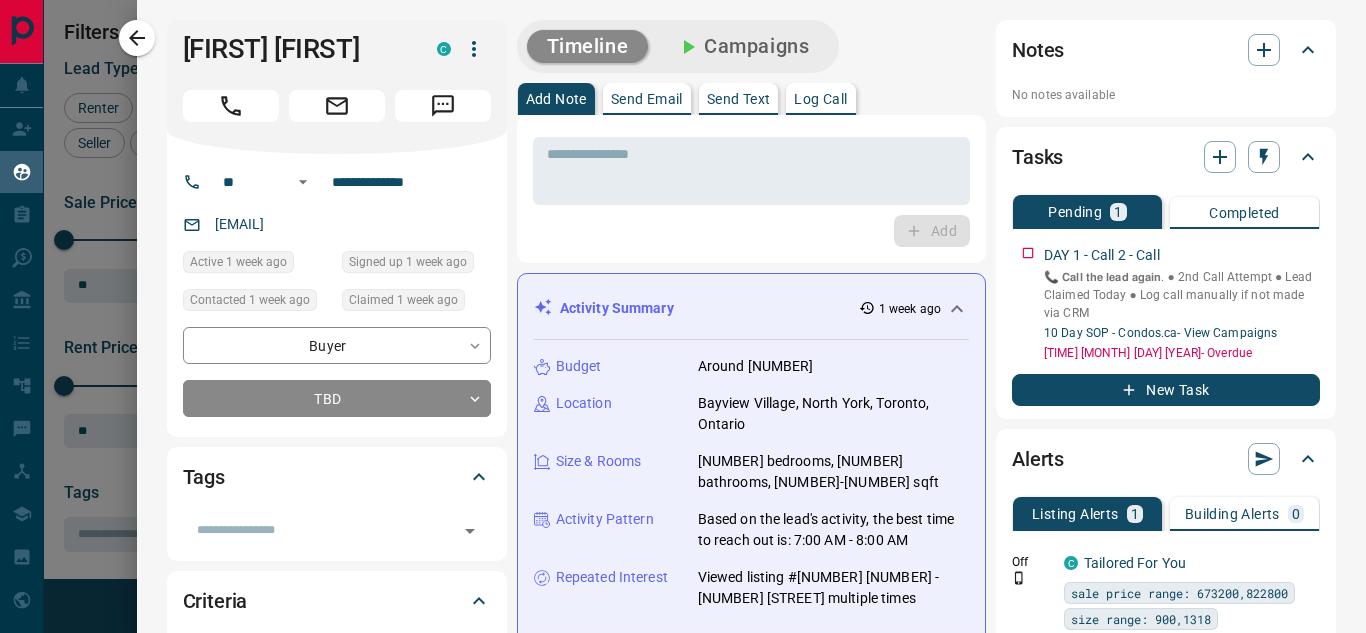 scroll, scrollTop: 16, scrollLeft: 16, axis: both 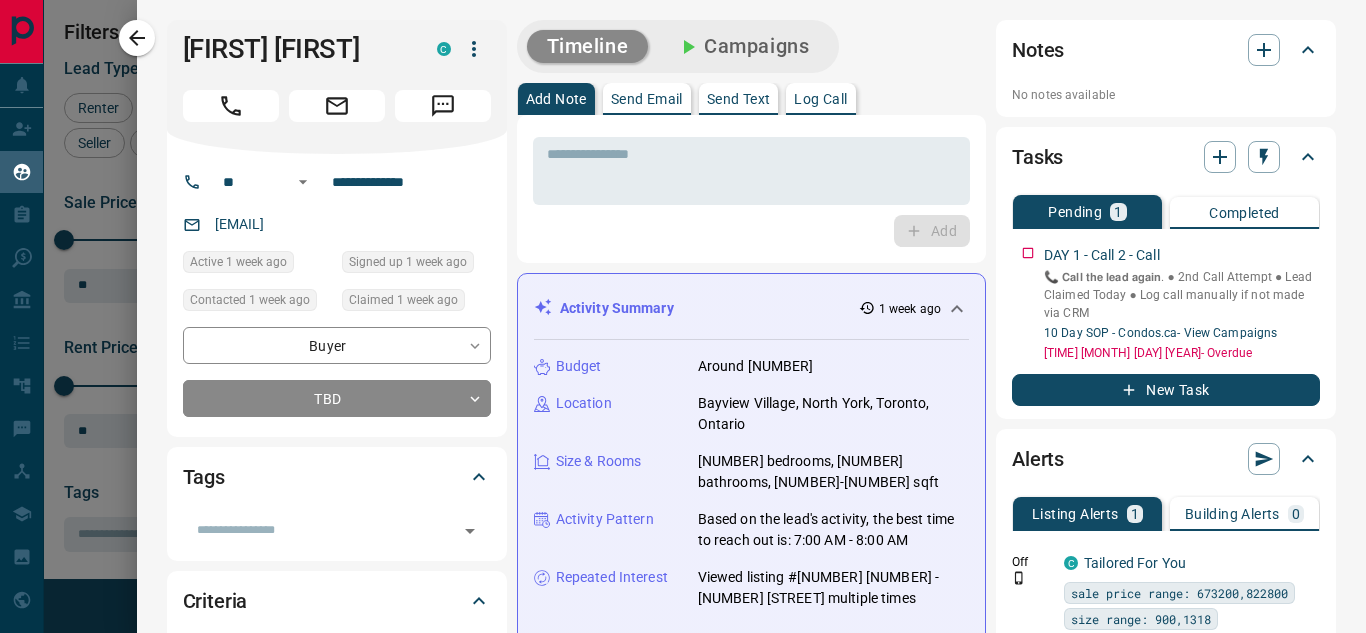 click on "Log Call" at bounding box center (820, 99) 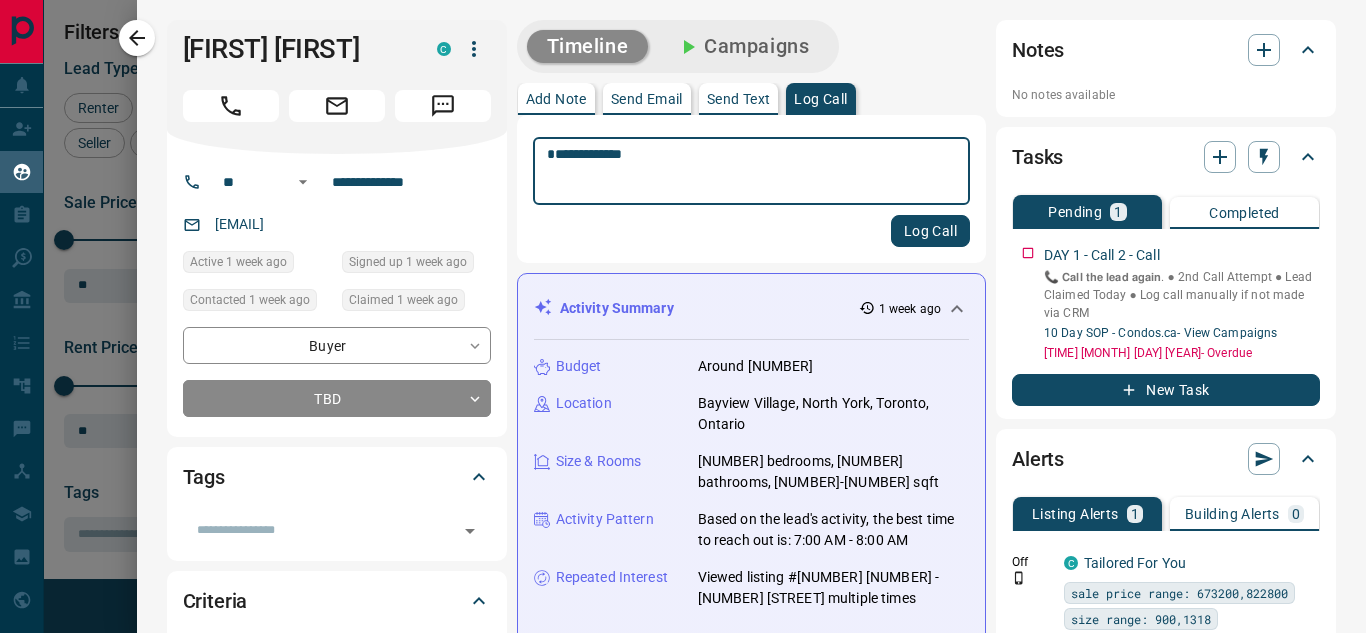type on "**********" 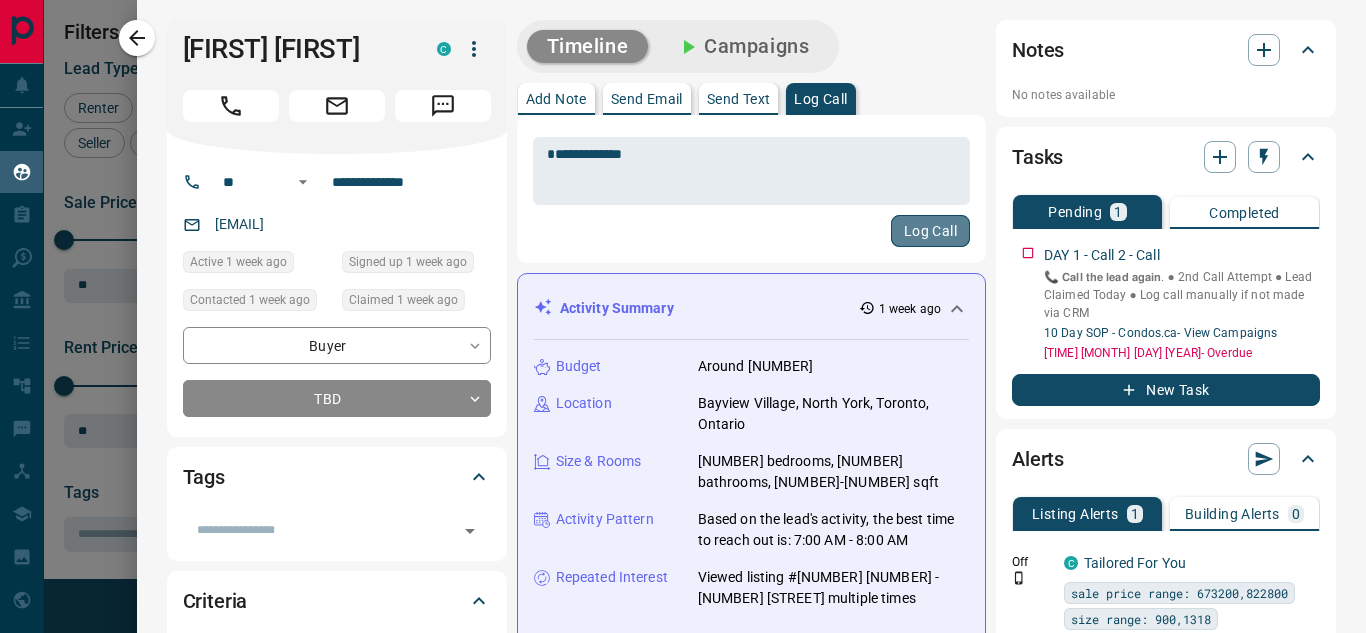 click on "Log Call" at bounding box center (930, 231) 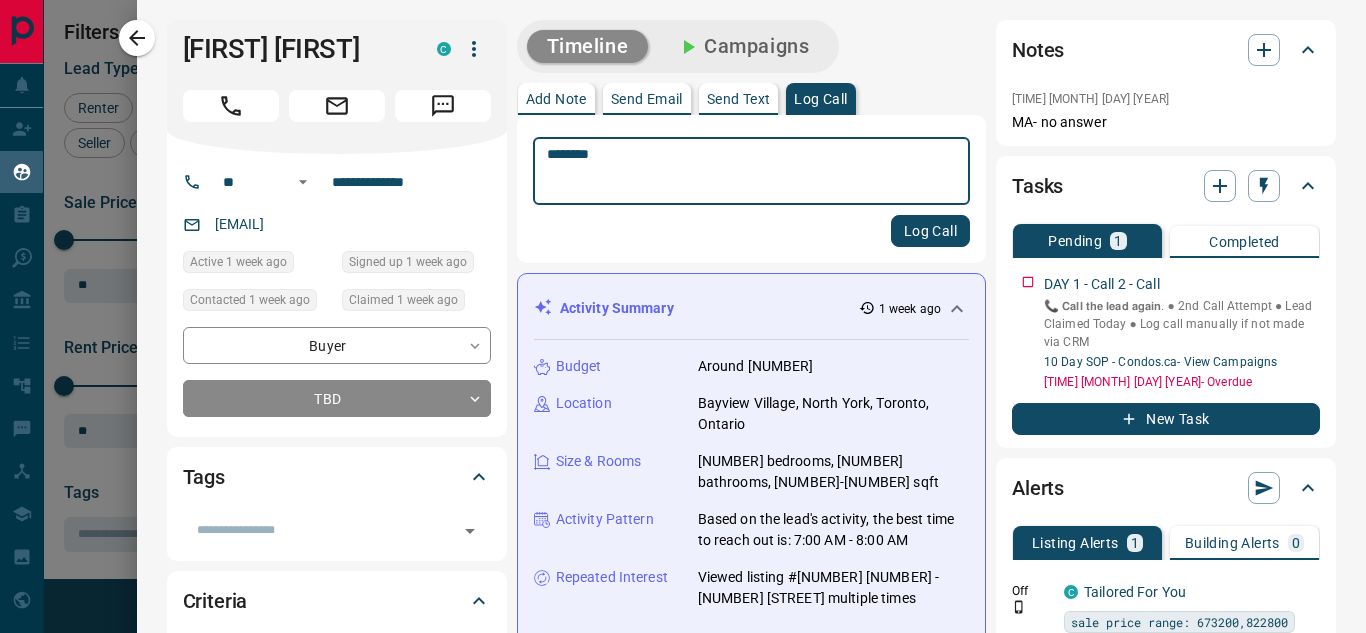 type on "********" 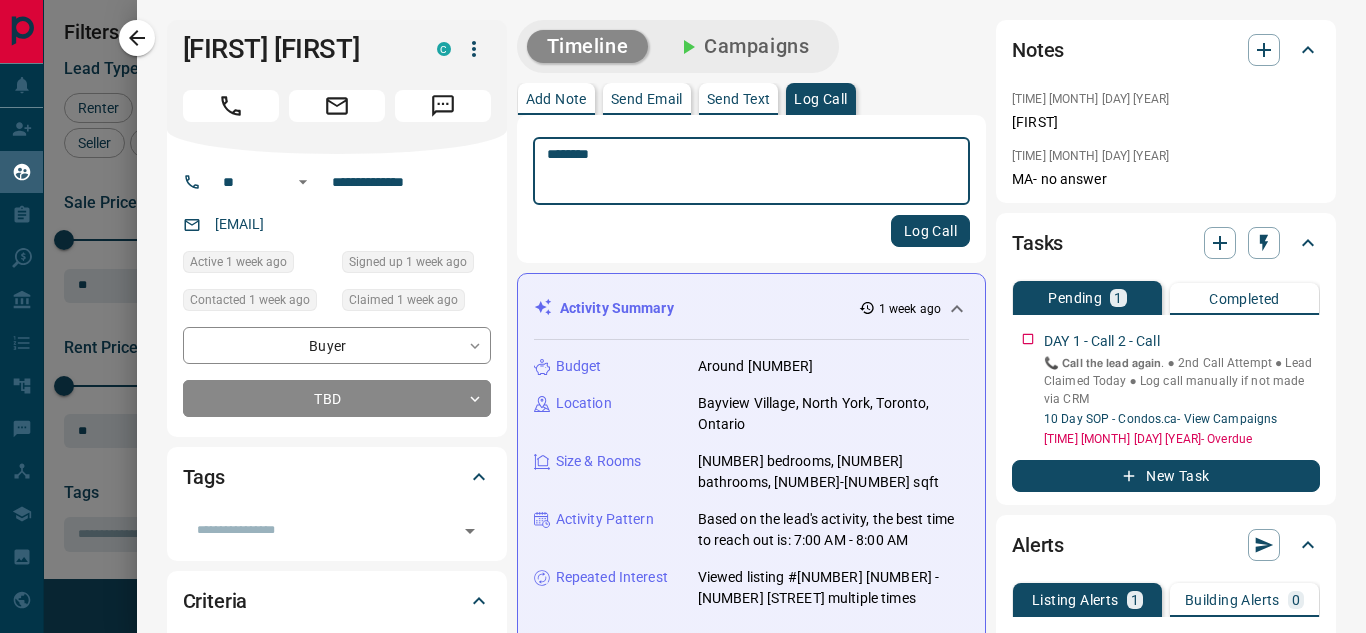 type on "********" 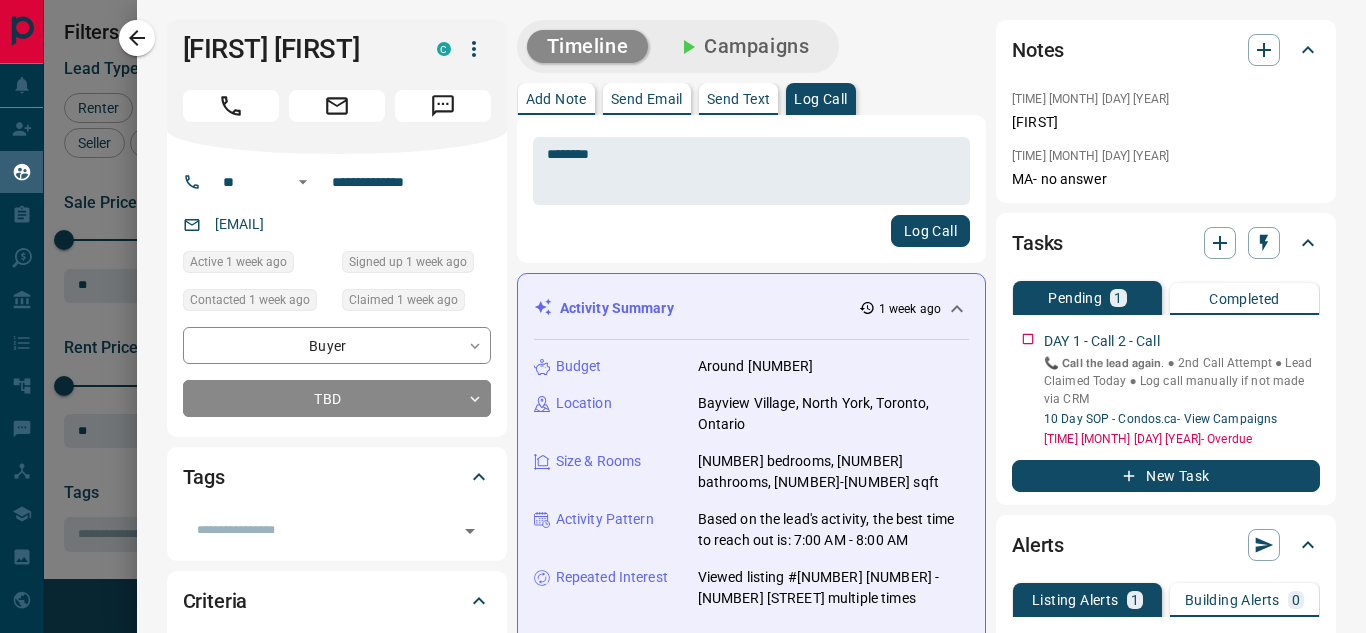 click on "Tags" at bounding box center (325, 477) 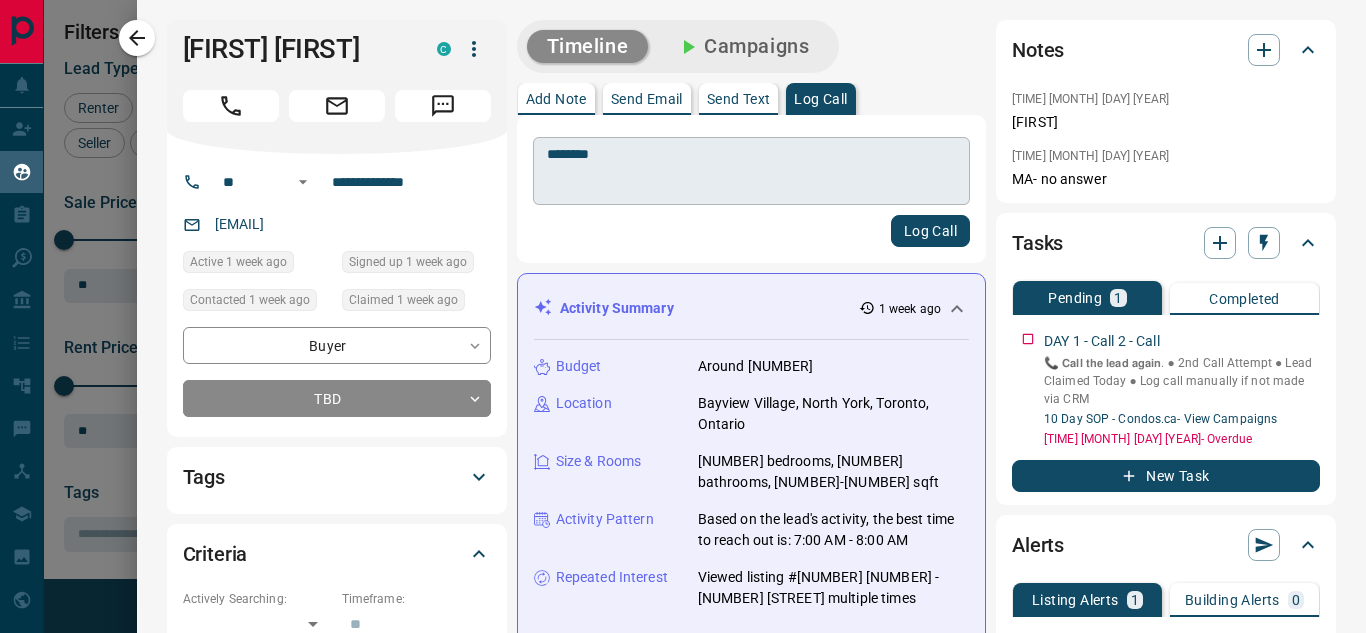 click on "******** * ​" at bounding box center [751, 171] 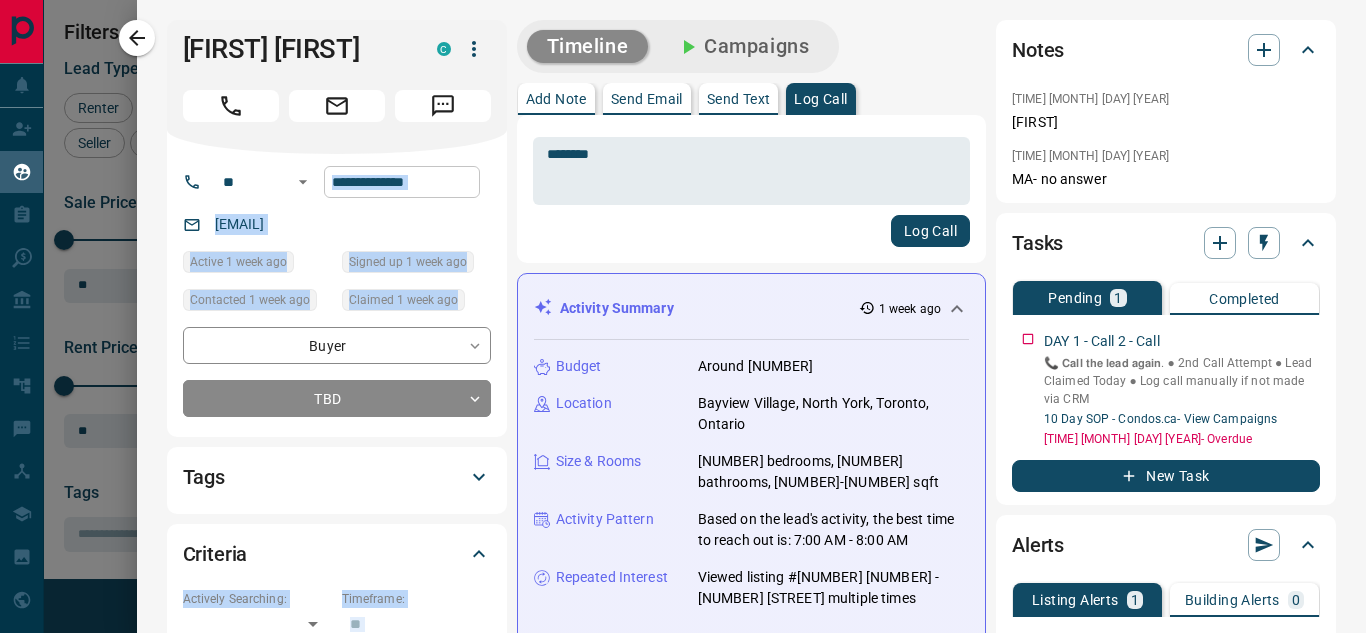 drag, startPoint x: 630, startPoint y: 142, endPoint x: 461, endPoint y: 178, distance: 172.79178 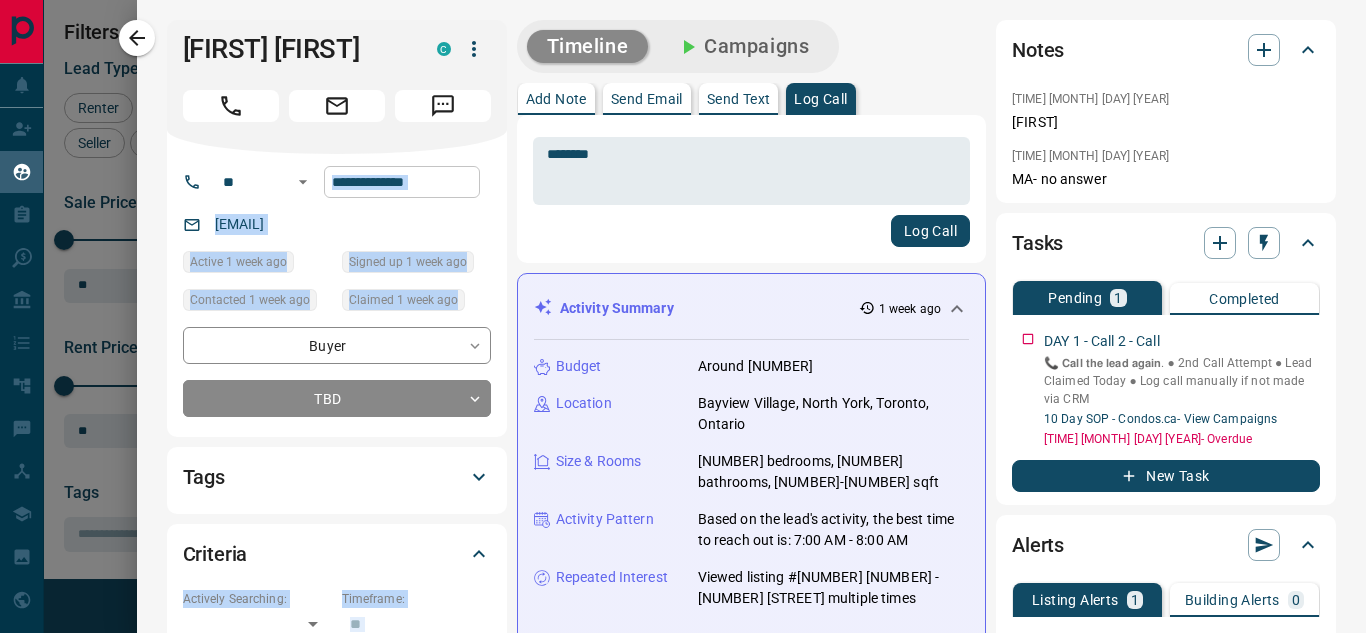 click on "**********" at bounding box center [751, 1235] 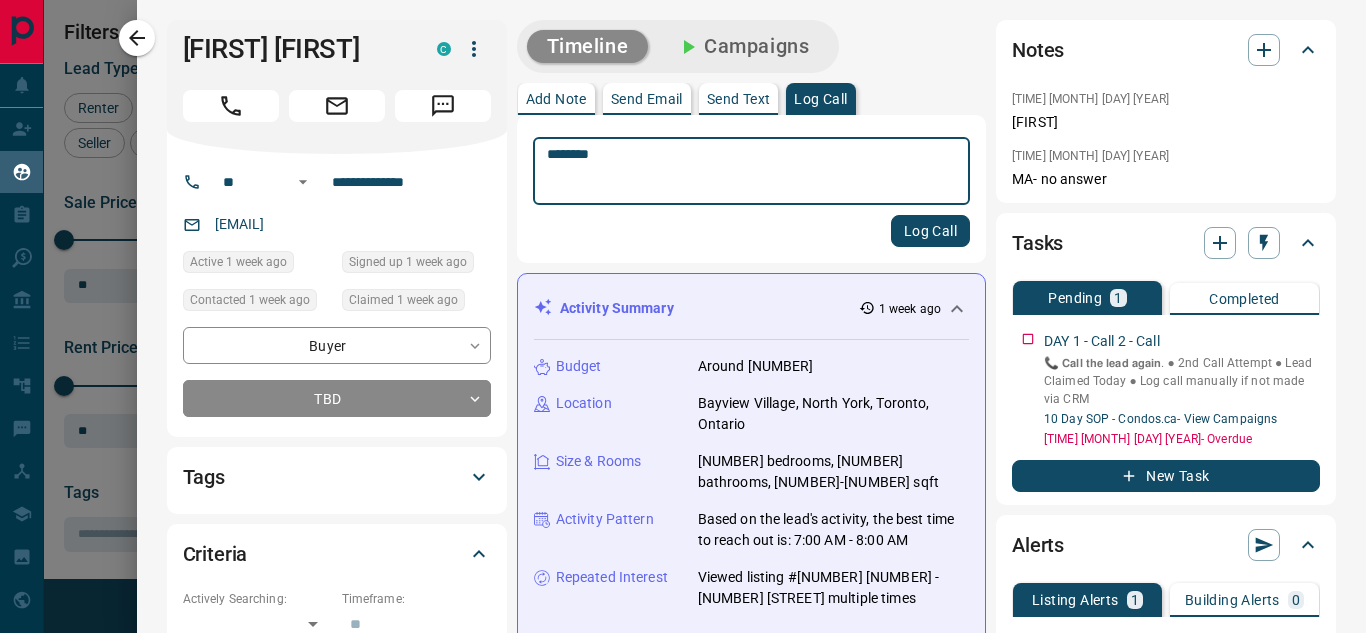 drag, startPoint x: 612, startPoint y: 181, endPoint x: 510, endPoint y: 162, distance: 103.75452 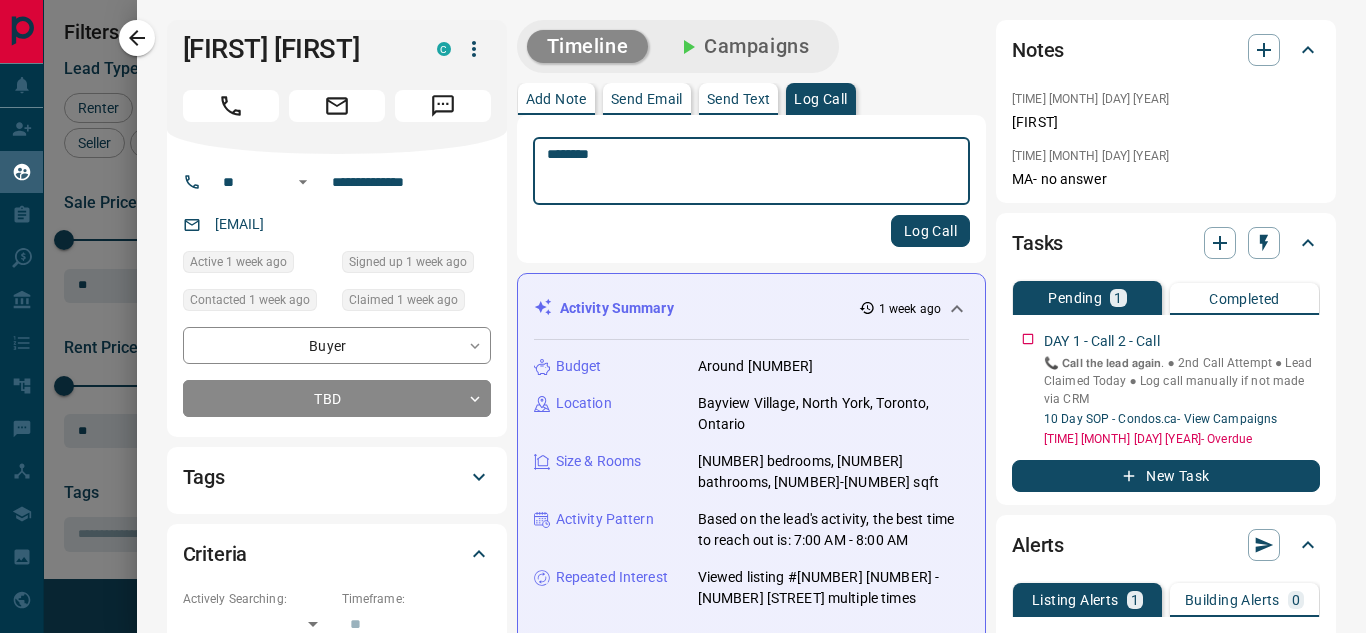 click on "**********" at bounding box center [751, 1235] 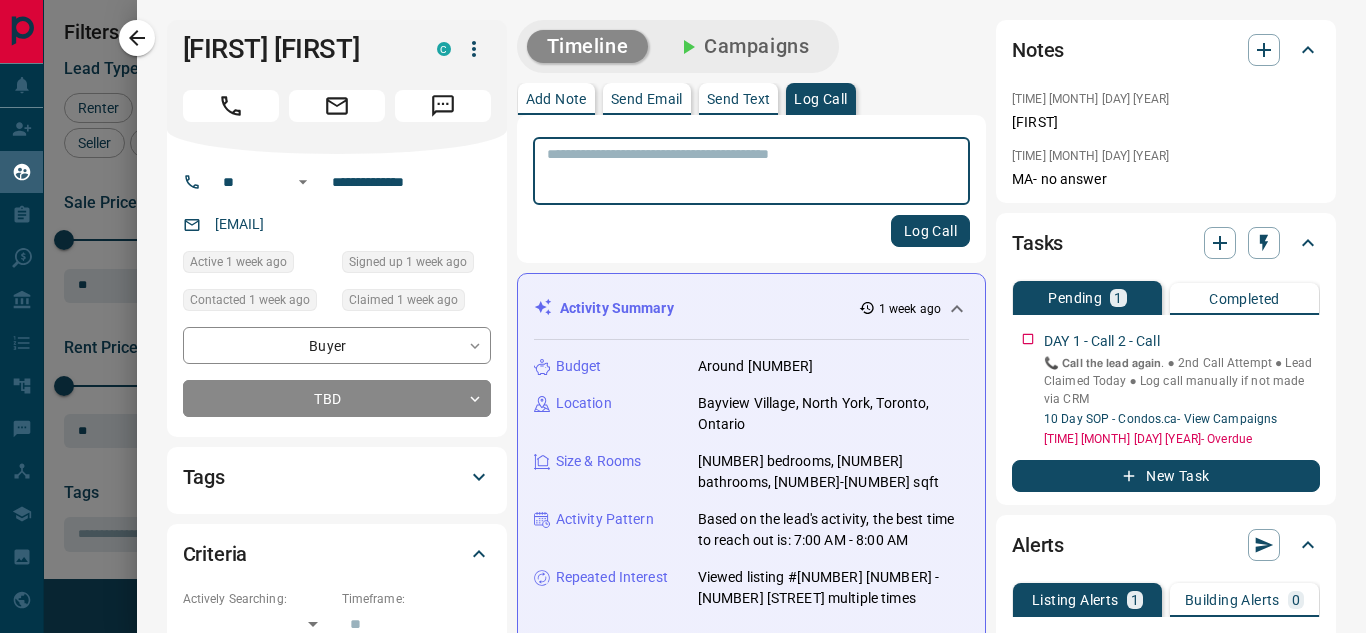 type 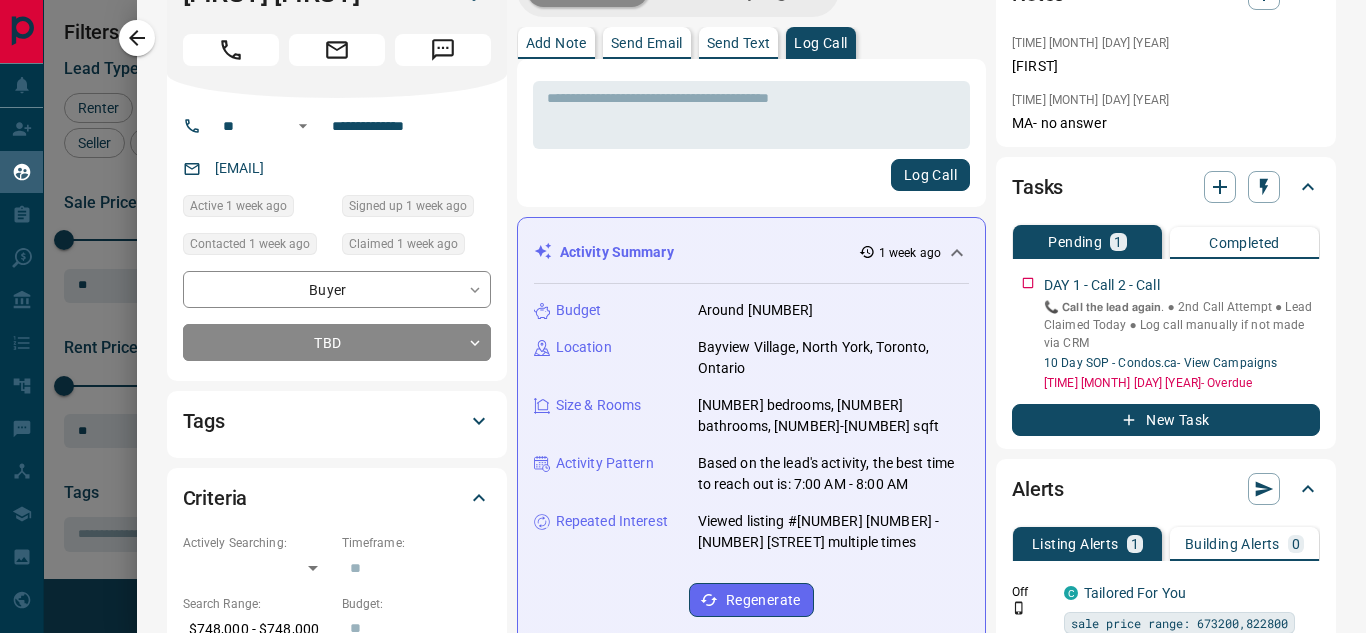 scroll, scrollTop: 37, scrollLeft: 0, axis: vertical 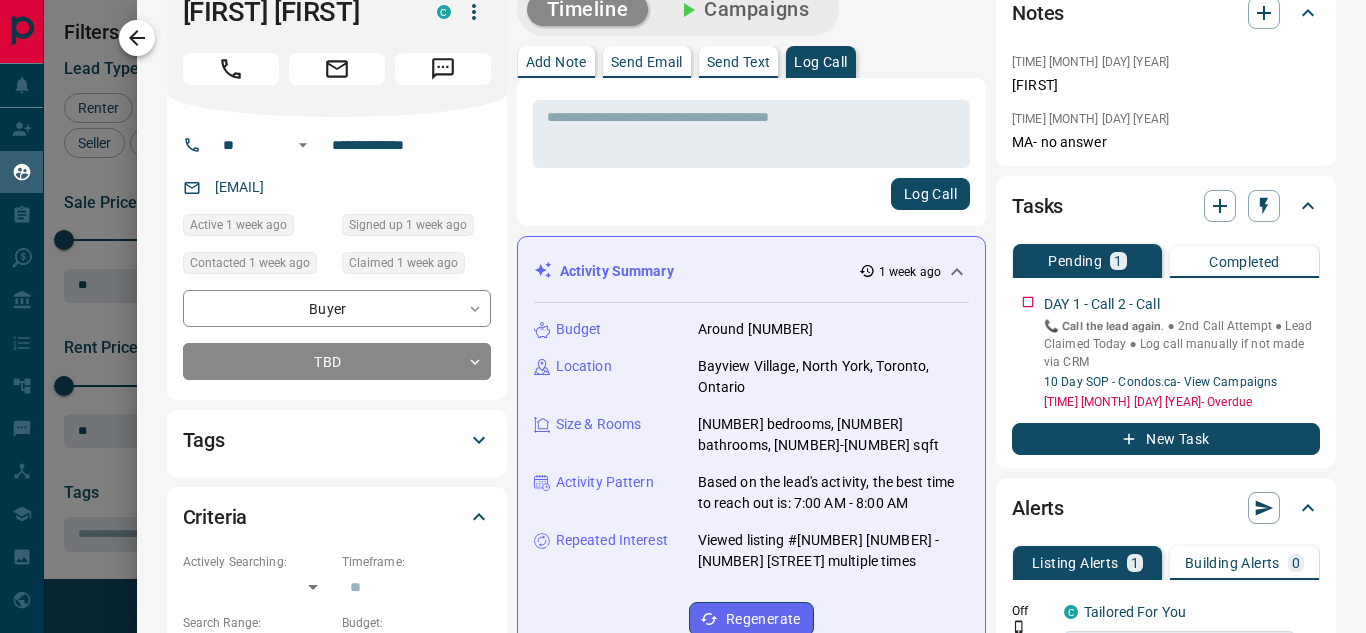click 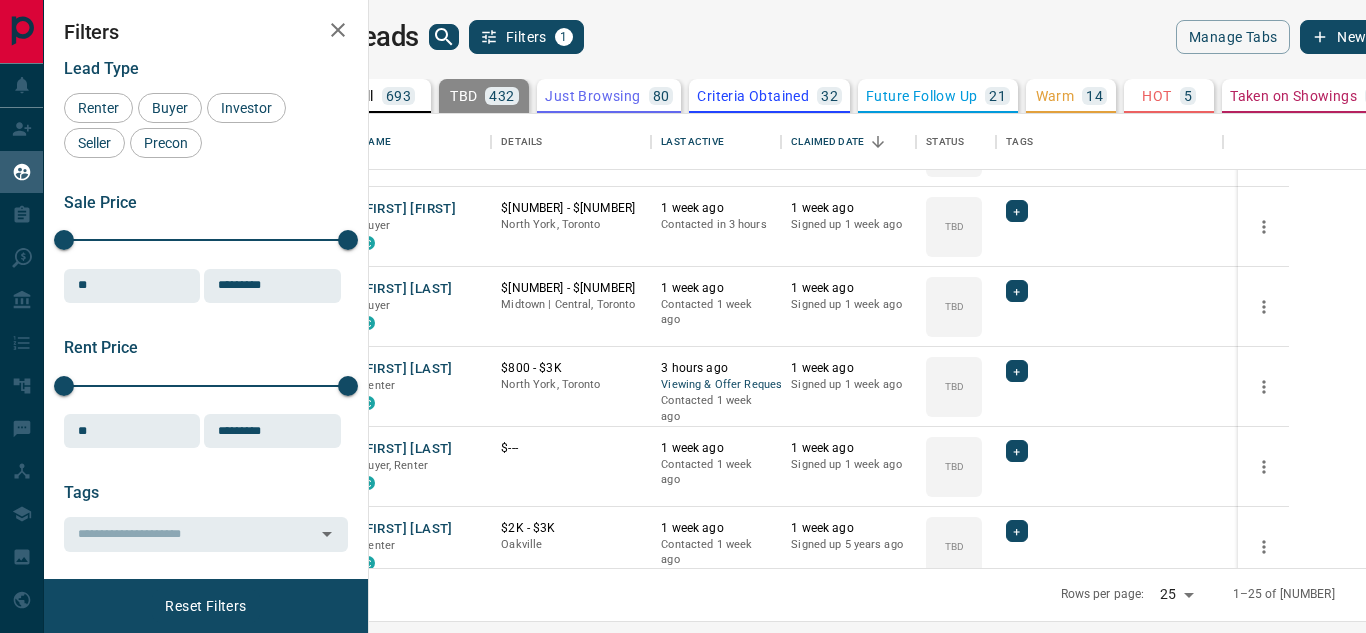 scroll, scrollTop: 1104, scrollLeft: 0, axis: vertical 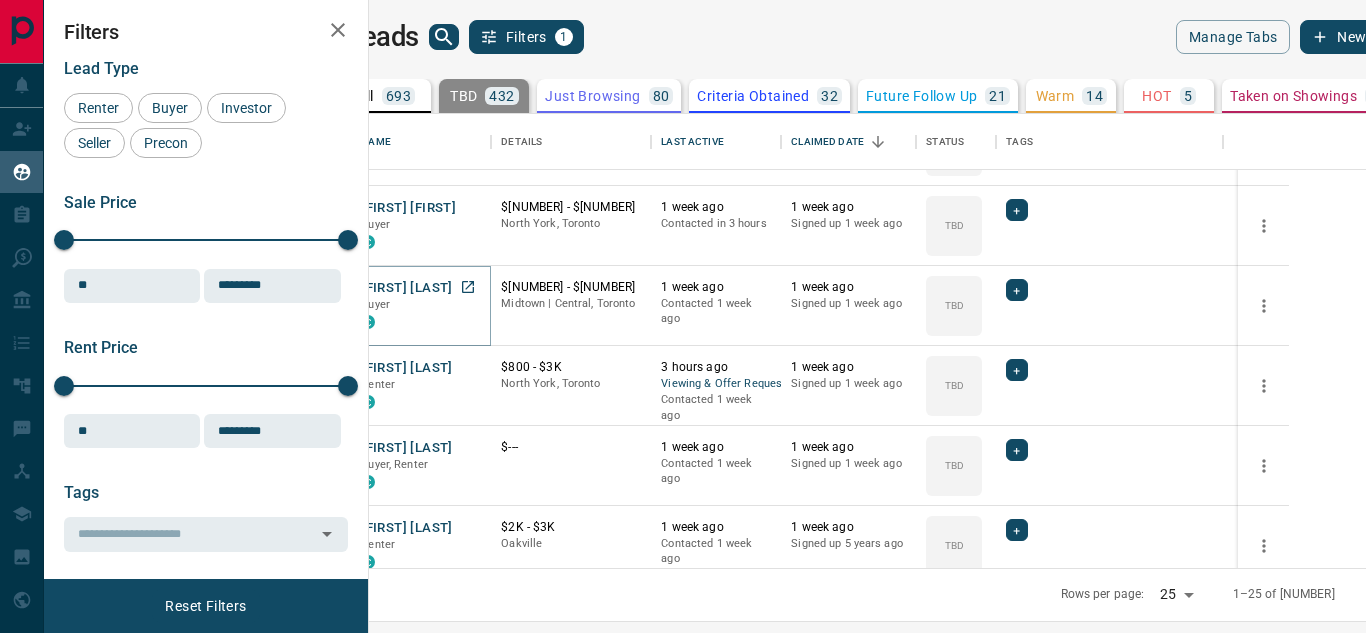 click on "[FIRST] [LAST]" at bounding box center [406, 288] 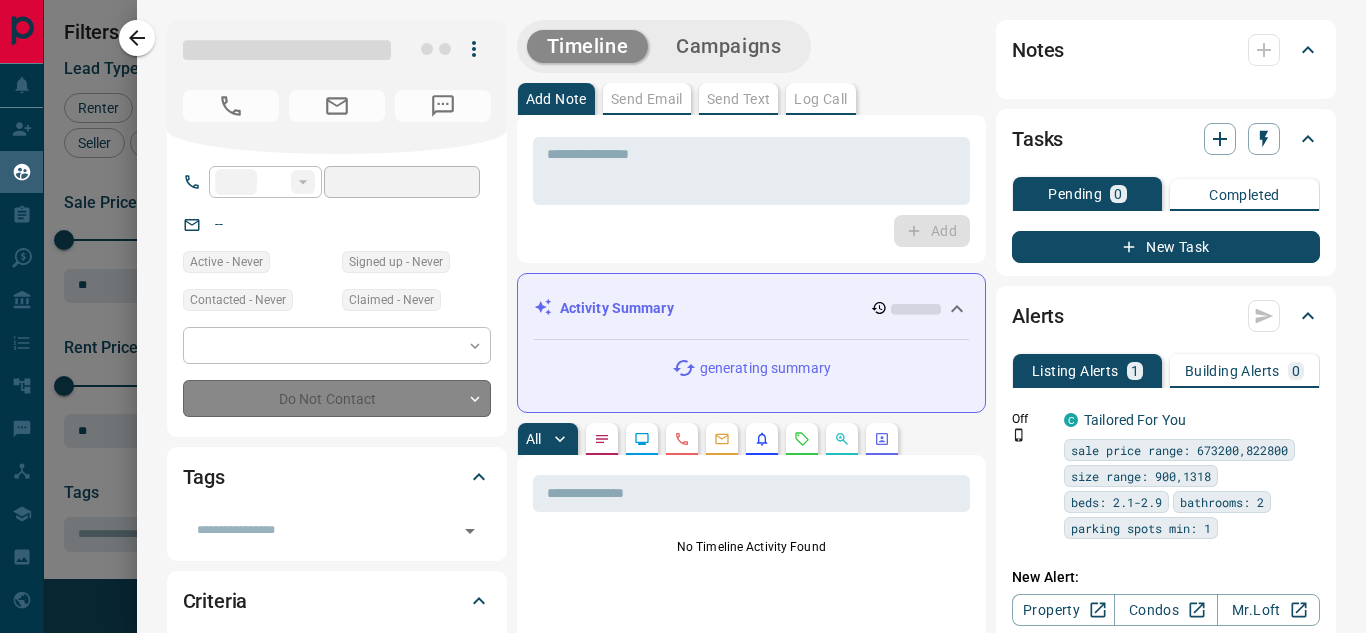 type on "**" 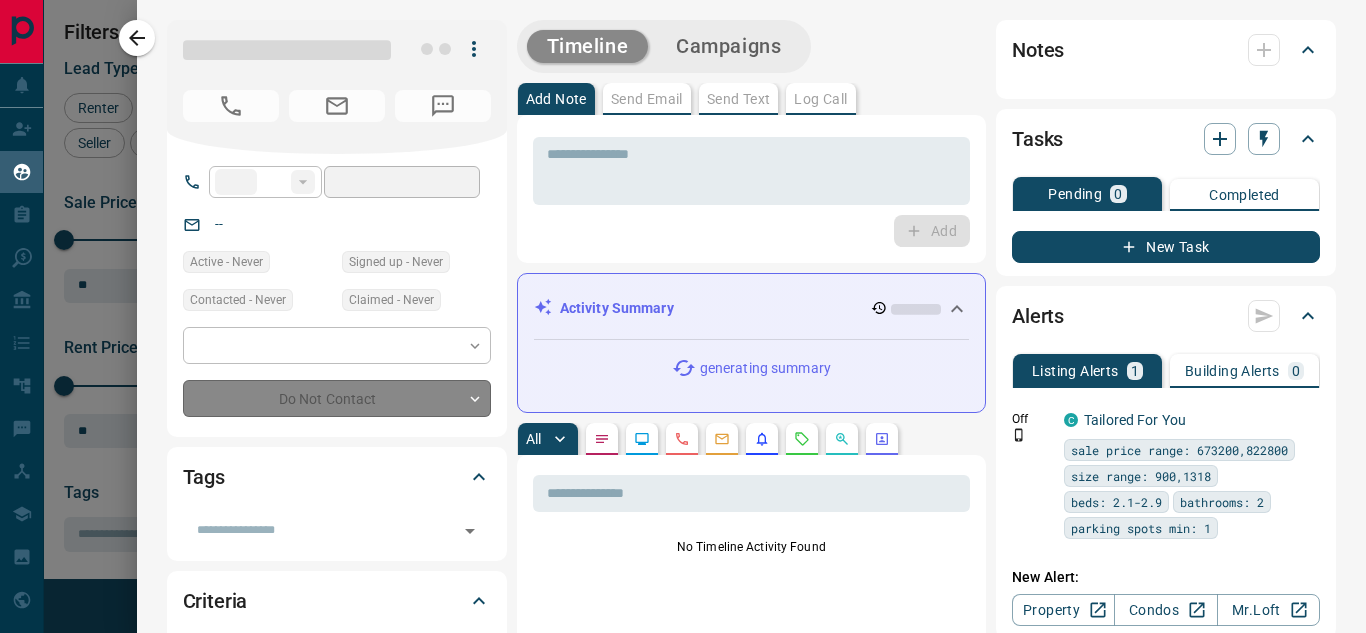 type on "**********" 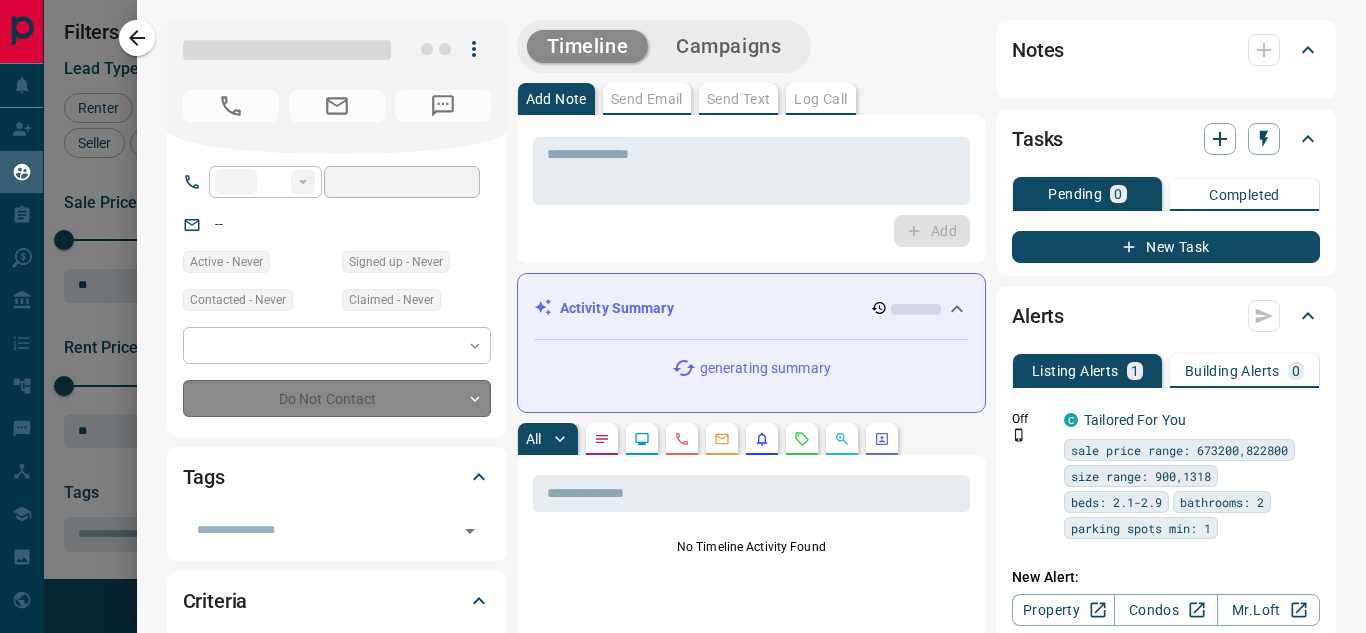 type on "**" 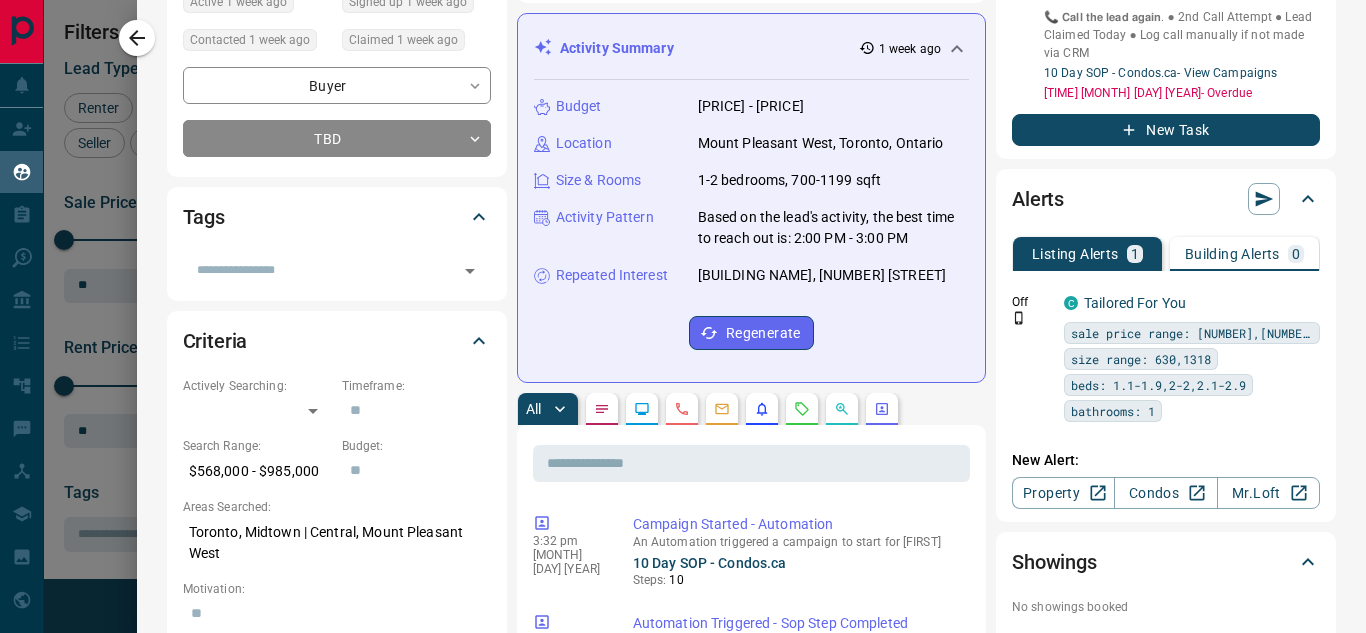 scroll, scrollTop: 0, scrollLeft: 0, axis: both 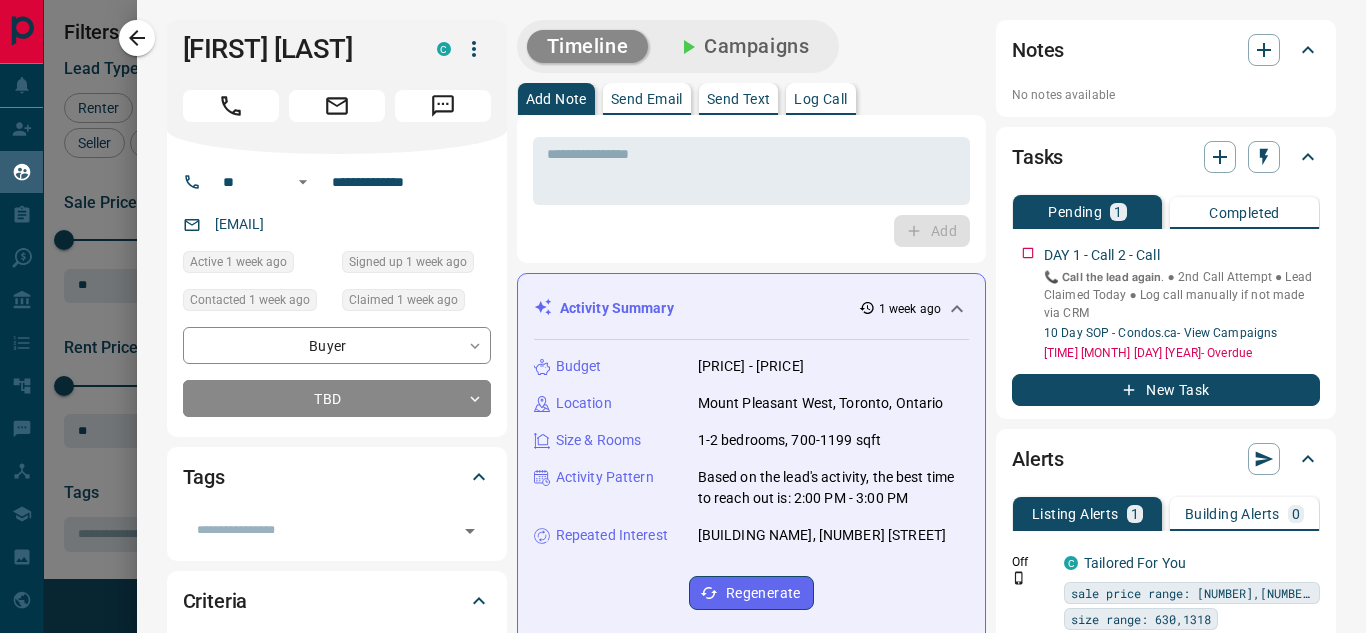 click on "Budget [NUMBER] - [NUMBER] Location [NEIGHBORHOOD], [CITY], [PROVINCE] Size & Rooms [NUMBER]-[NUMBER] bedrooms, [NUMBER]-[NUMBER] bathrooms, [NUMBER]-[NUMBER] sqft Activity Pattern Based on the lead's activity, the best time to reach out is:  [TIME] - [TIME] Repeated Interest [BUILDING NAME], [NUMBER] [STREET] Regenerate" at bounding box center (751, 483) 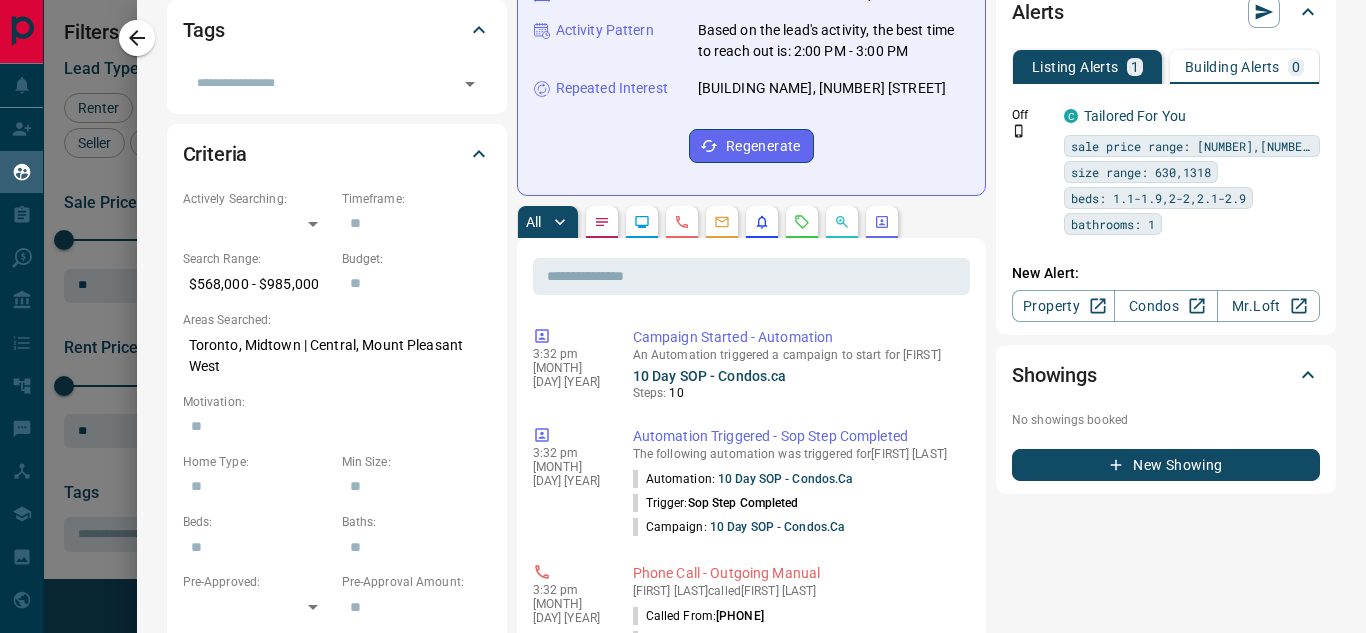 scroll, scrollTop: 0, scrollLeft: 0, axis: both 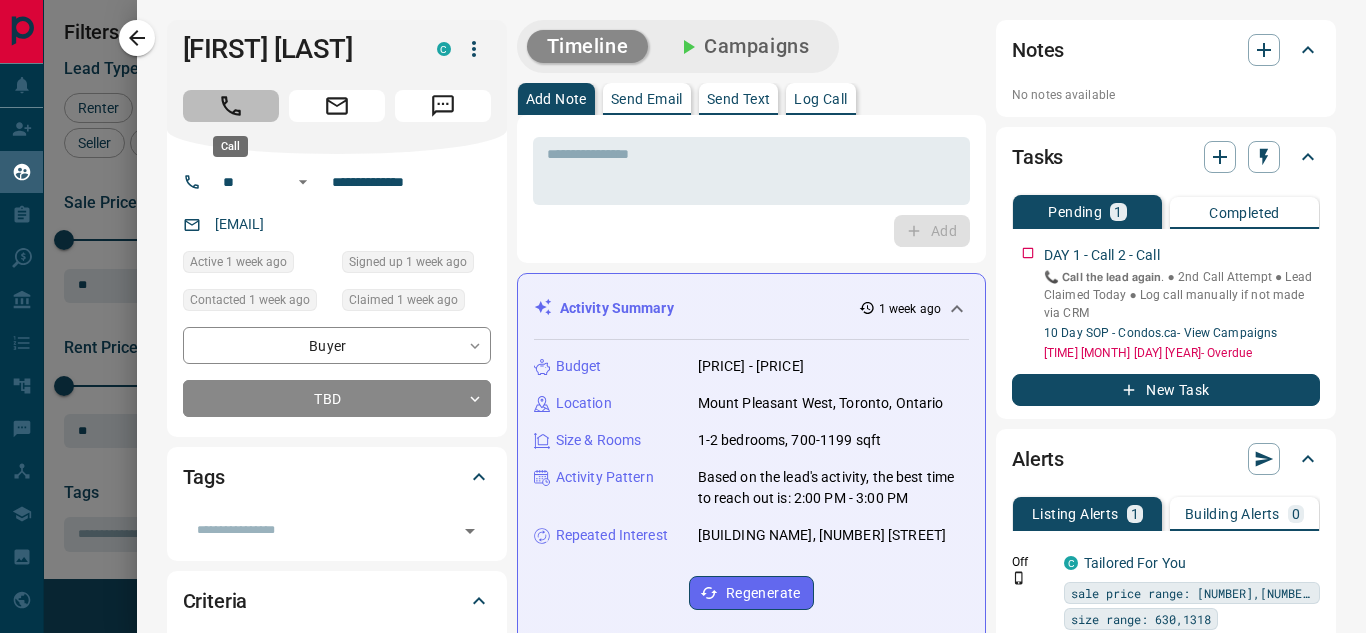 click 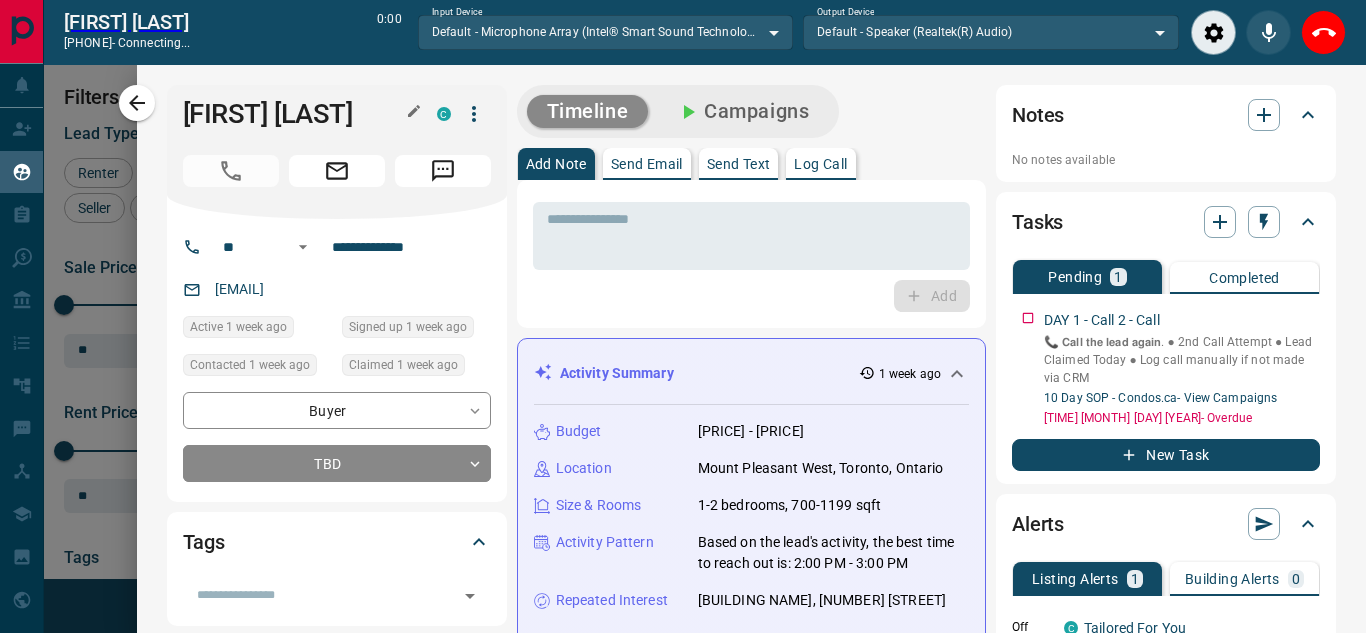 scroll, scrollTop: 377, scrollLeft: 973, axis: both 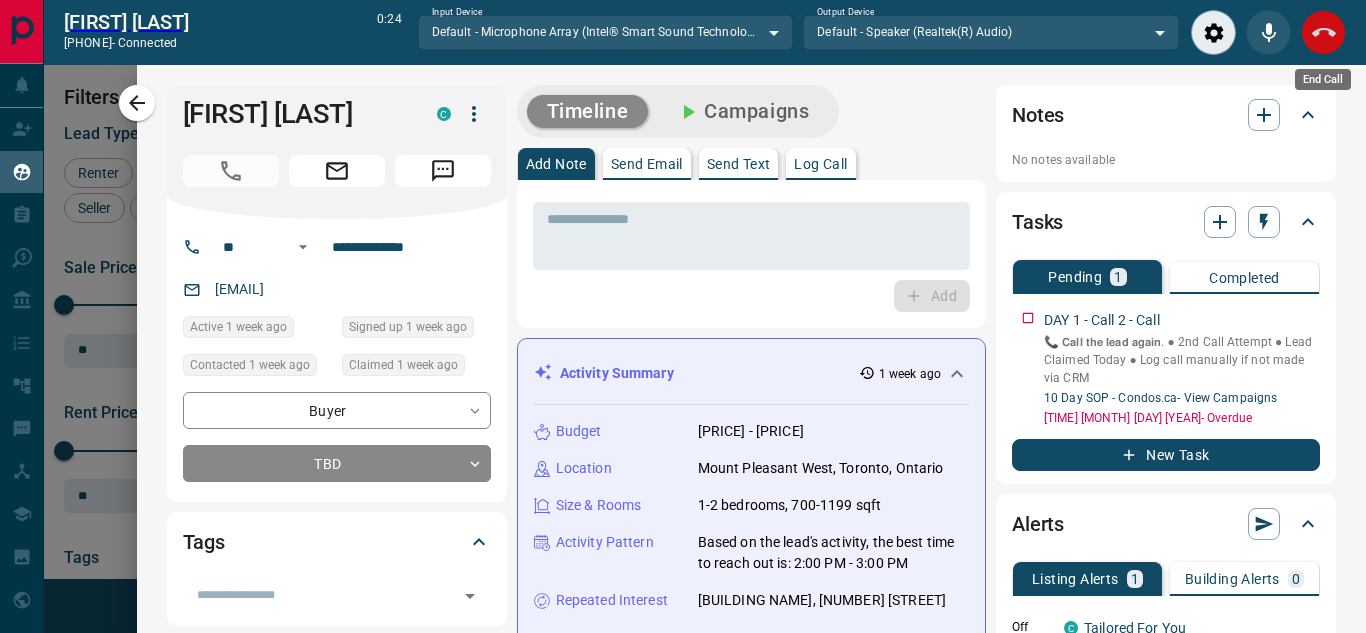 click 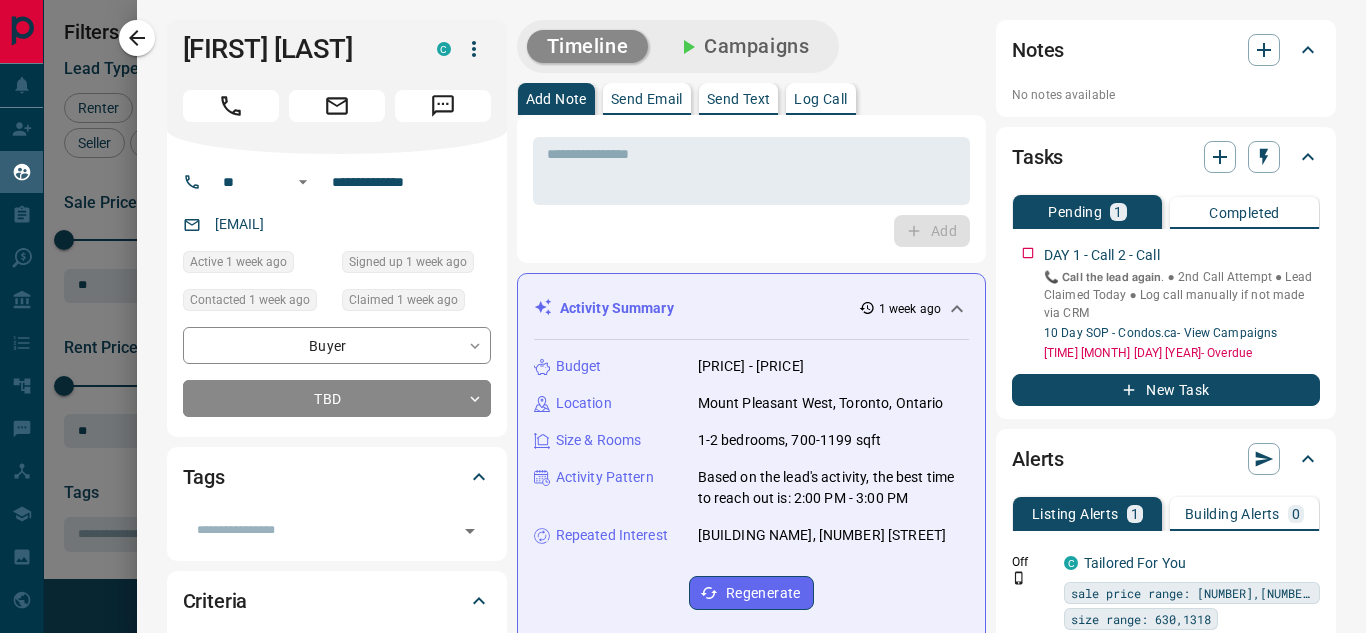 scroll, scrollTop: 16, scrollLeft: 16, axis: both 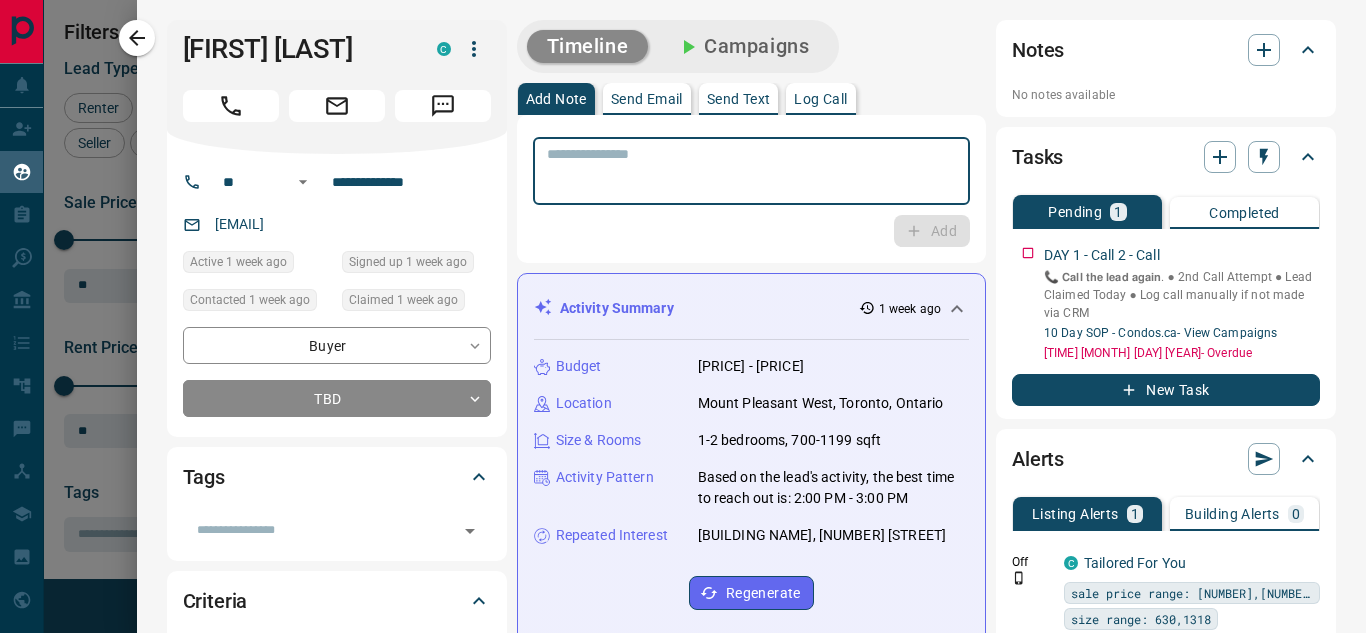 click at bounding box center (751, 171) 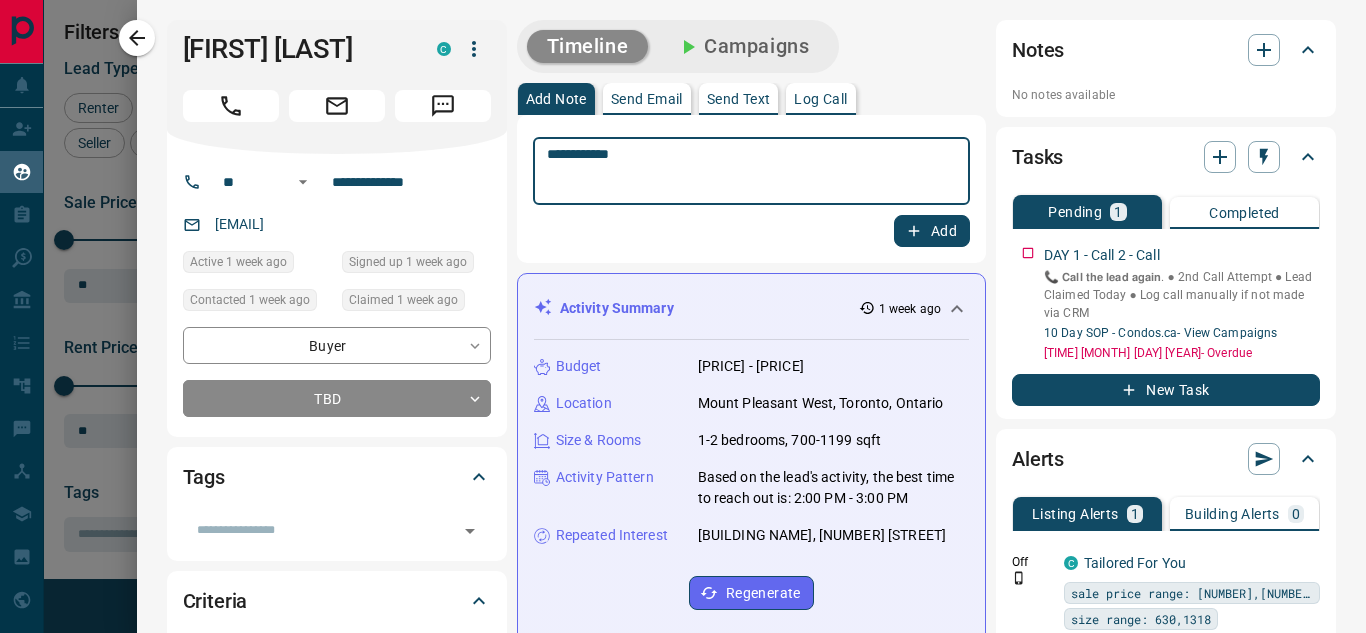 type on "**********" 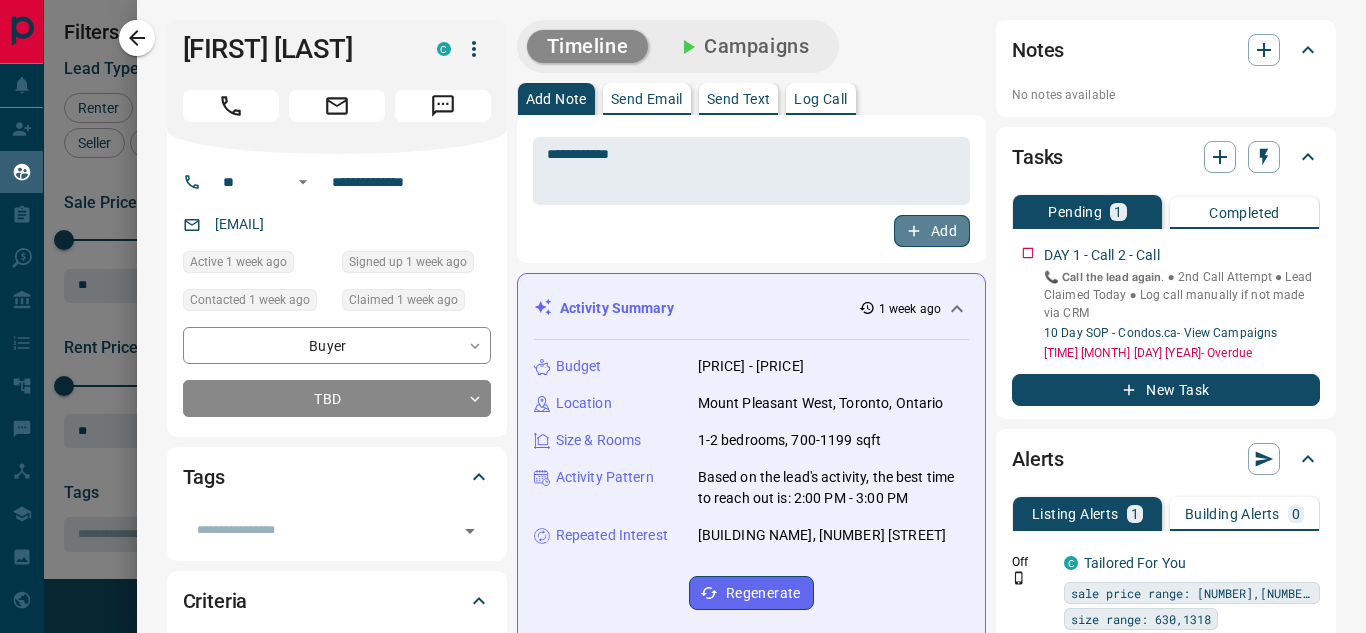 click on "Add" at bounding box center [932, 231] 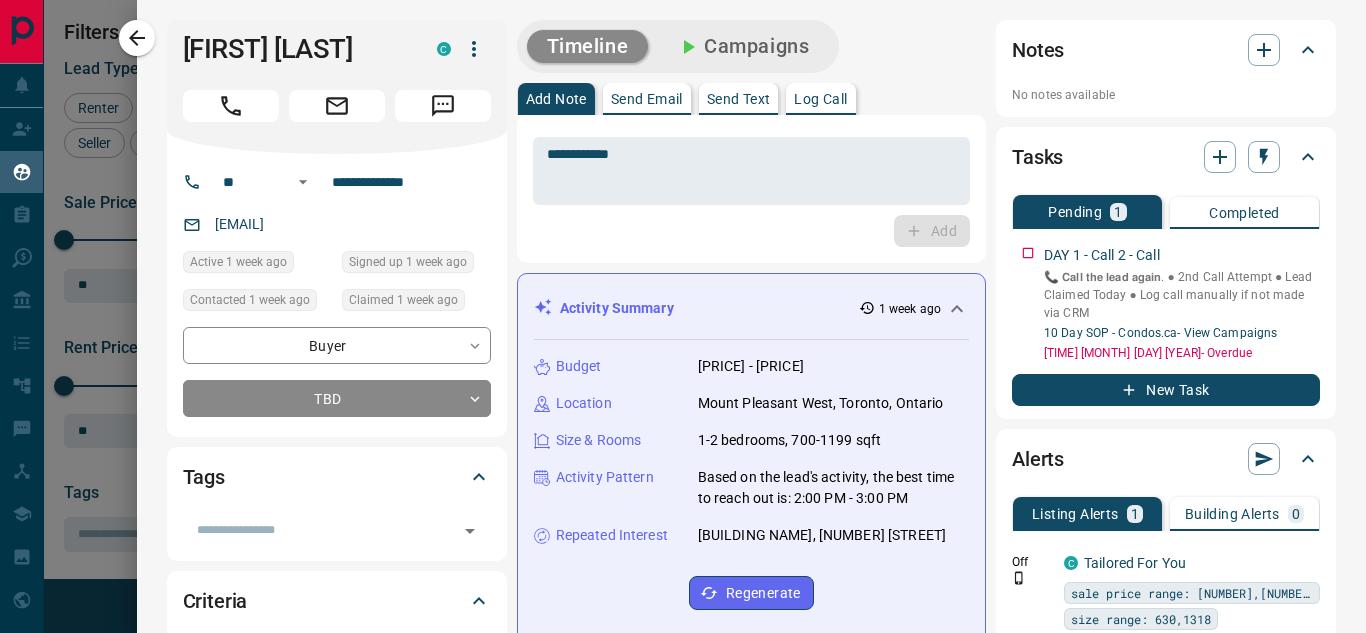 type 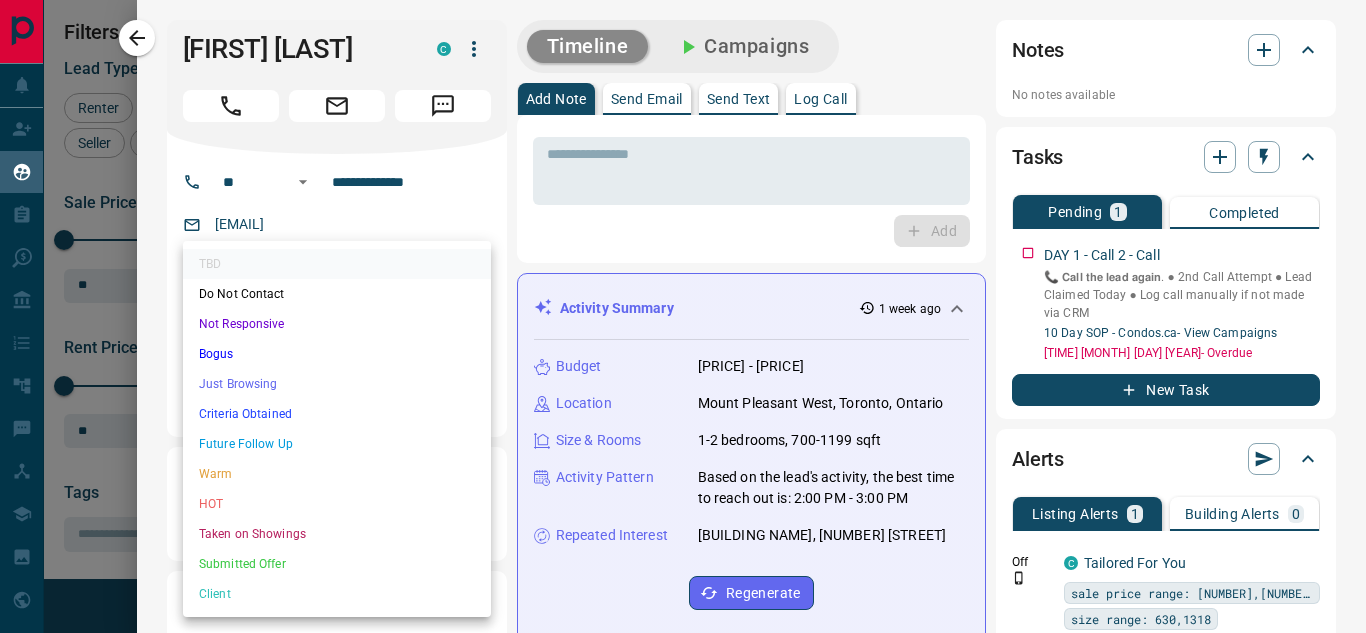 click on "Lead Transfers Claim Leads My Leads Tasks Opportunities Deals Campaigns Automations Messages Broker Bay Training Media Services Agent Resources Precon Worksheet Mobile Apps Disclosure Logout My Leads Filters 1 Manage Tabs New Lead All 693 TBD 432 Do Not Contact - Not Responsive 17 Bogus 50 Just Browsing 80 Criteria Obtained 32 Future Follow Up 21 Warm 14 HOT 5 Taken on Showings 10 Submitted Offer 2 Client 30 Name Details Last Active Claimed Date Status Tags [FIRST] [LAST] Buyer C $499K - $689K [CITY], [CITY] 4 days ago Contacted in 3 hours 4 days ago Signed up 4 days ago TBD + [FIRST] [LAST] Renter C $980 - $3K [CITY], [CITY] 4 days ago Contacted in 3 hours 4 days ago Signed up 2 weeks ago TBD + [FIRST] [LAST] Buyer, Renter C $--- 5 days ago Contacted in 3 hours 5 days ago Signed up 5 days ago TBD + [FIRST] [LAST] Buyer C $748K - $748K [CITY], [CITY] 1 week ago Contacted in 3 hours 1 week ago Signed up 1 week ago TBD + [FIRST] [LAST] Buyer C $568K - $985K [CITY] | [CITY], [CITY] 1 week ago 1 week ago" at bounding box center (683, 304) 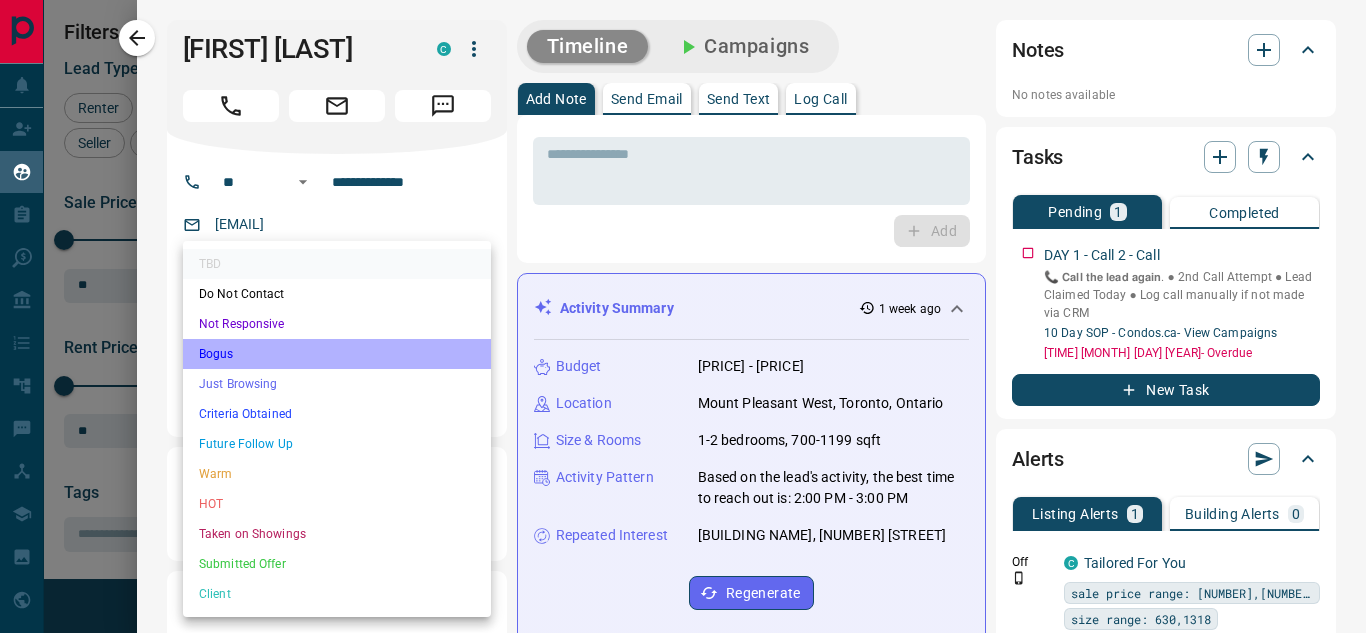 click on "Bogus" at bounding box center [337, 354] 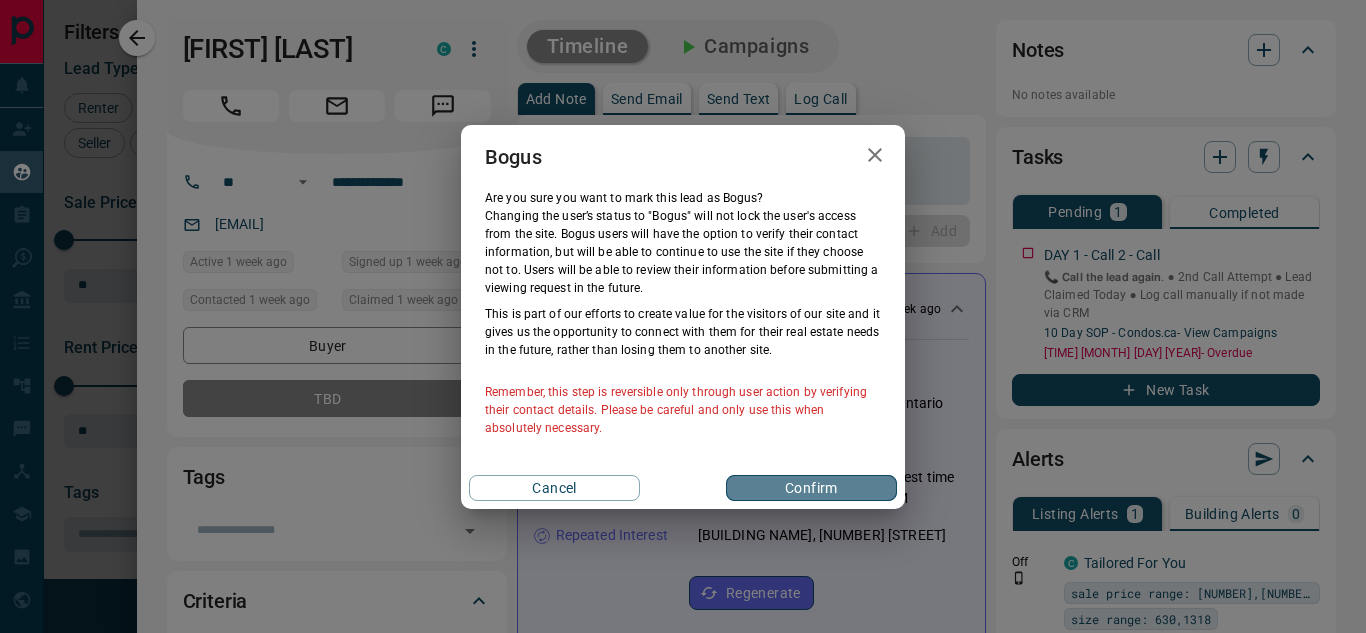 click on "Confirm" at bounding box center (811, 488) 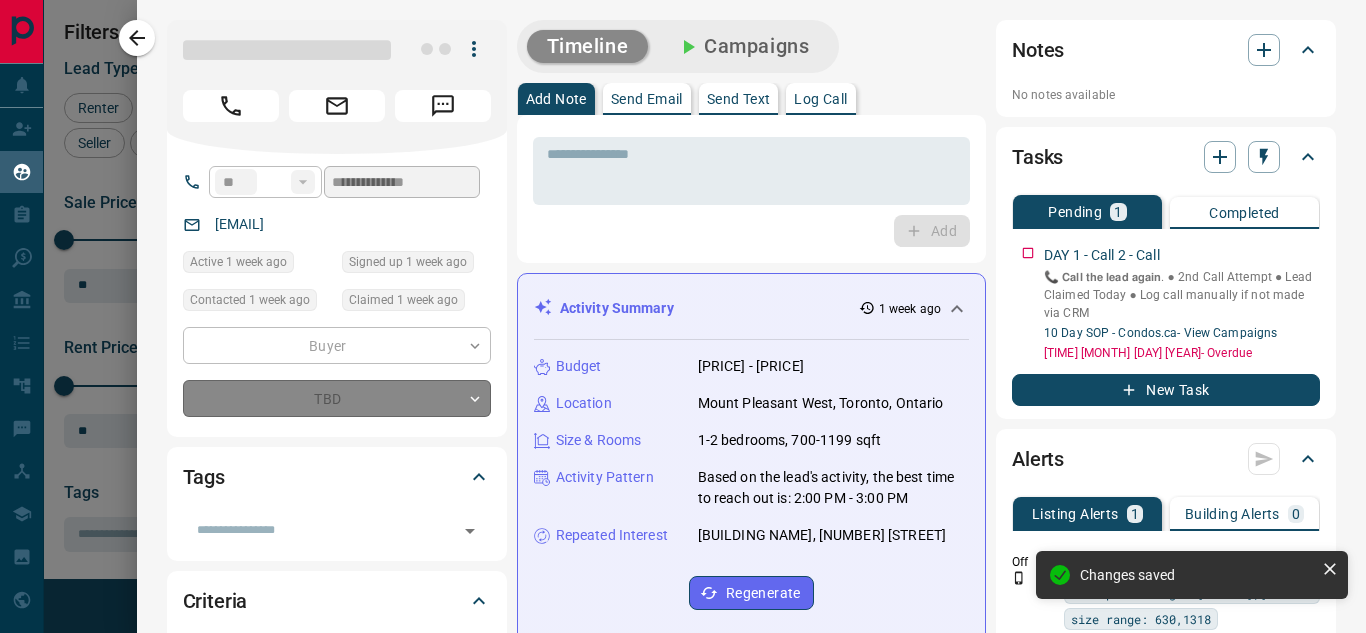 type on "**********" 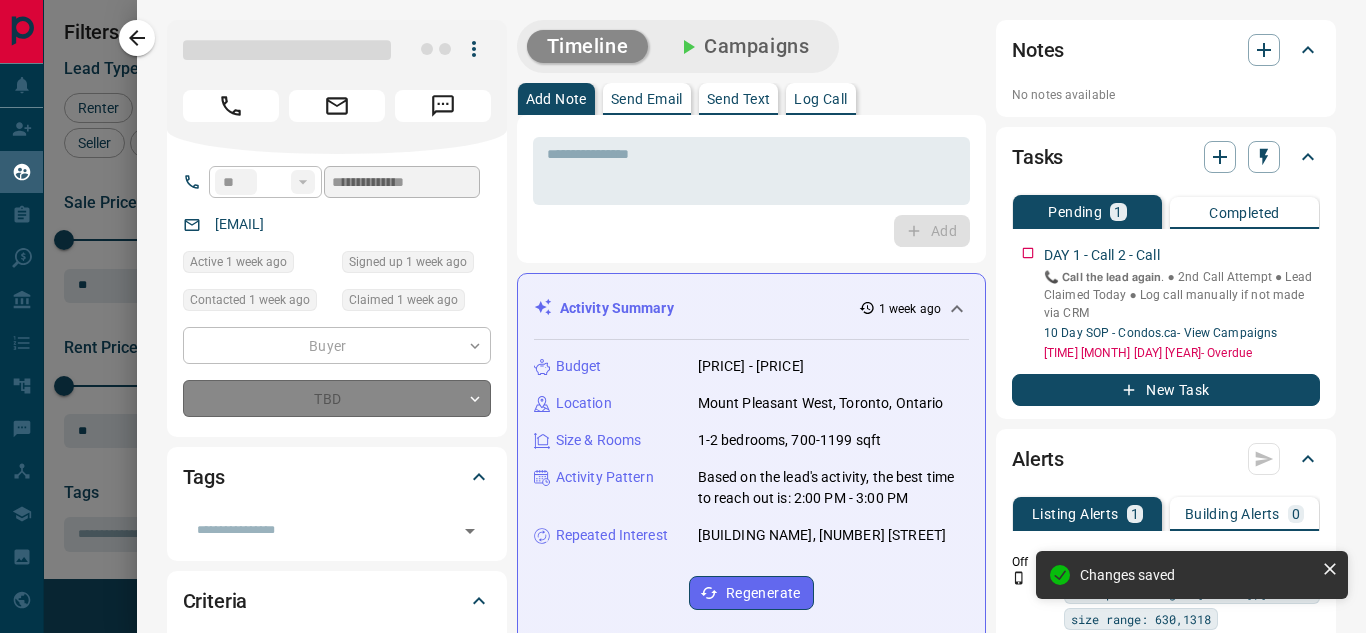 type on "*" 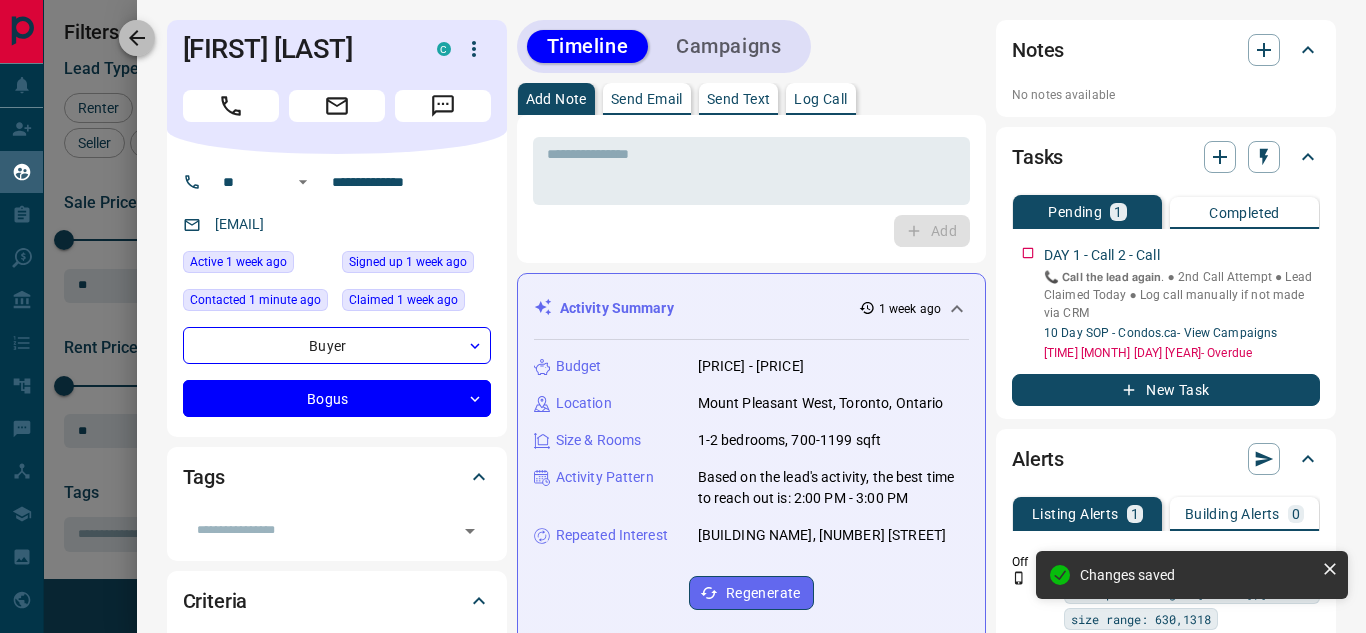 click 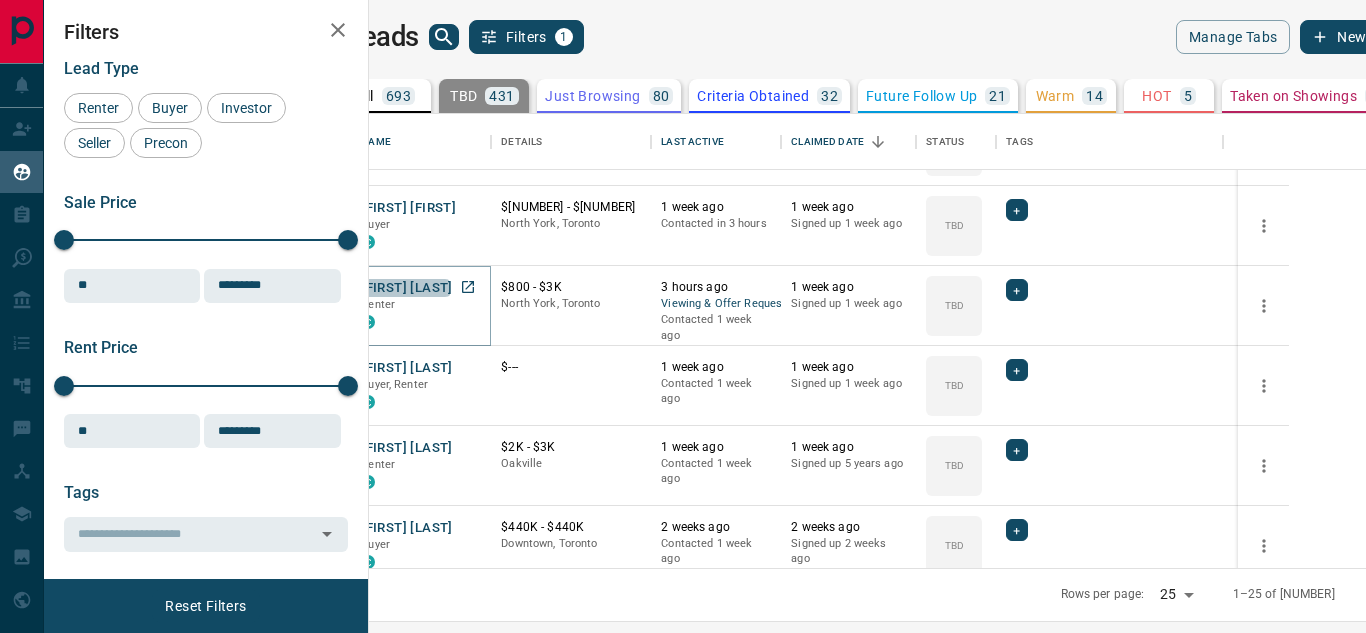 click on "[FIRST] [LAST]" at bounding box center (406, 288) 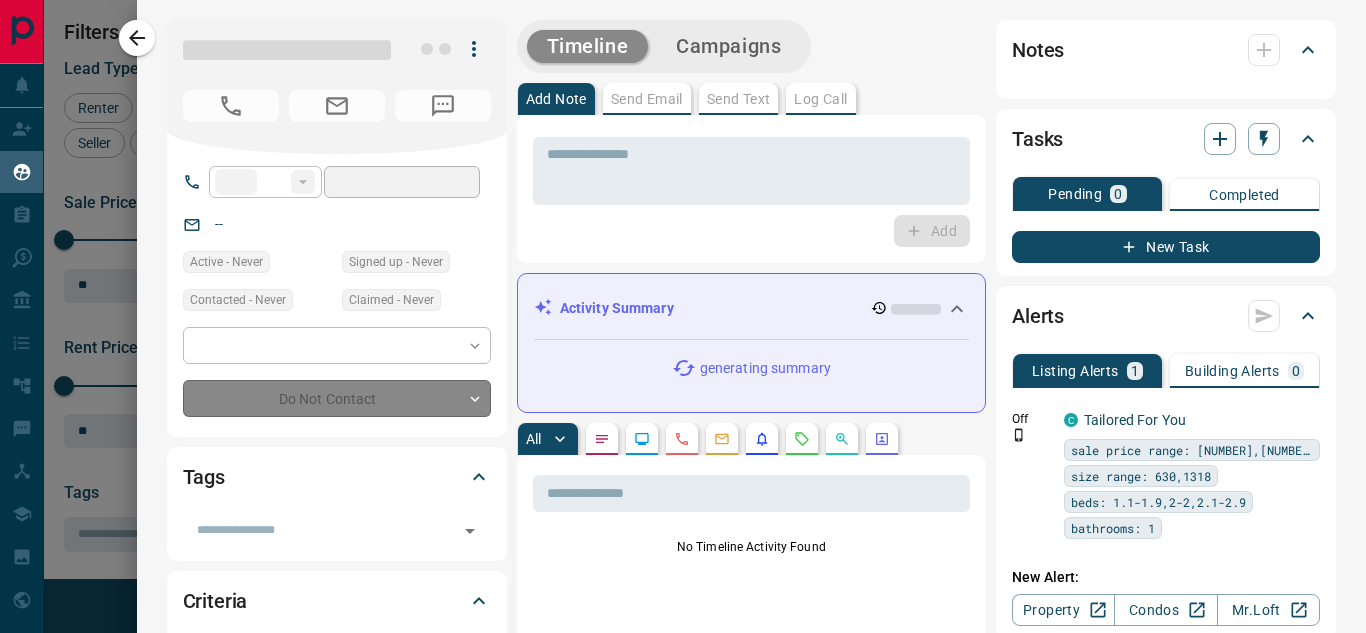 type on "**" 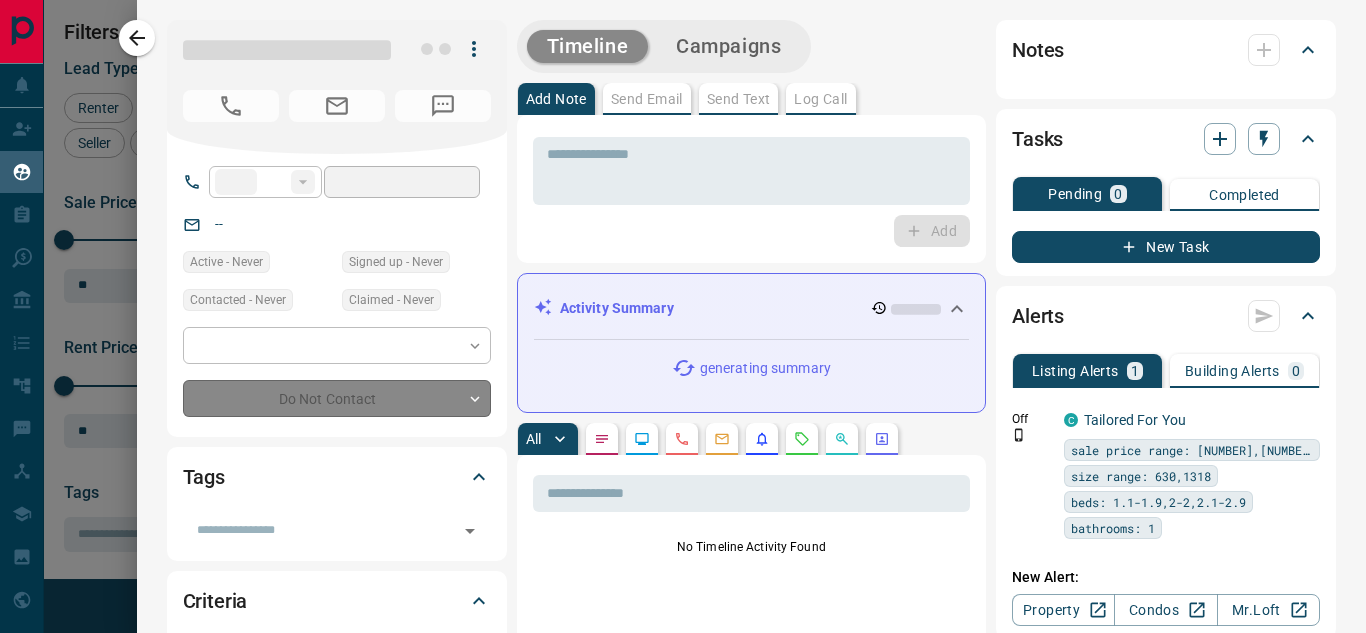 type on "**********" 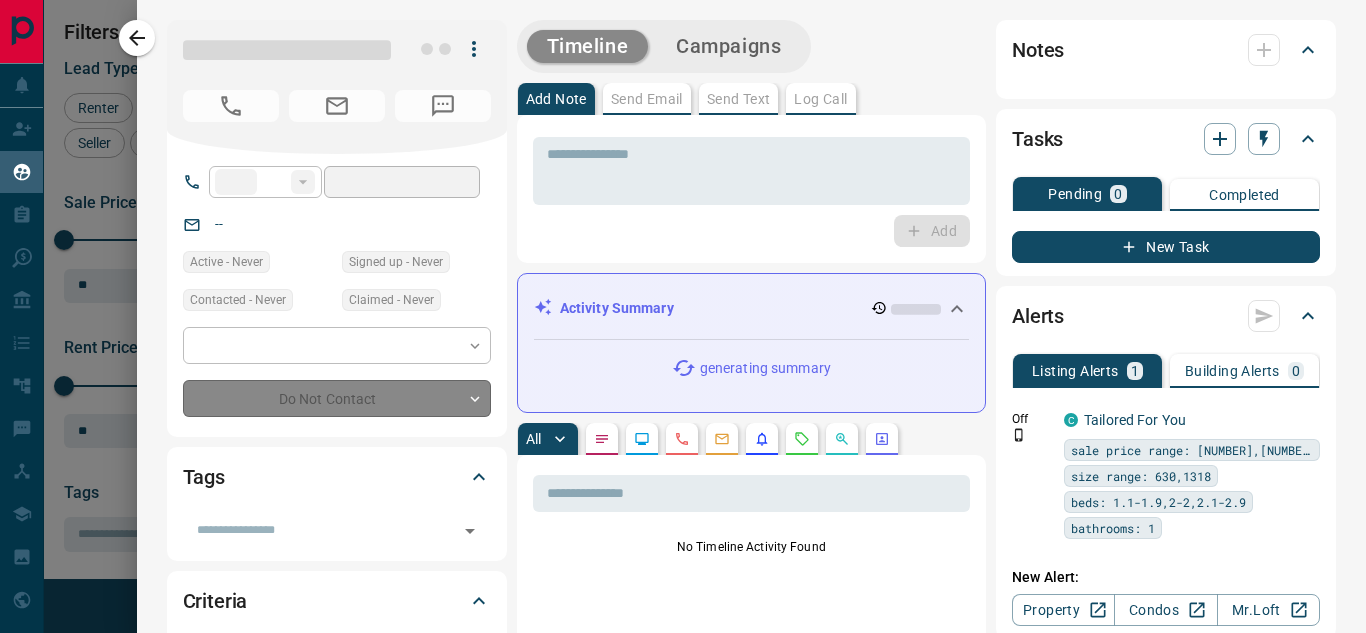 type on "**********" 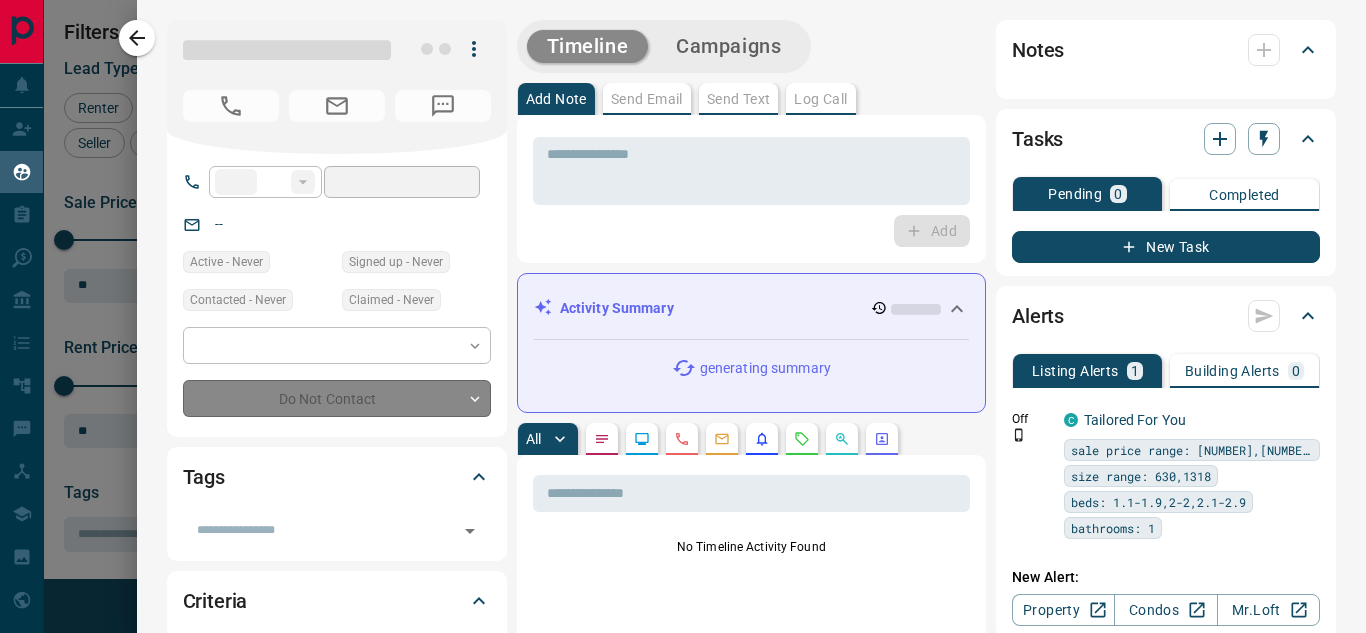 type on "*" 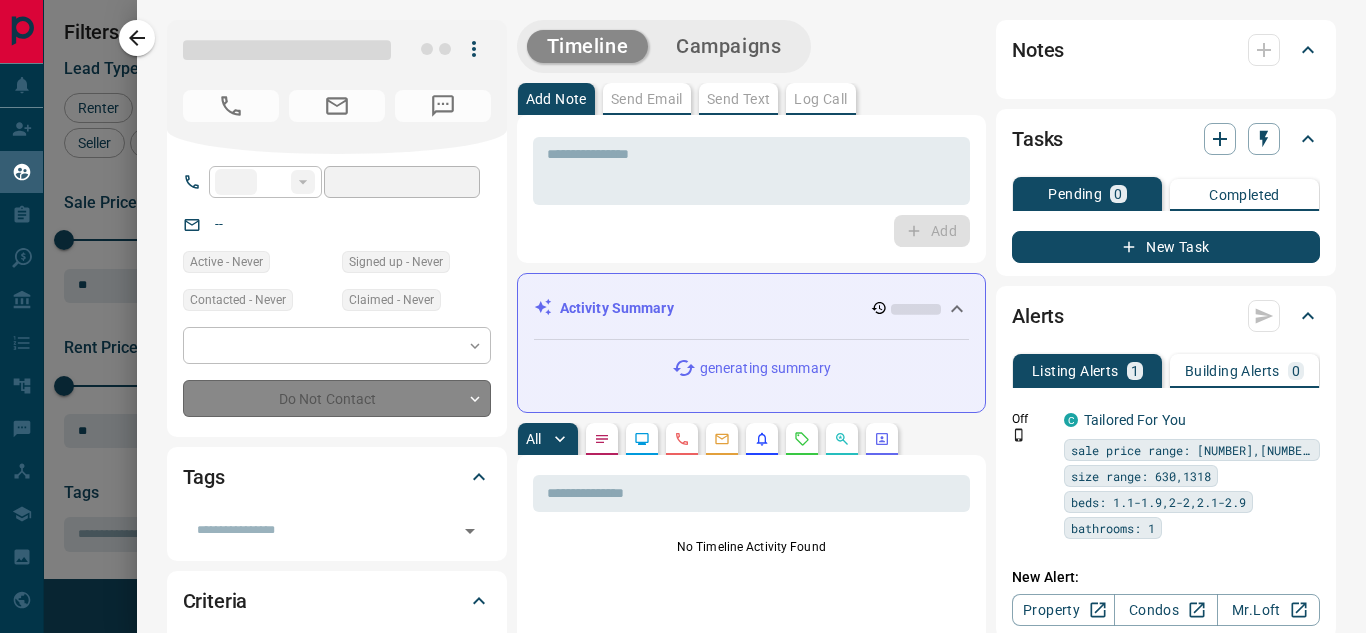 type on "**********" 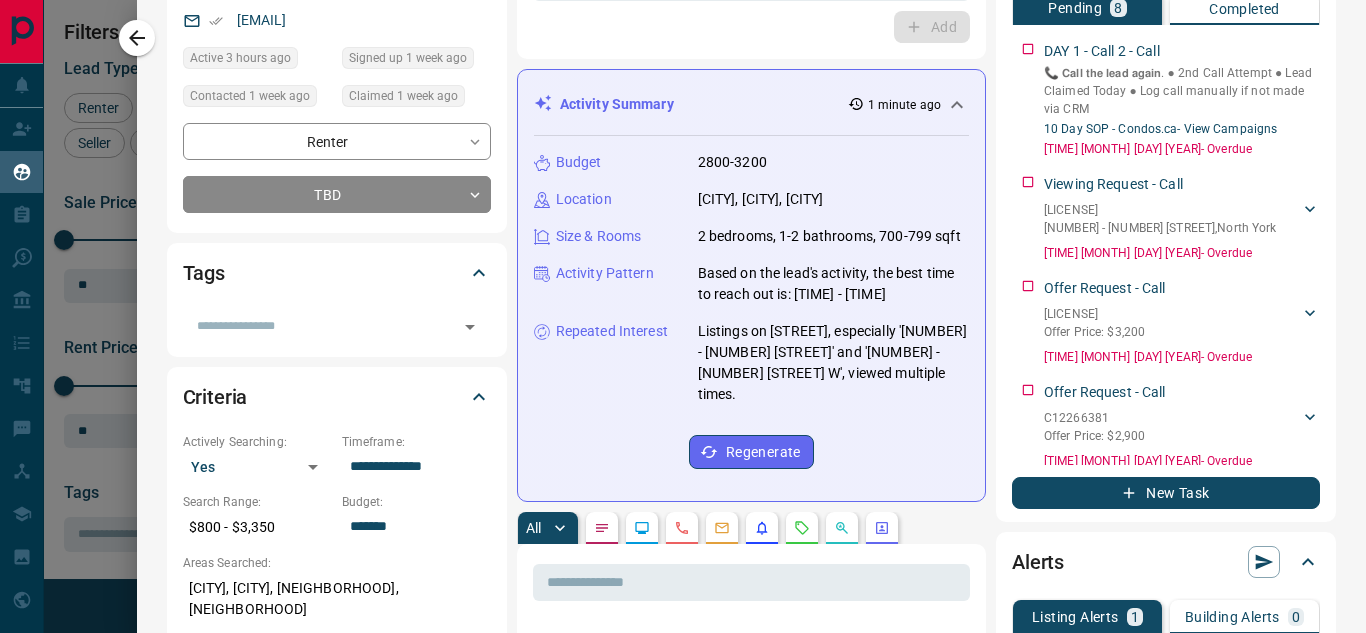 scroll, scrollTop: 0, scrollLeft: 0, axis: both 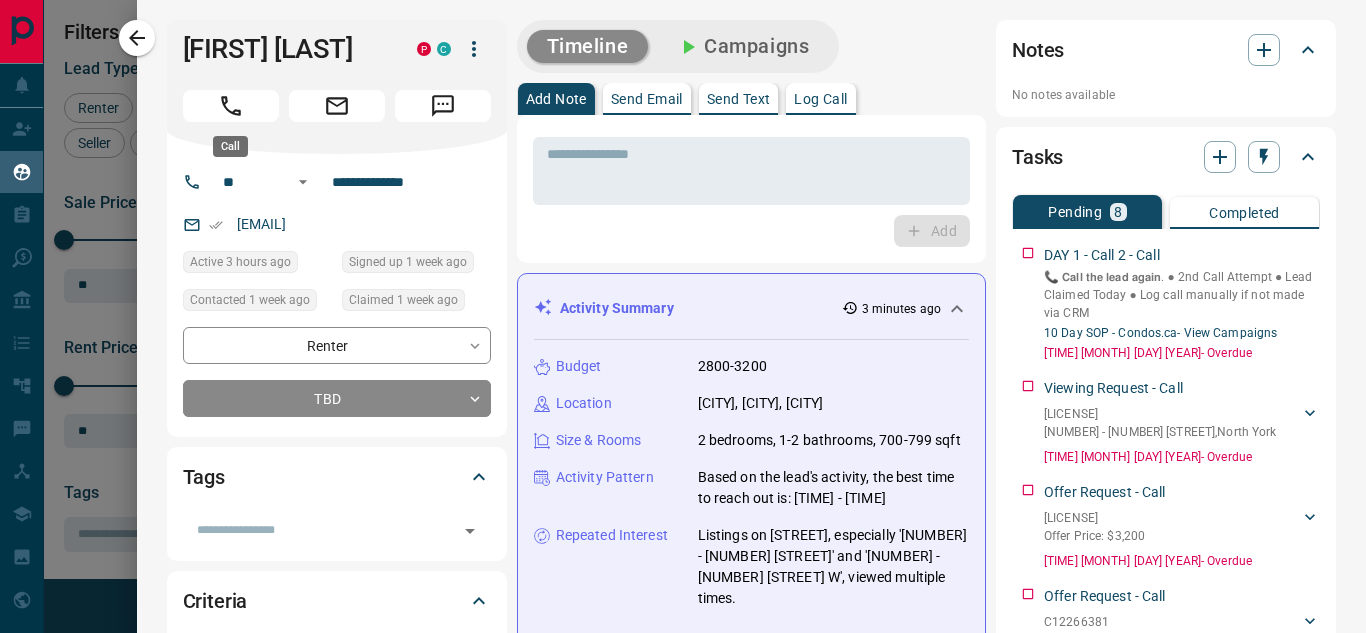 type 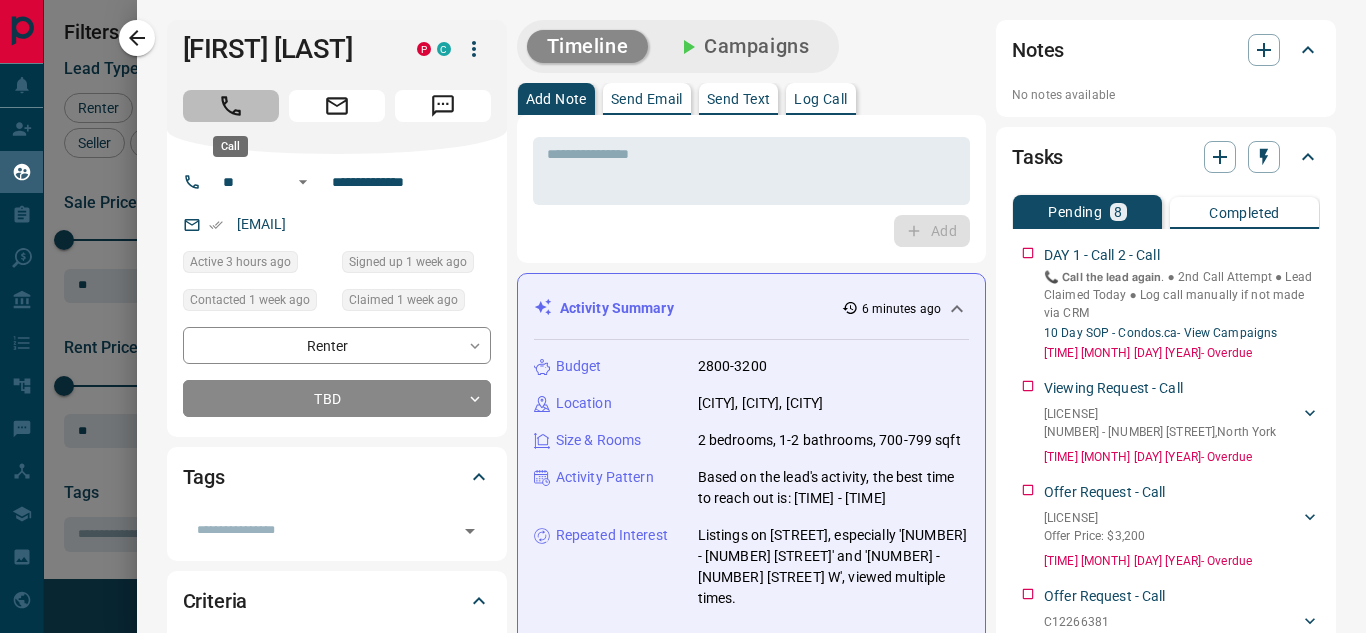 click at bounding box center [231, 106] 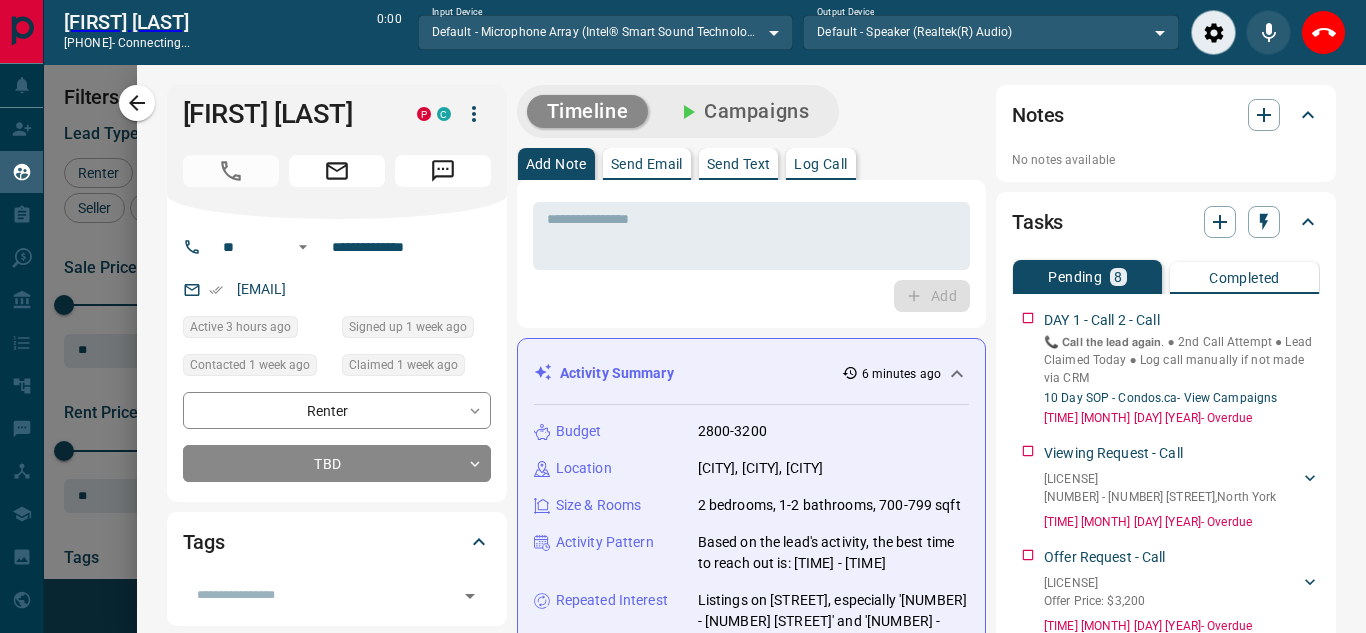 scroll, scrollTop: 377, scrollLeft: 973, axis: both 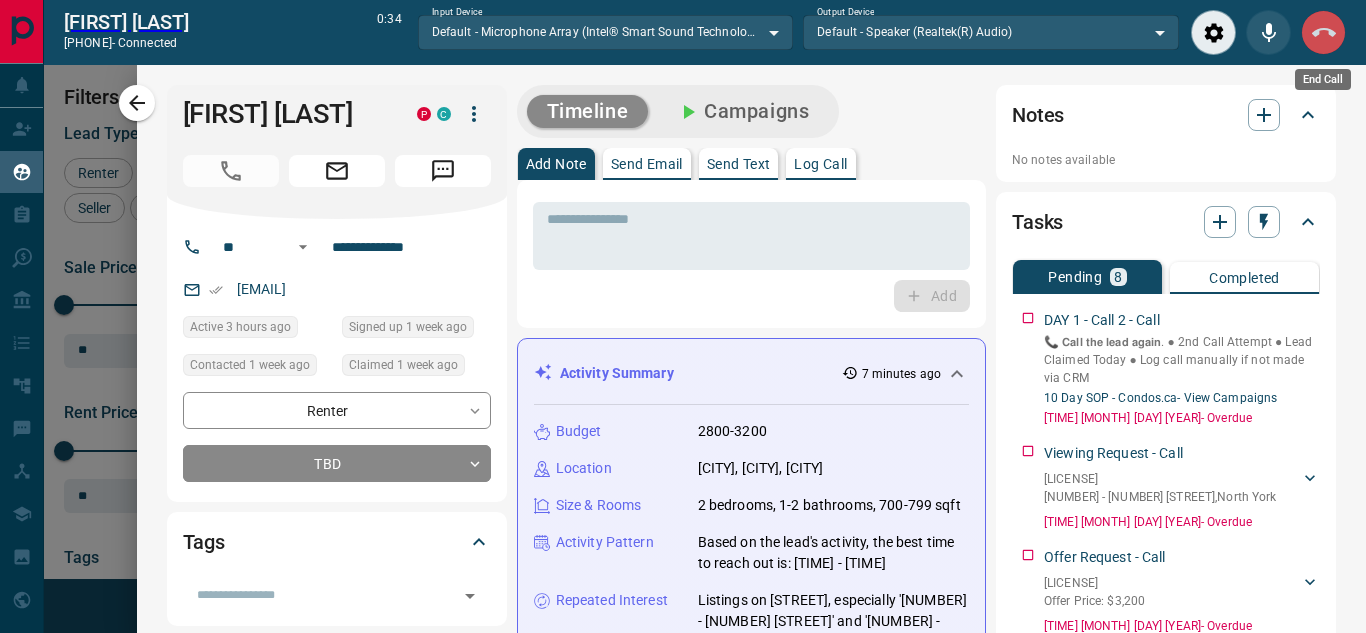 click 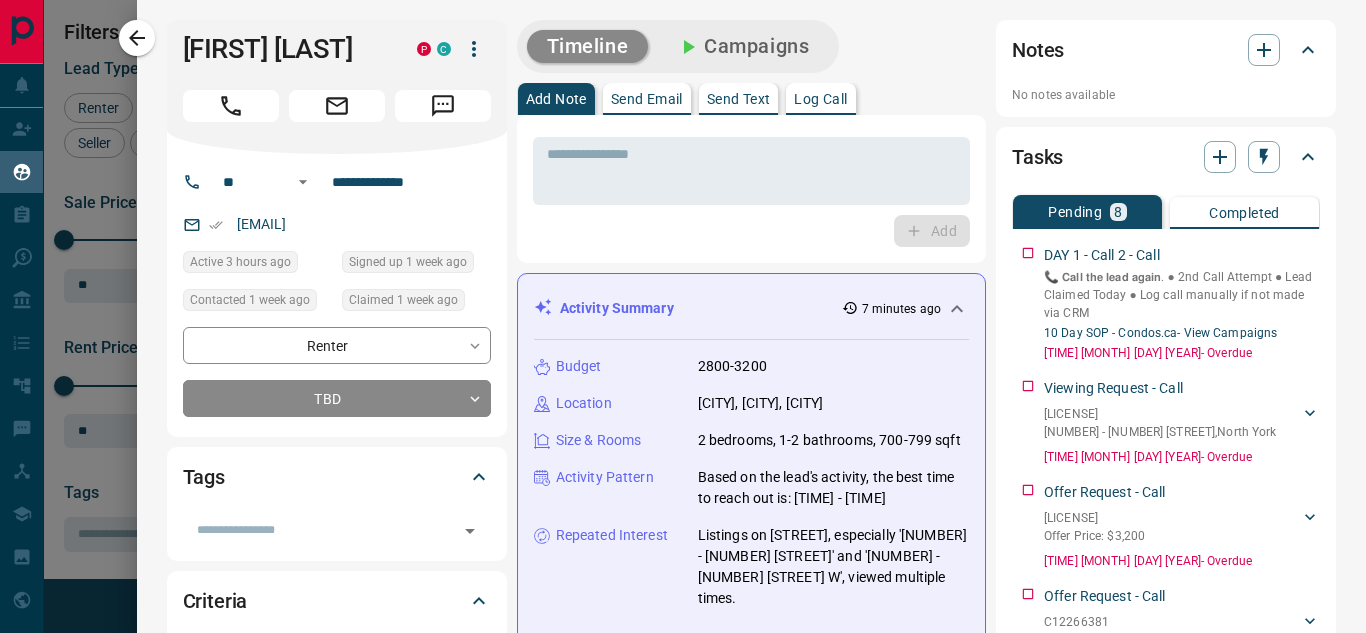 scroll, scrollTop: 16, scrollLeft: 16, axis: both 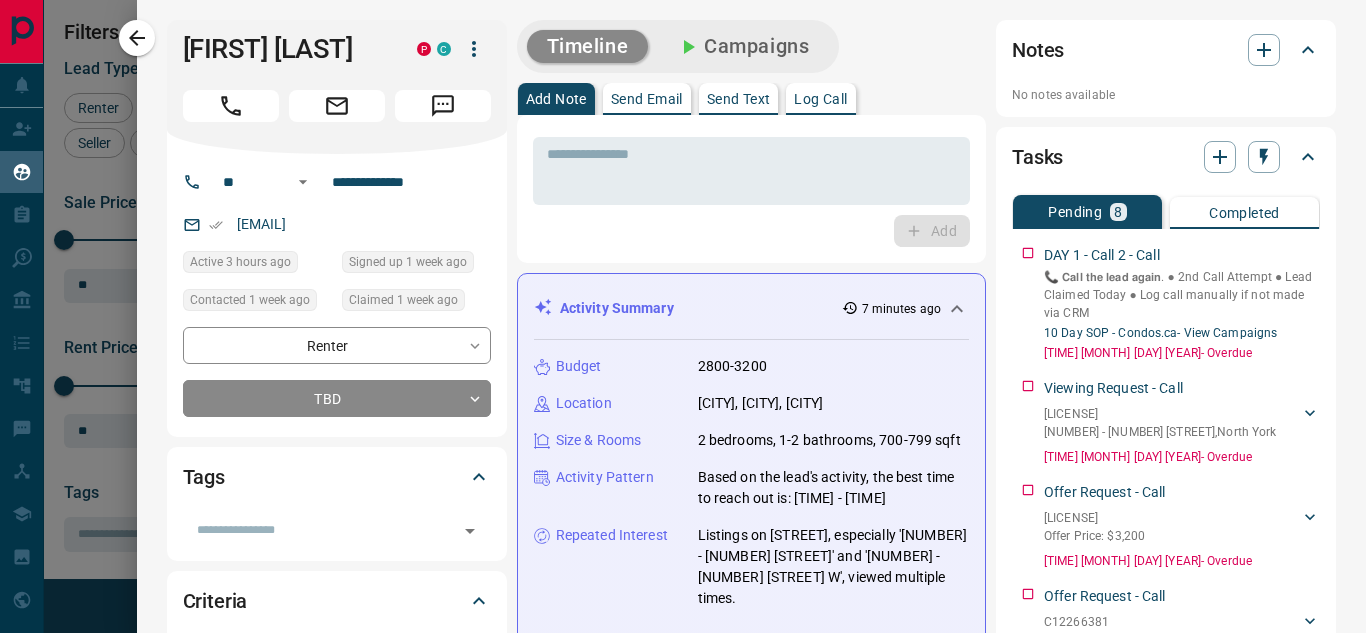 click on "* ​ Add" at bounding box center (751, 189) 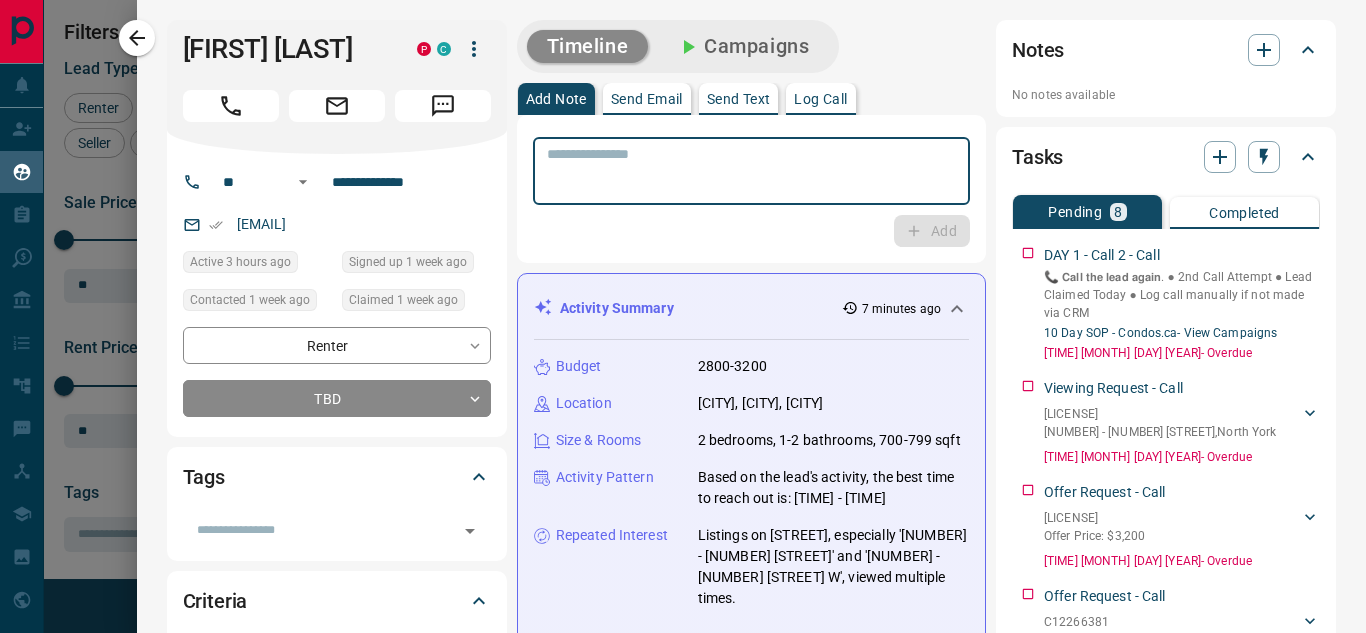 click at bounding box center (751, 171) 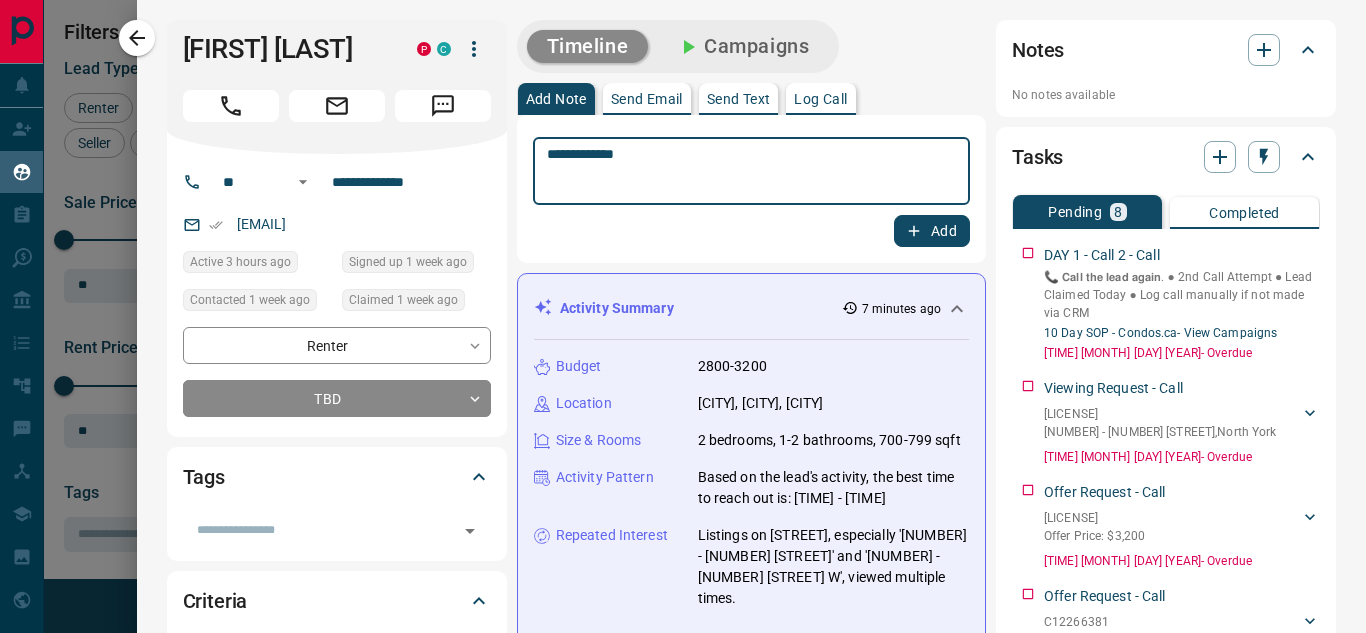 type on "**********" 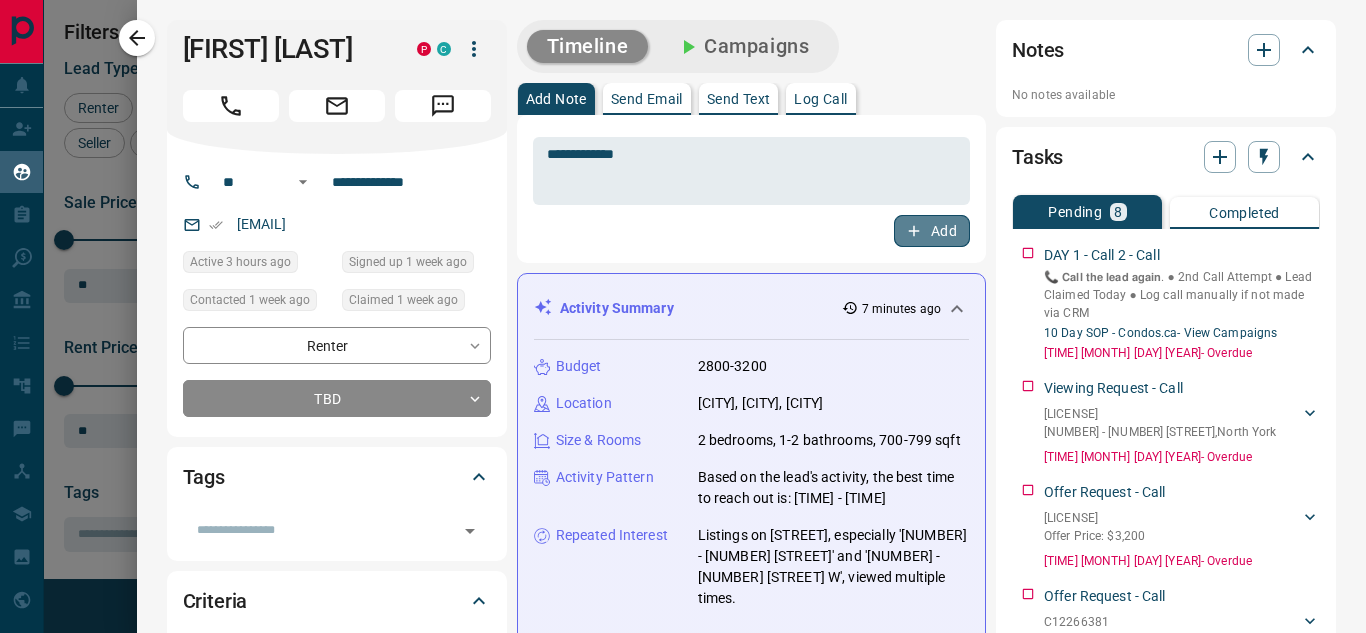 click on "Add" at bounding box center (932, 231) 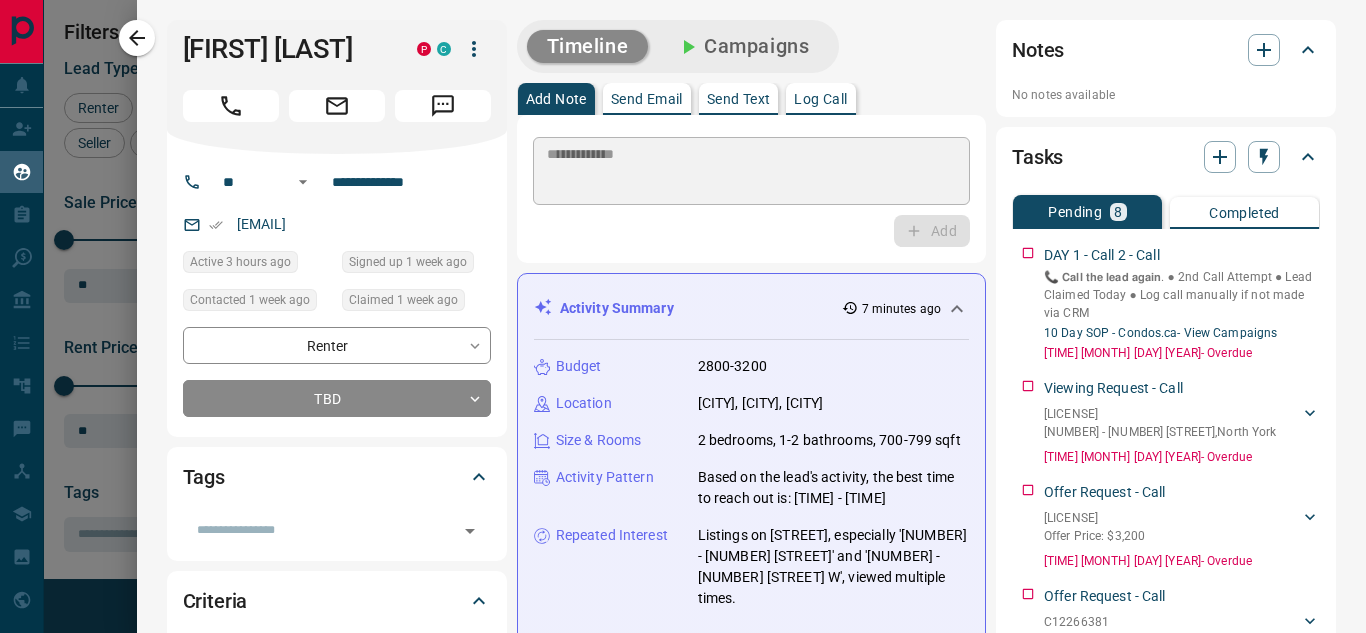 type 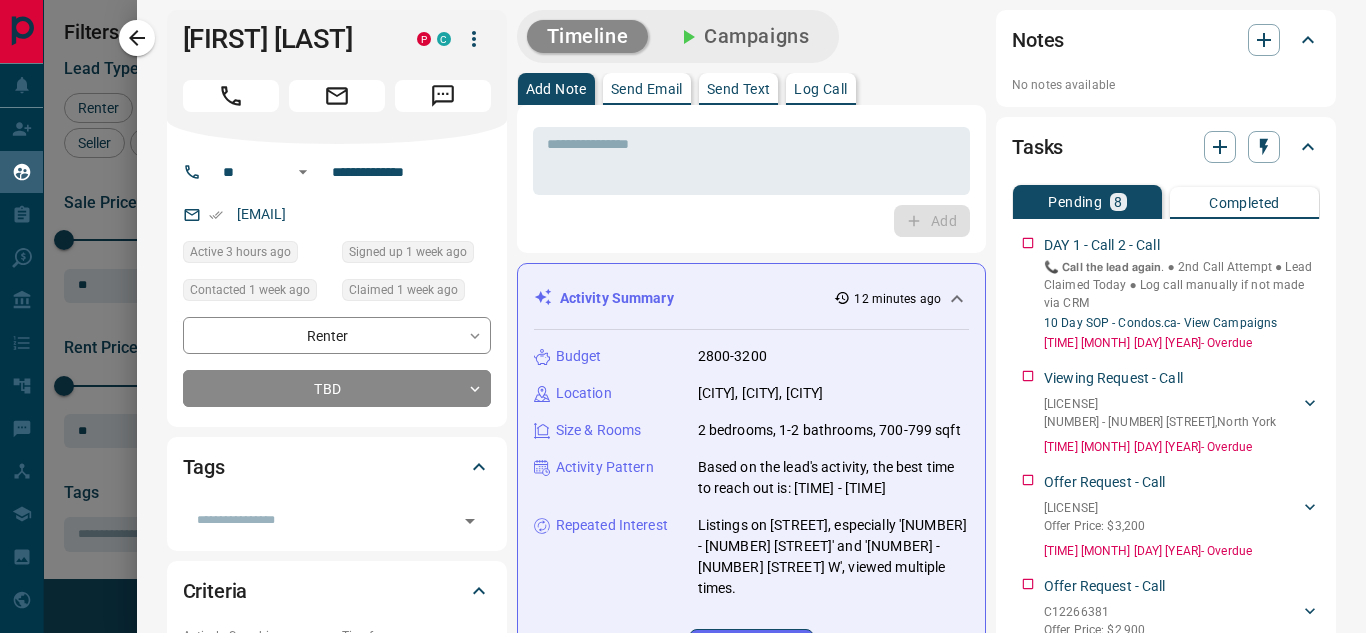 scroll, scrollTop: 0, scrollLeft: 0, axis: both 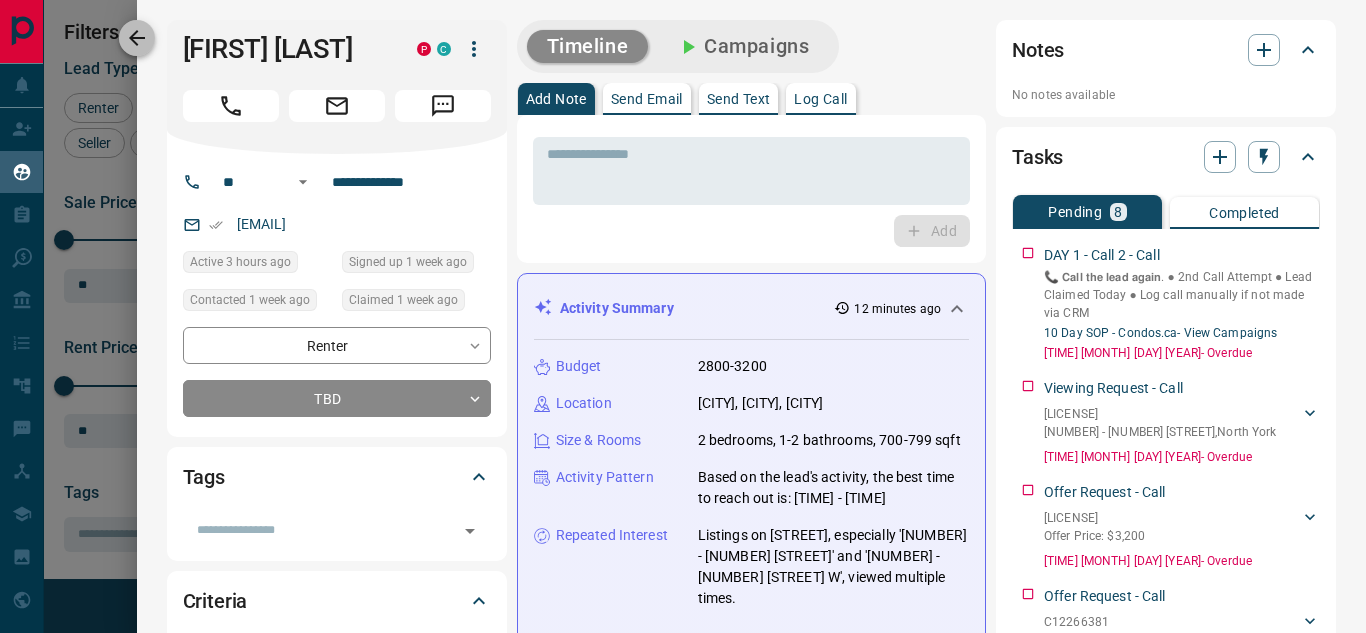 click 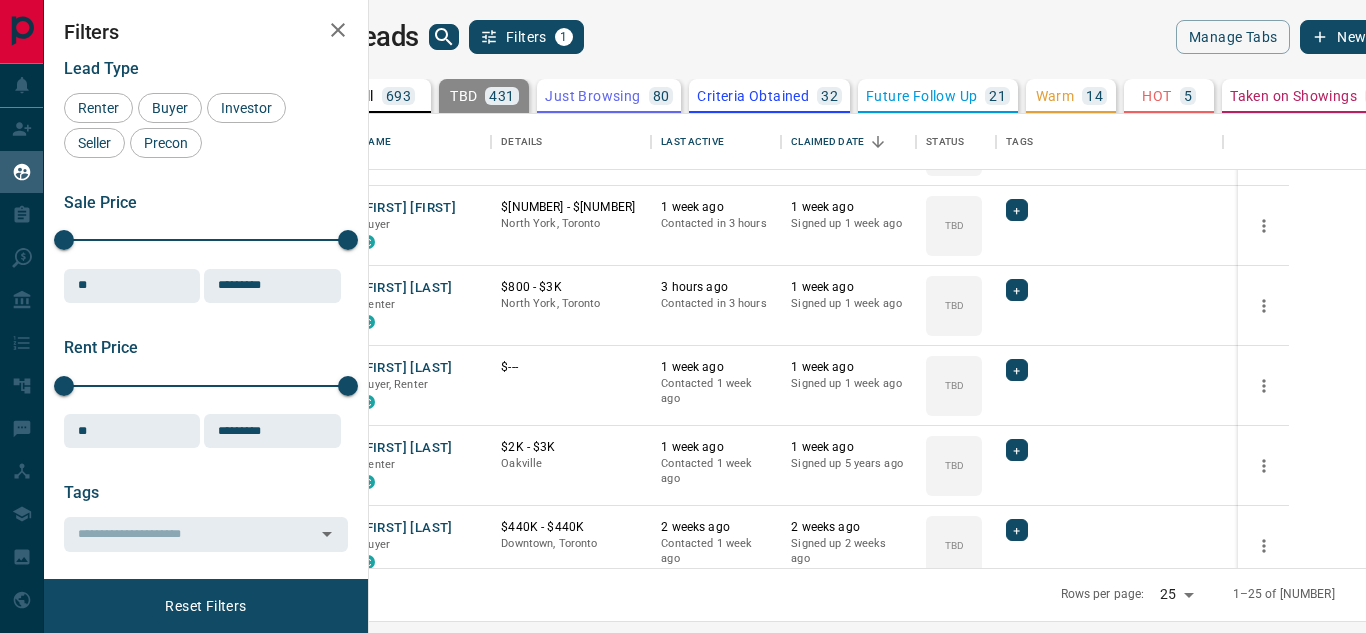 click on "Filters" at bounding box center [206, 32] 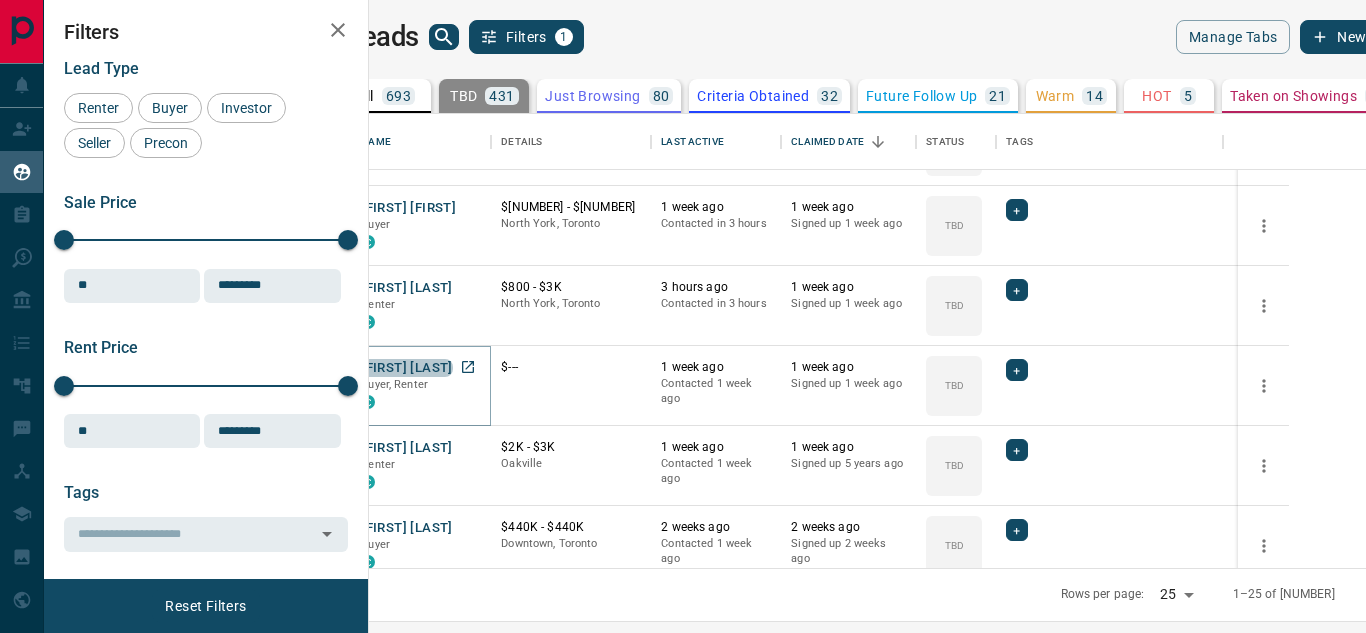 click on "[FIRST] [LAST]" at bounding box center [406, 368] 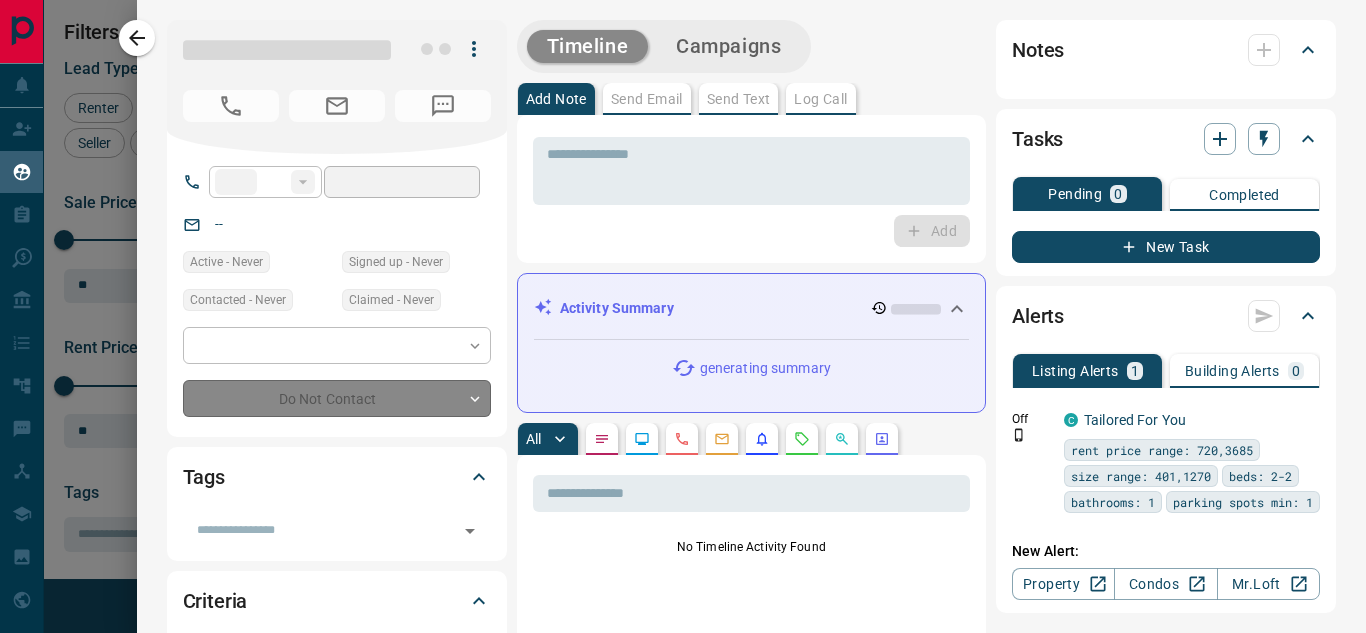 type on "**" 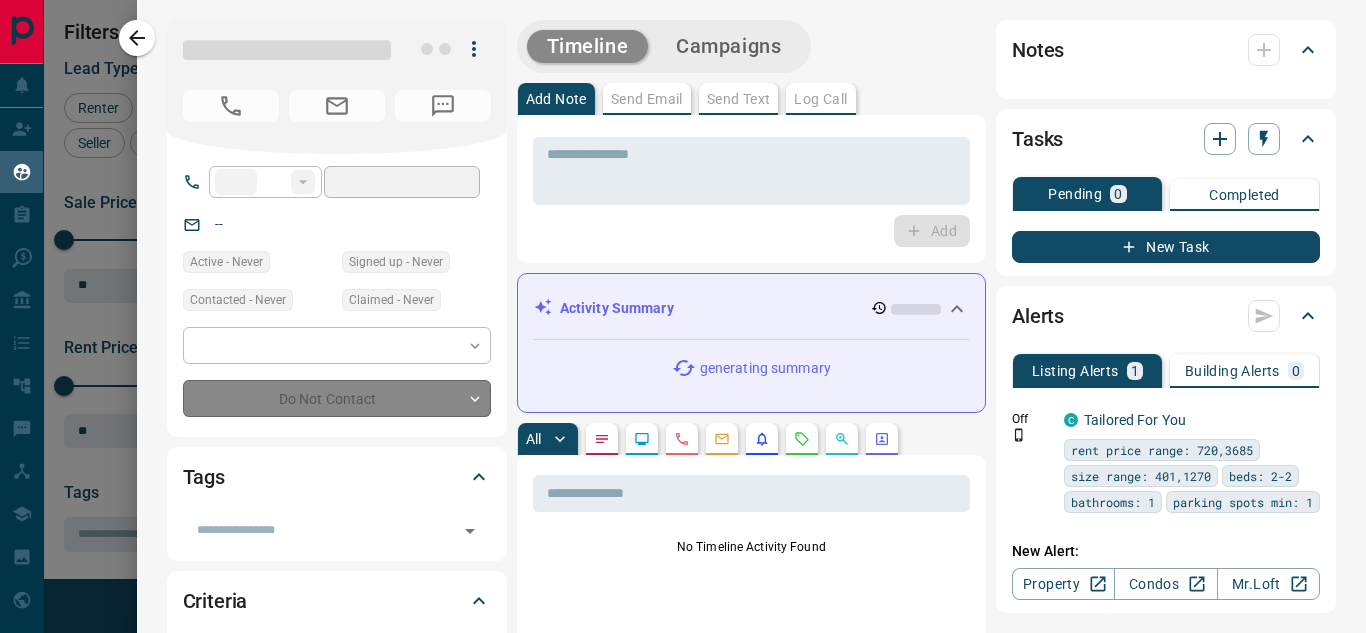 type on "**********" 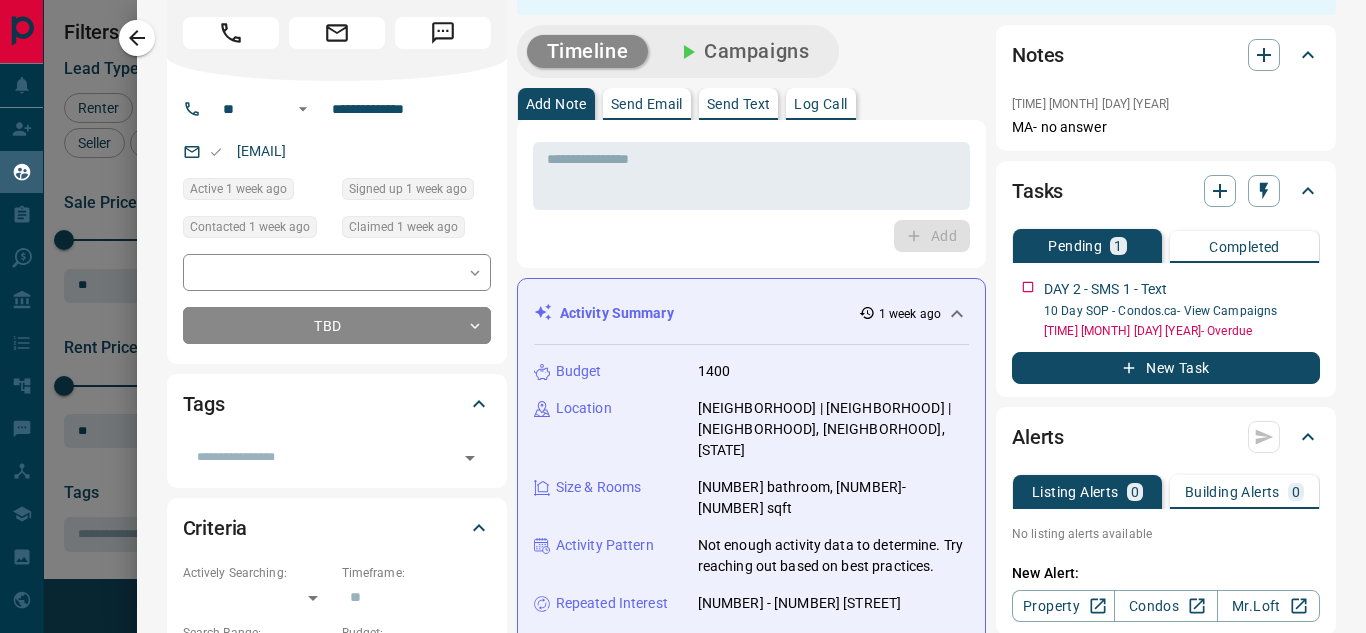scroll, scrollTop: 0, scrollLeft: 0, axis: both 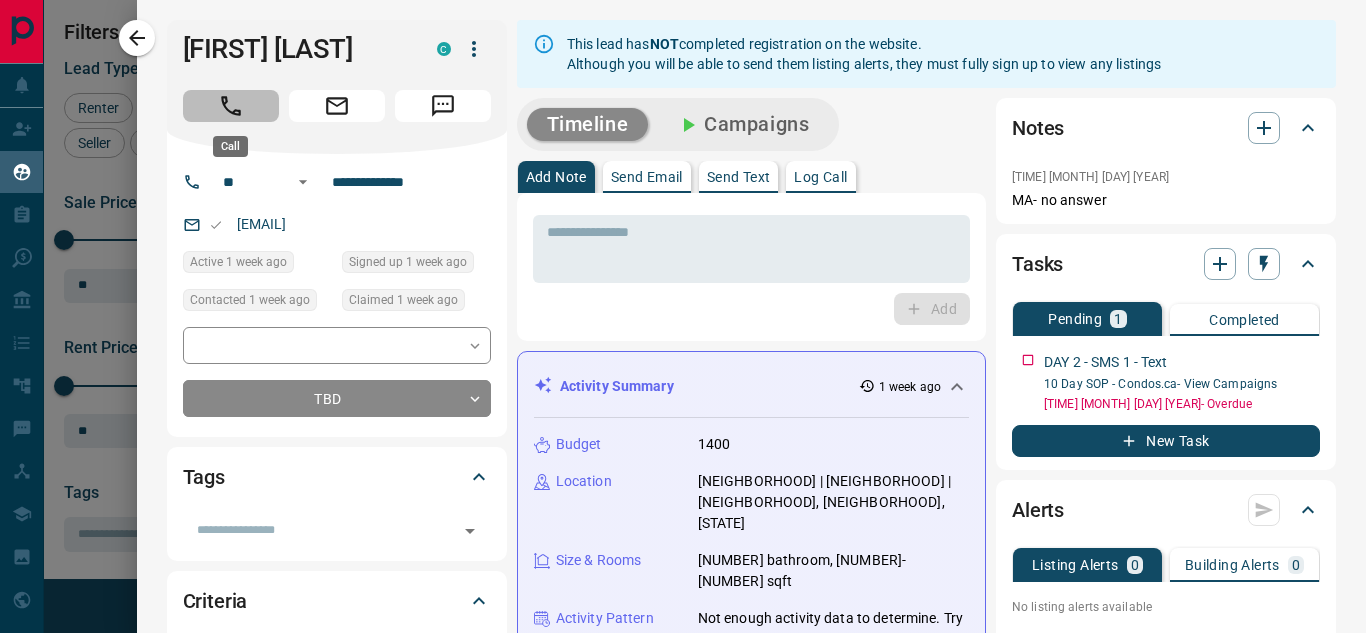 click at bounding box center [231, 106] 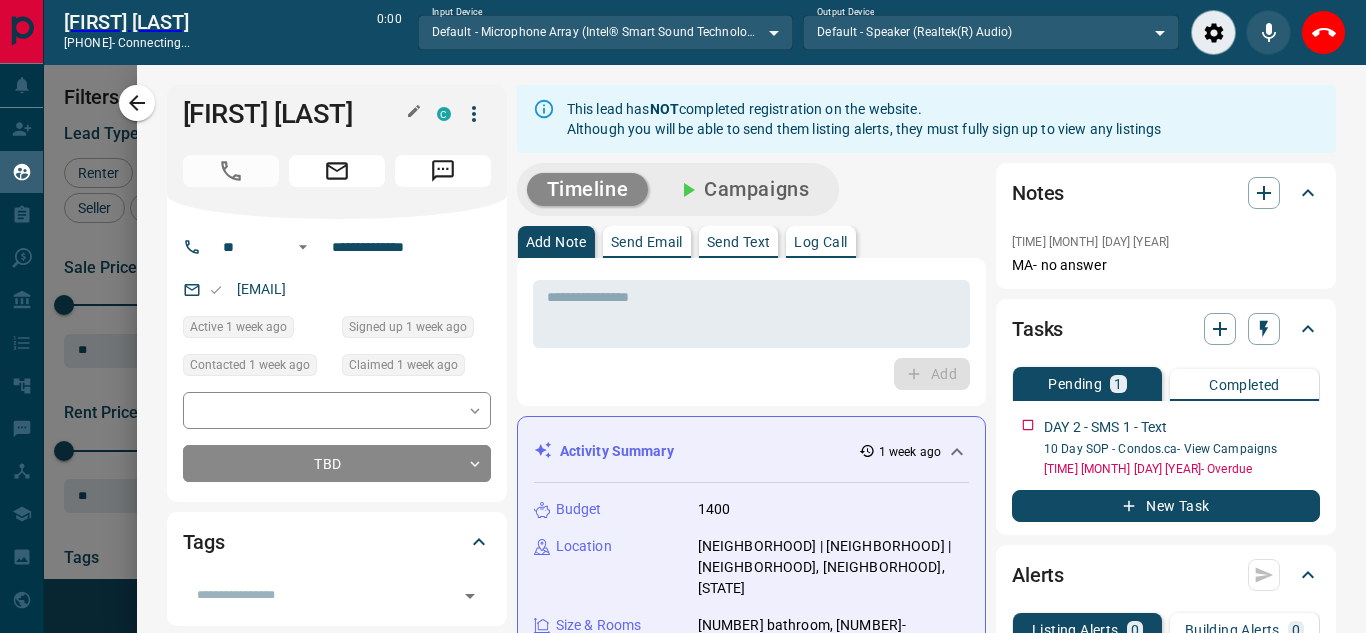 scroll, scrollTop: 377, scrollLeft: 973, axis: both 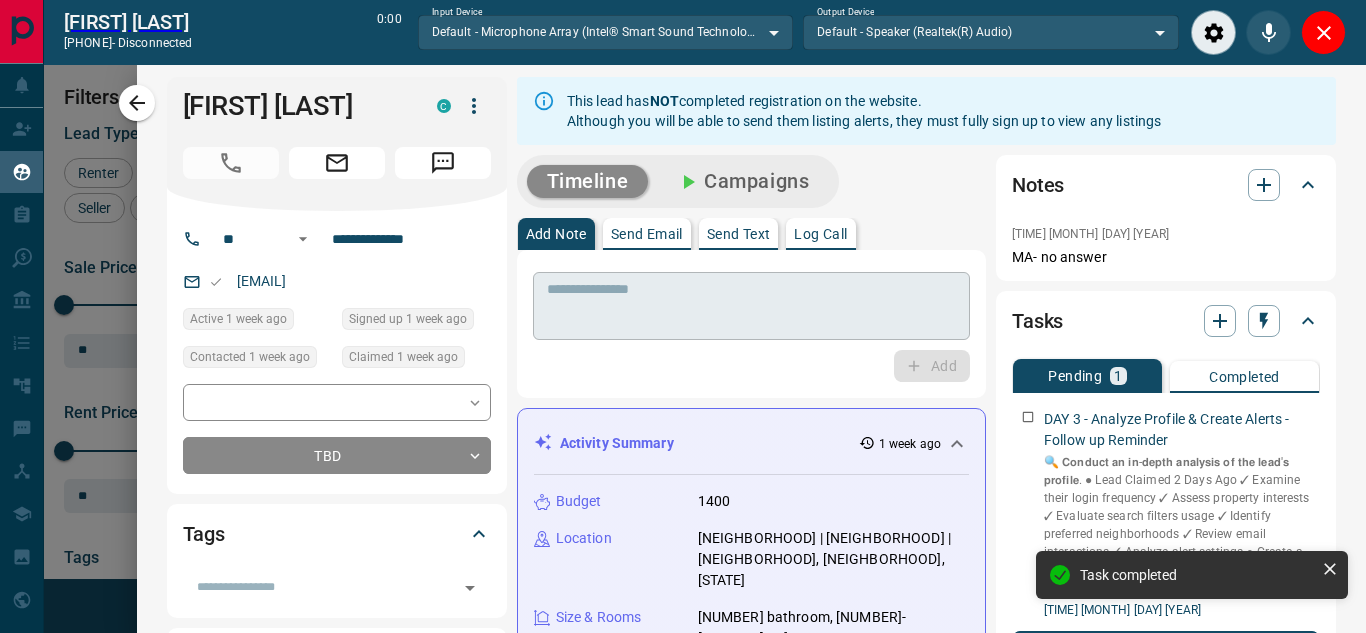 click at bounding box center (751, 306) 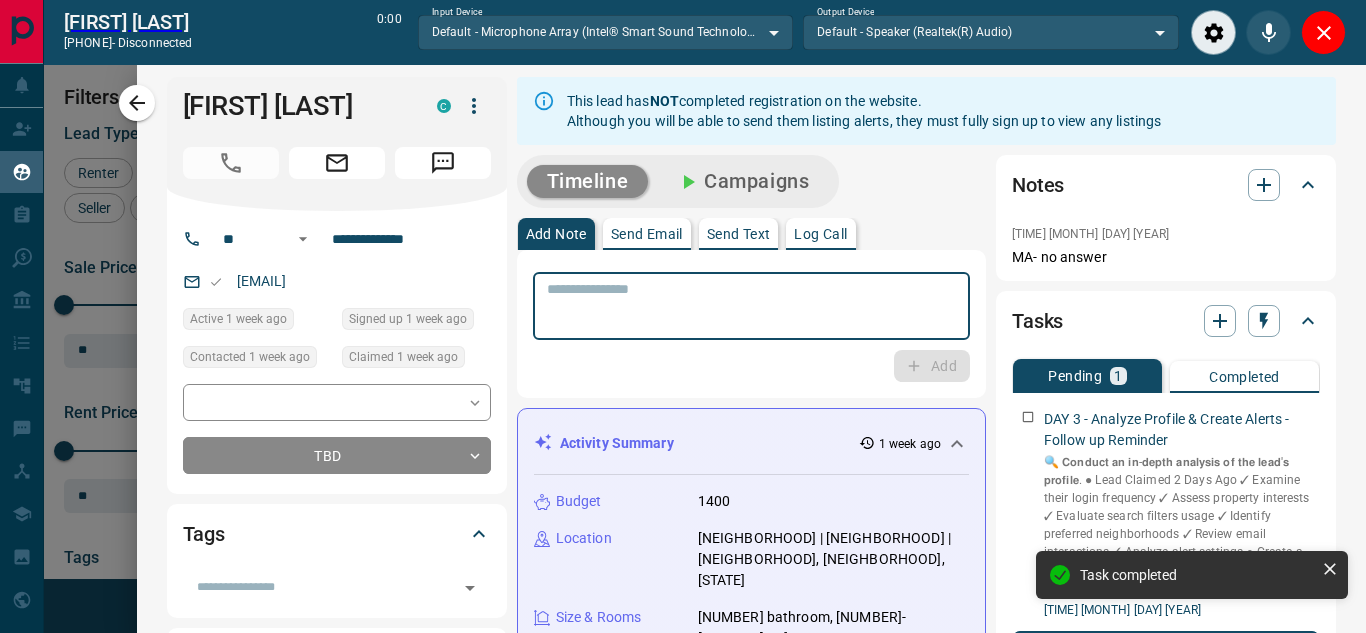 paste on "**********" 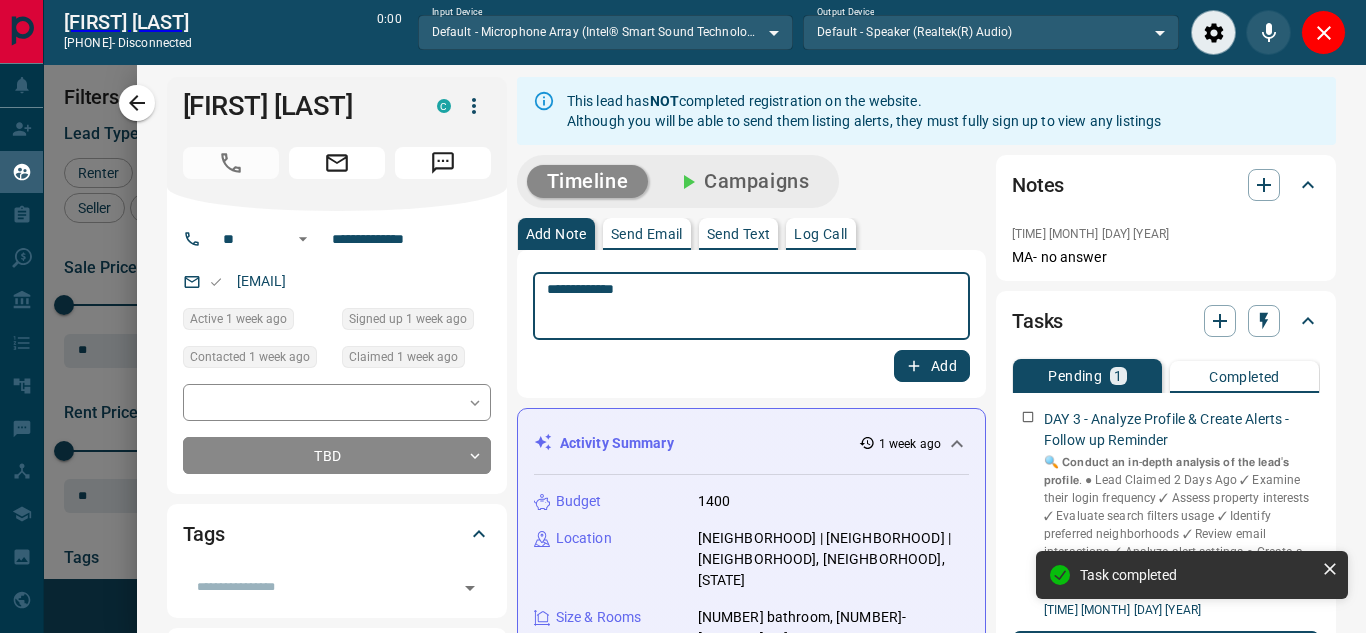 type on "**********" 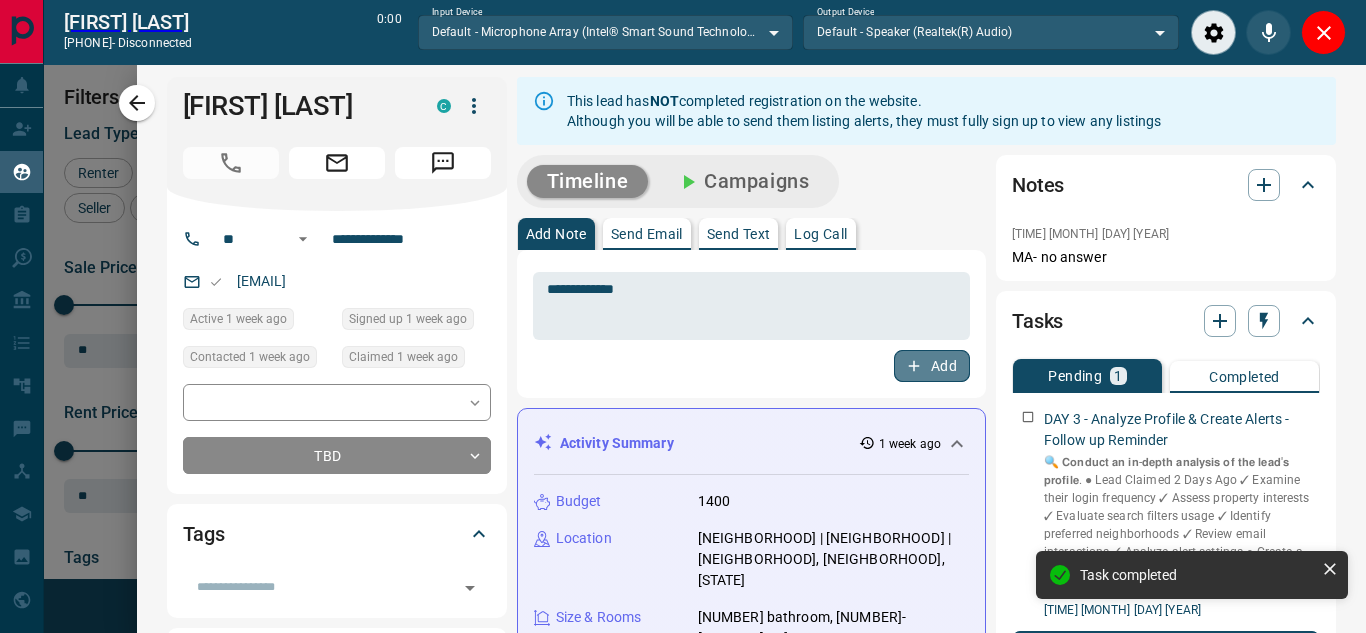 click on "Add" at bounding box center (932, 366) 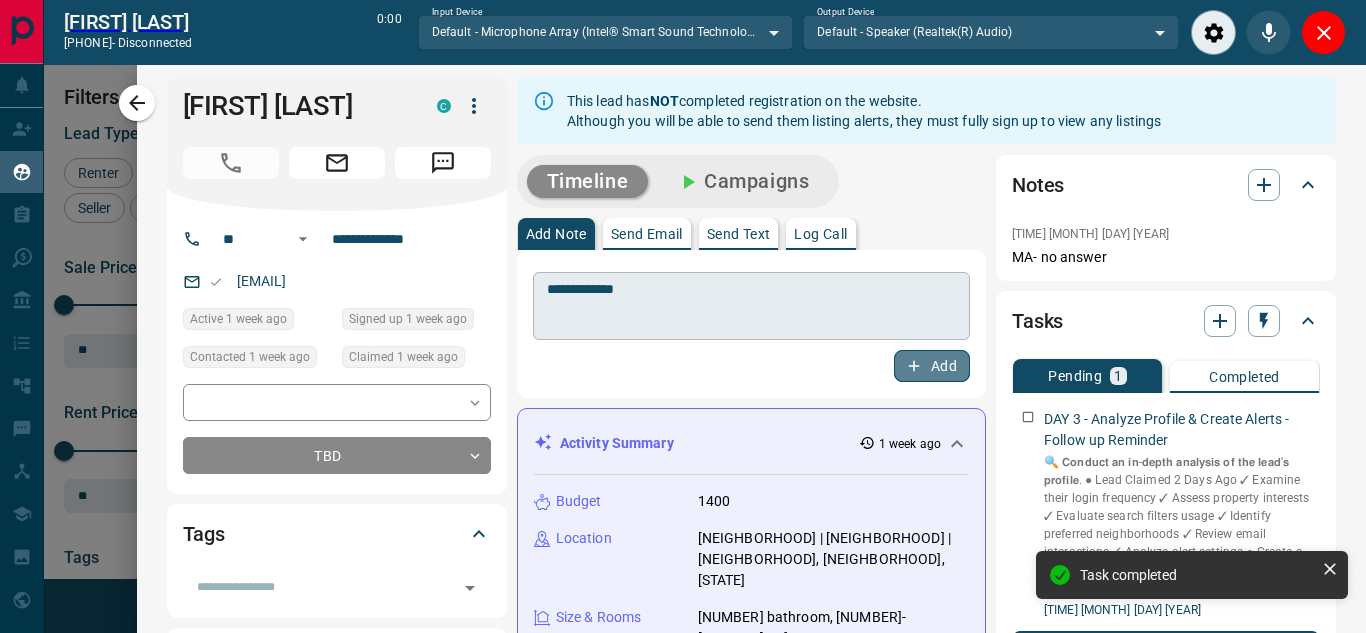 type 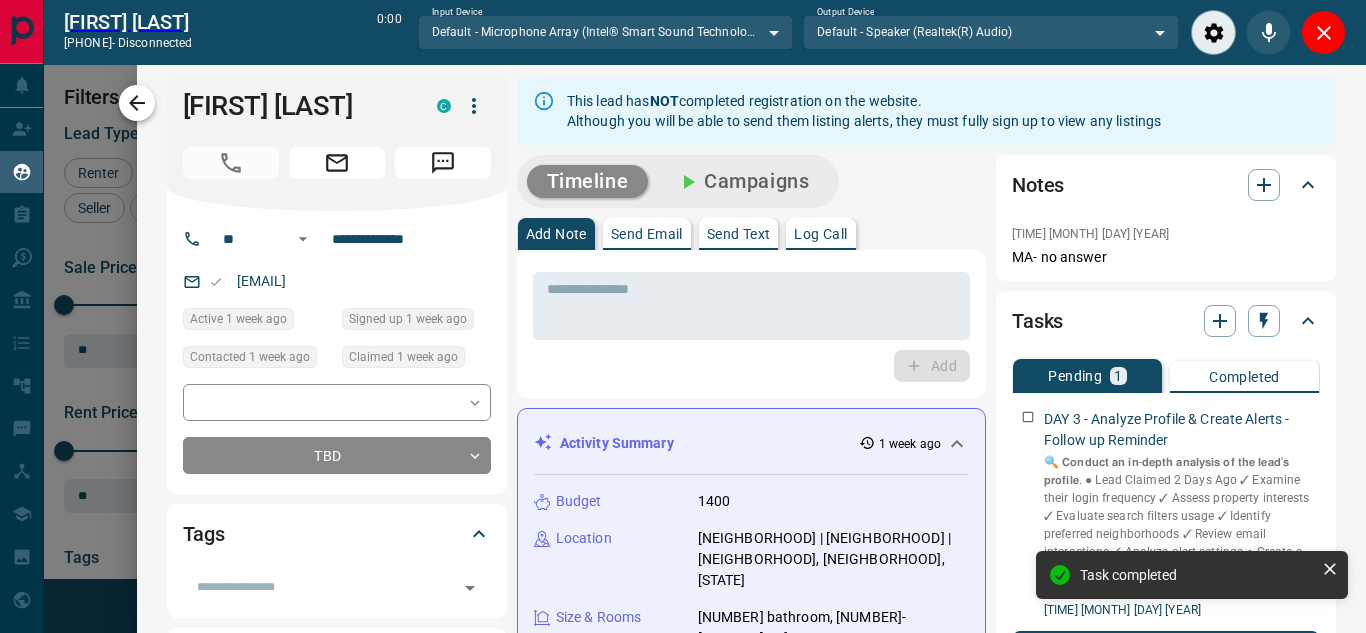 click 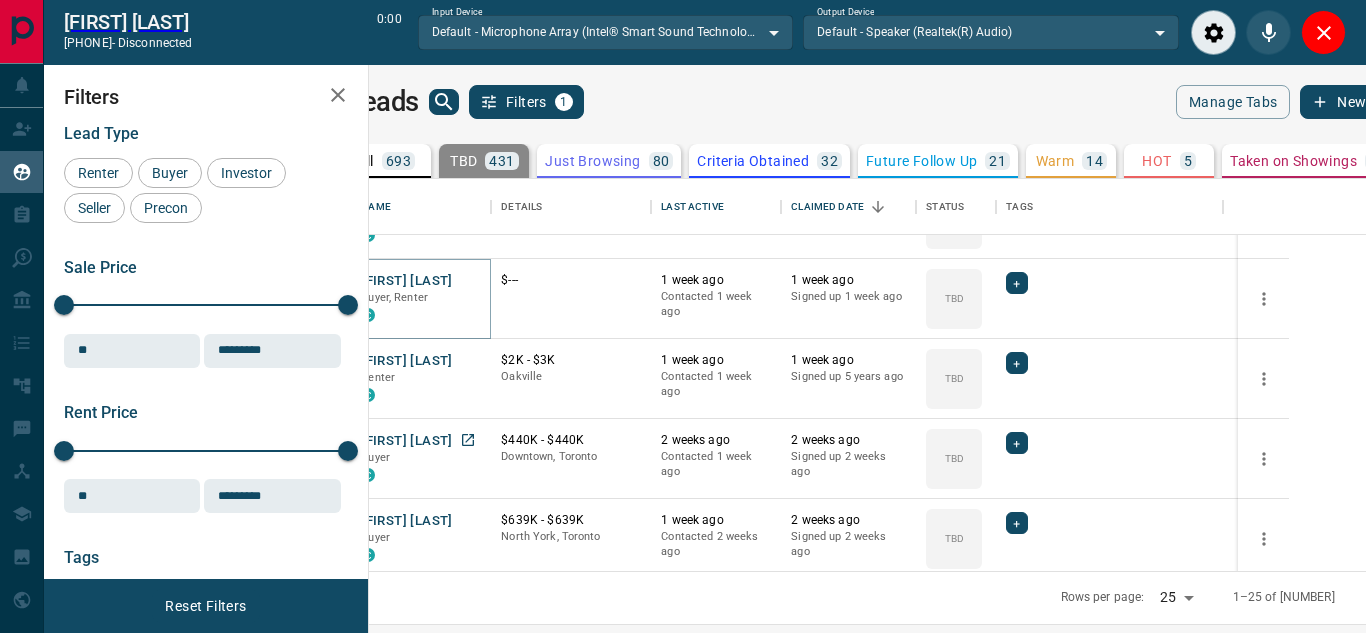 scroll, scrollTop: 1257, scrollLeft: 0, axis: vertical 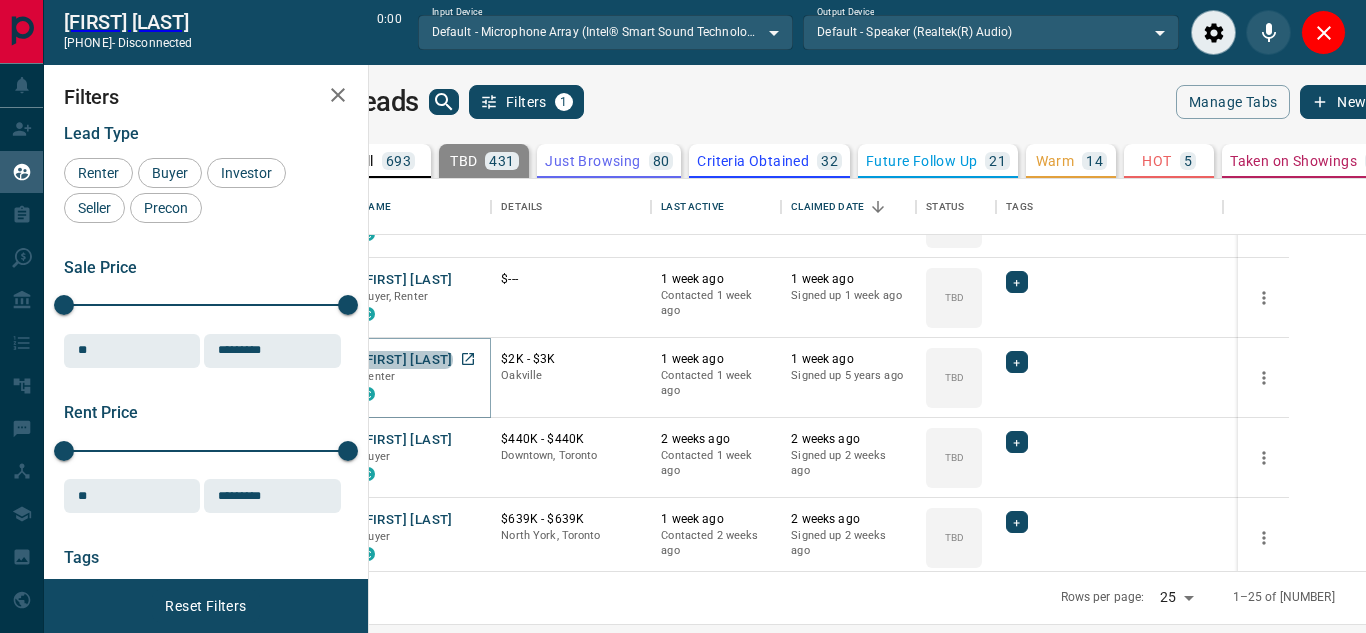 click on "[FIRST] [LAST]" at bounding box center [406, 360] 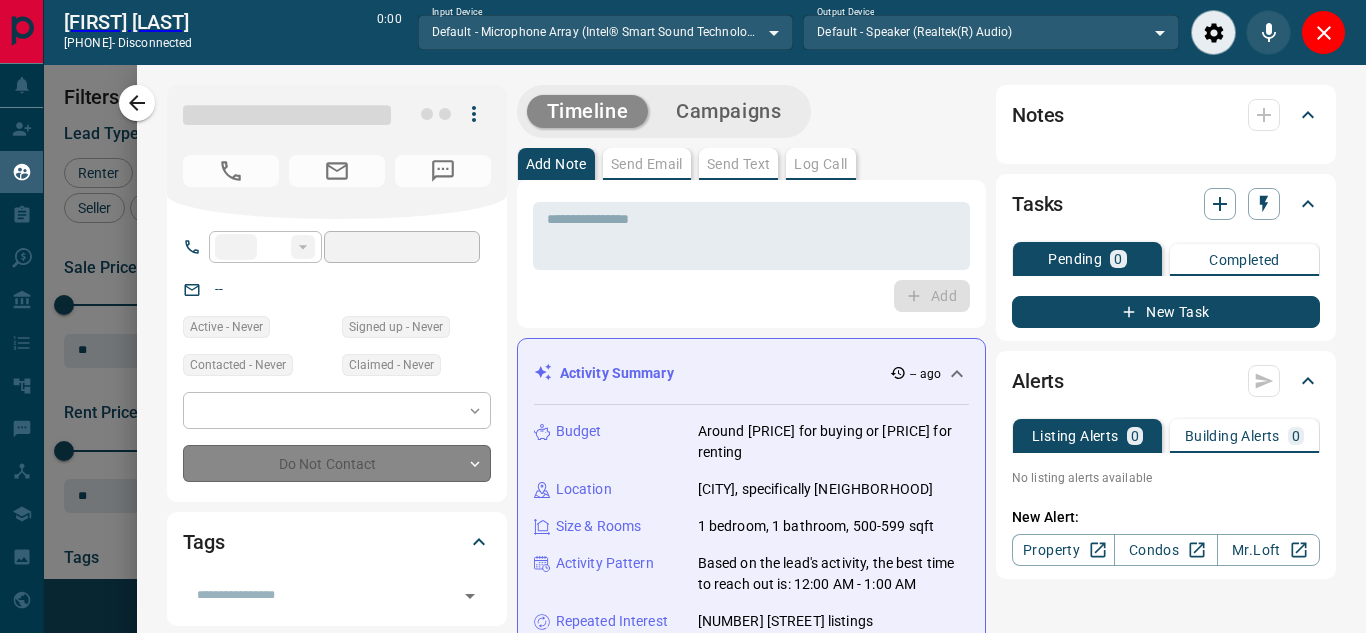 type on "**" 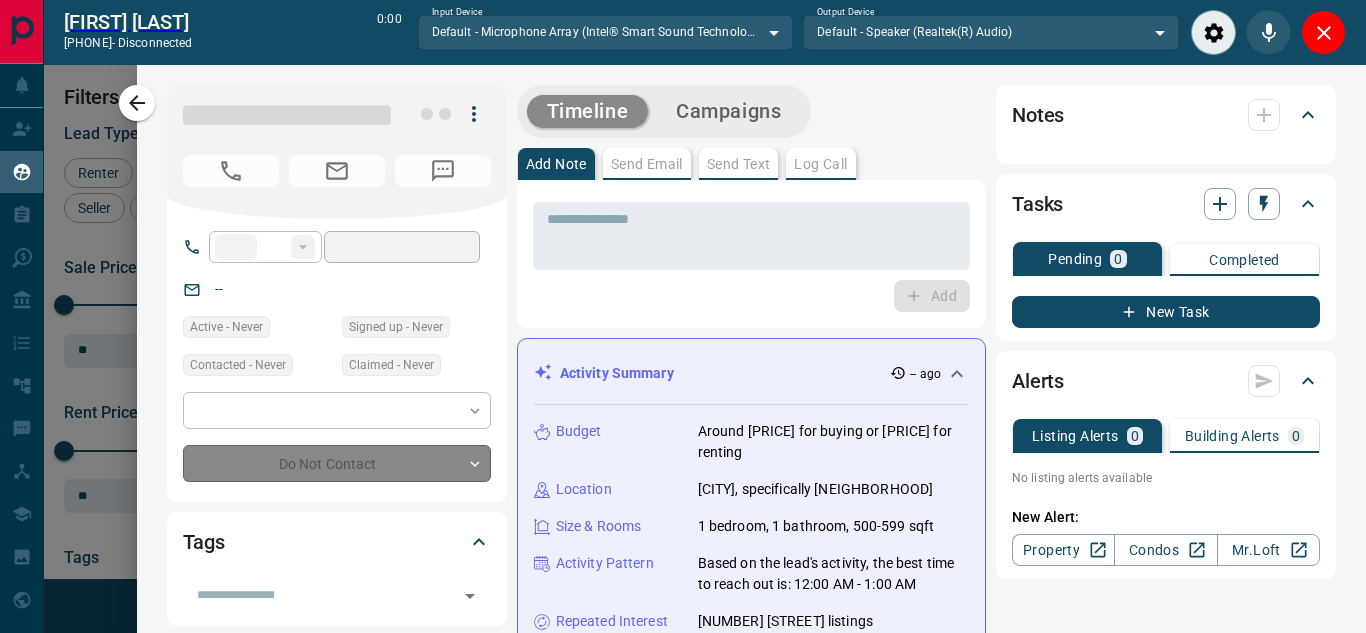 type on "**********" 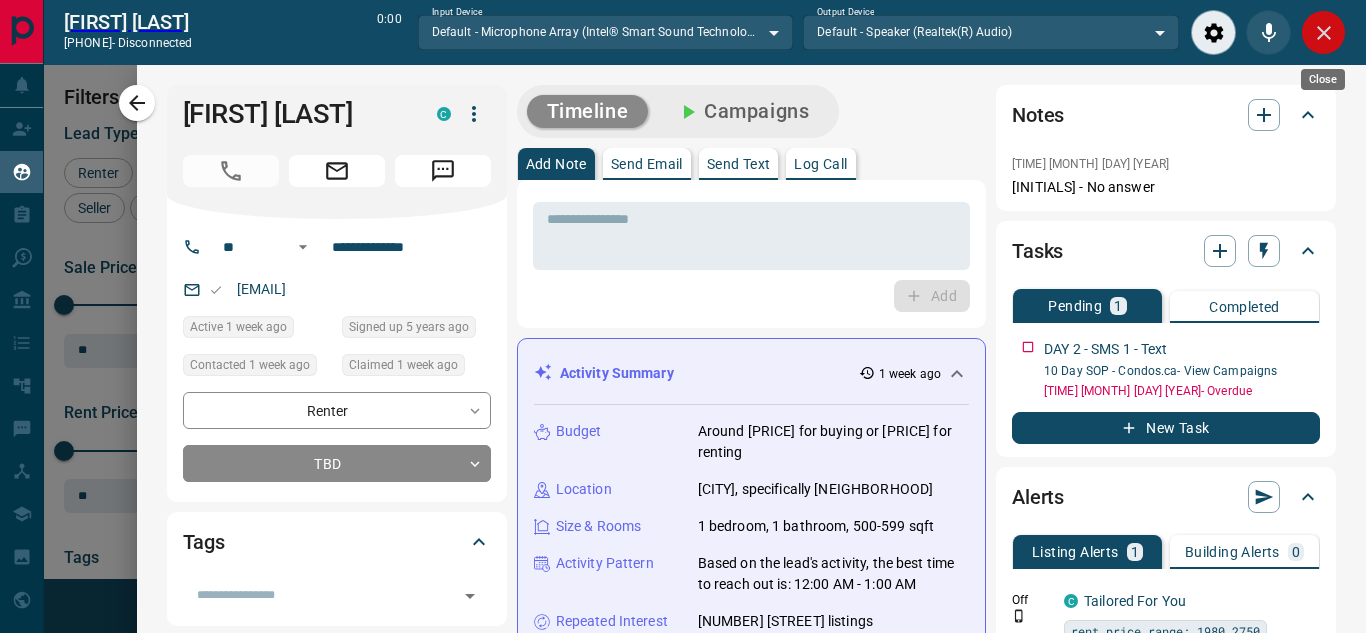 click 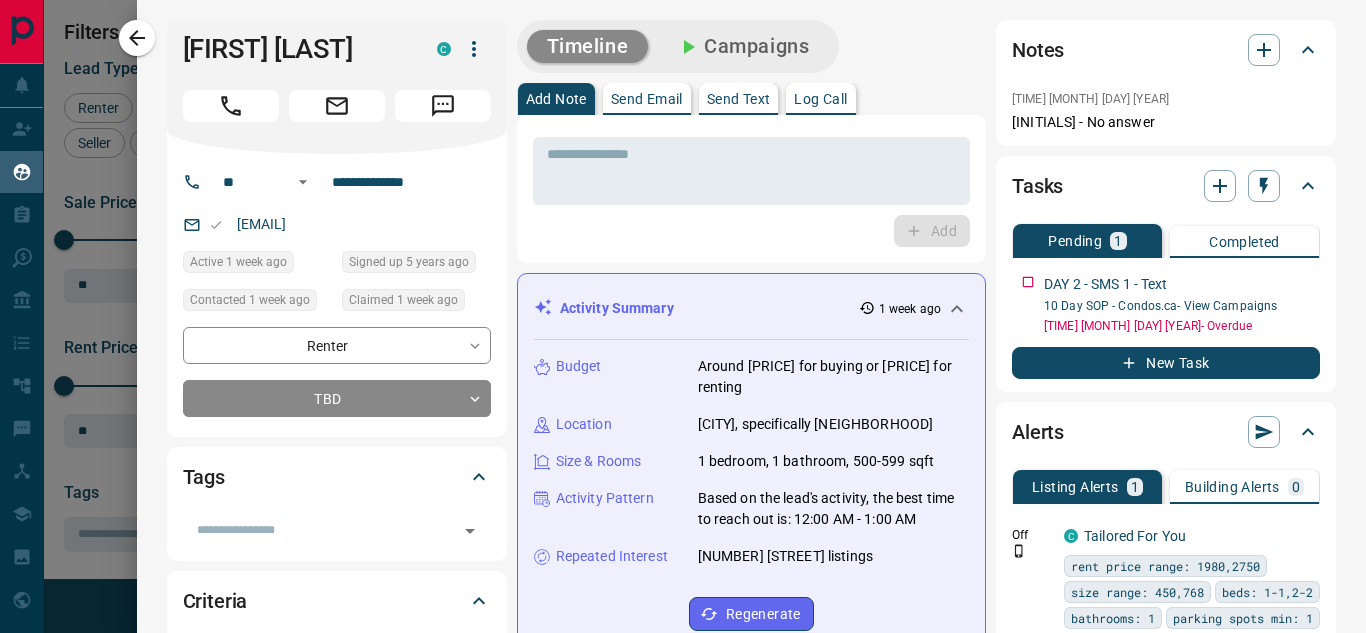 scroll, scrollTop: 16, scrollLeft: 16, axis: both 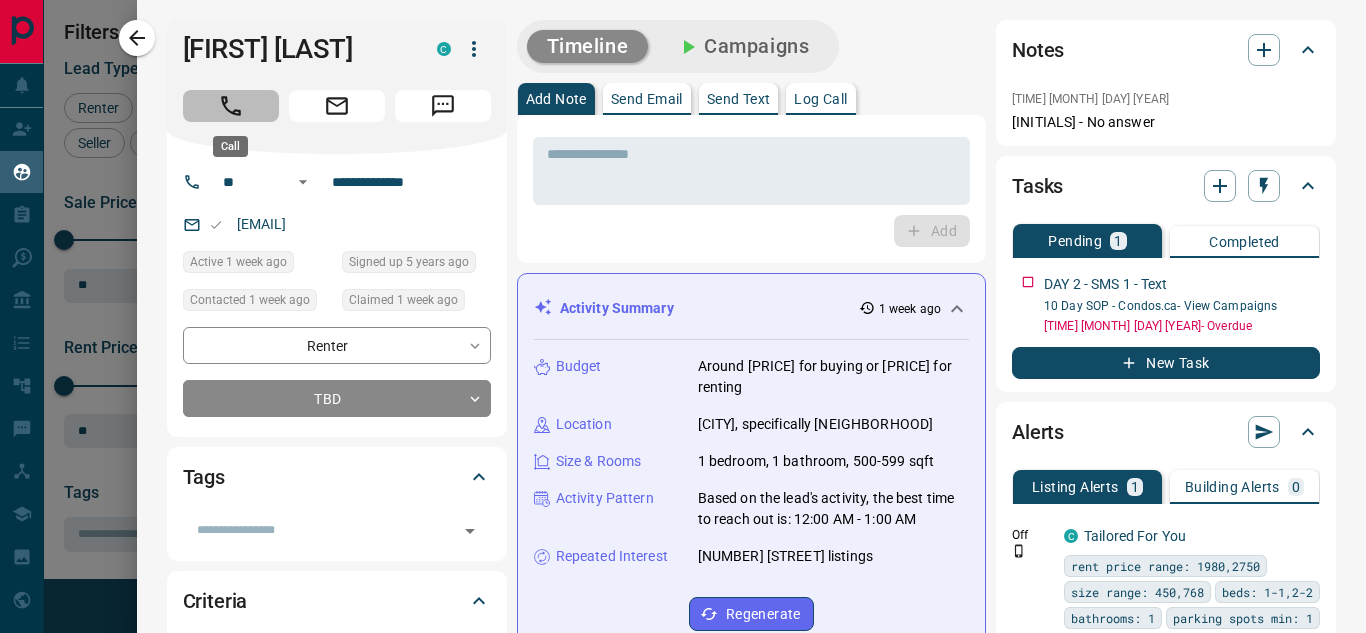 click at bounding box center [231, 106] 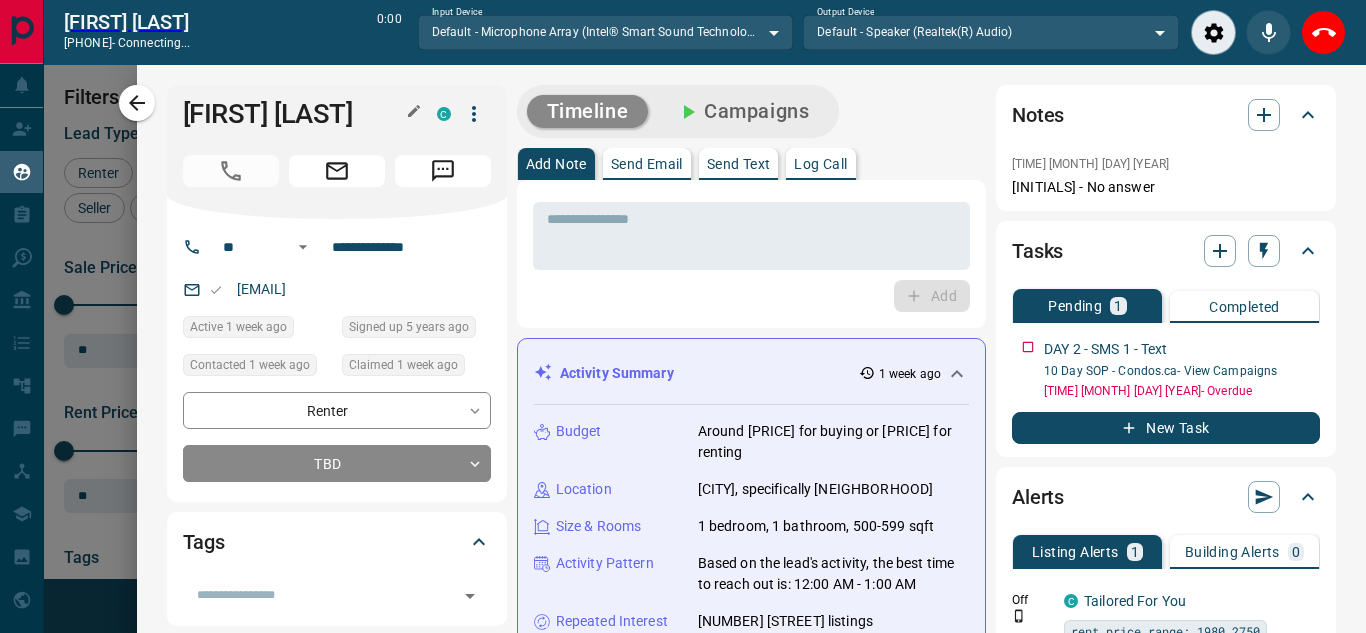 scroll, scrollTop: 377, scrollLeft: 973, axis: both 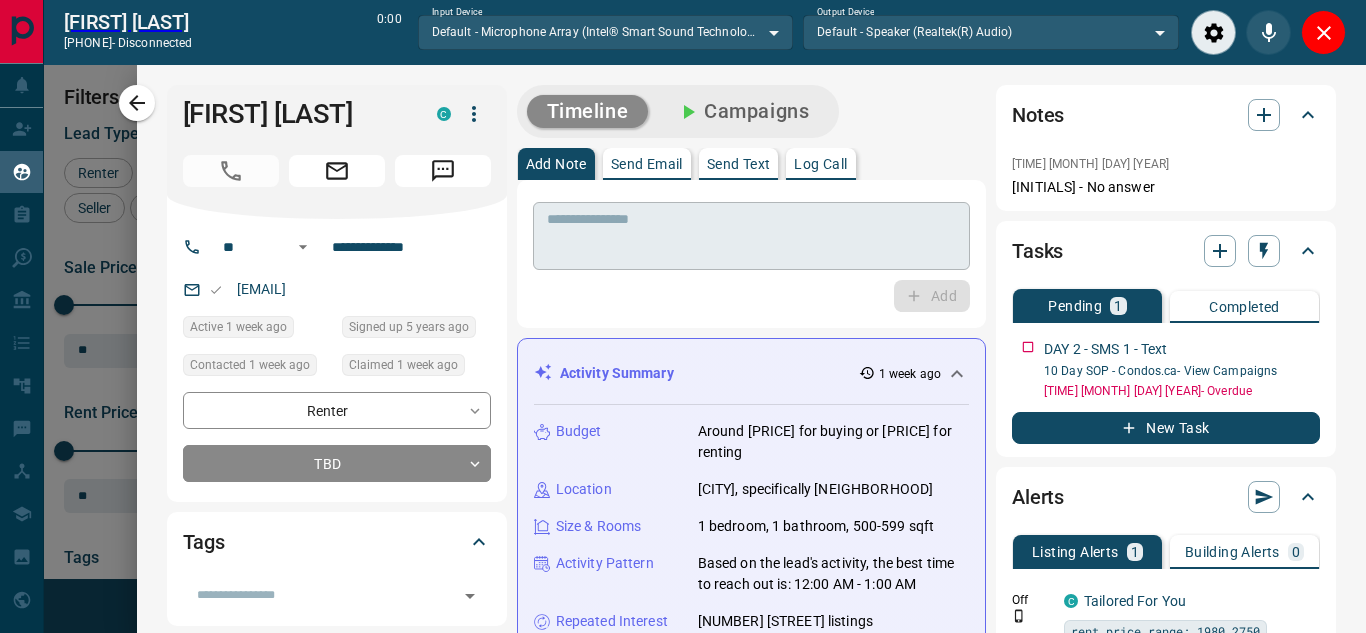 click at bounding box center [751, 236] 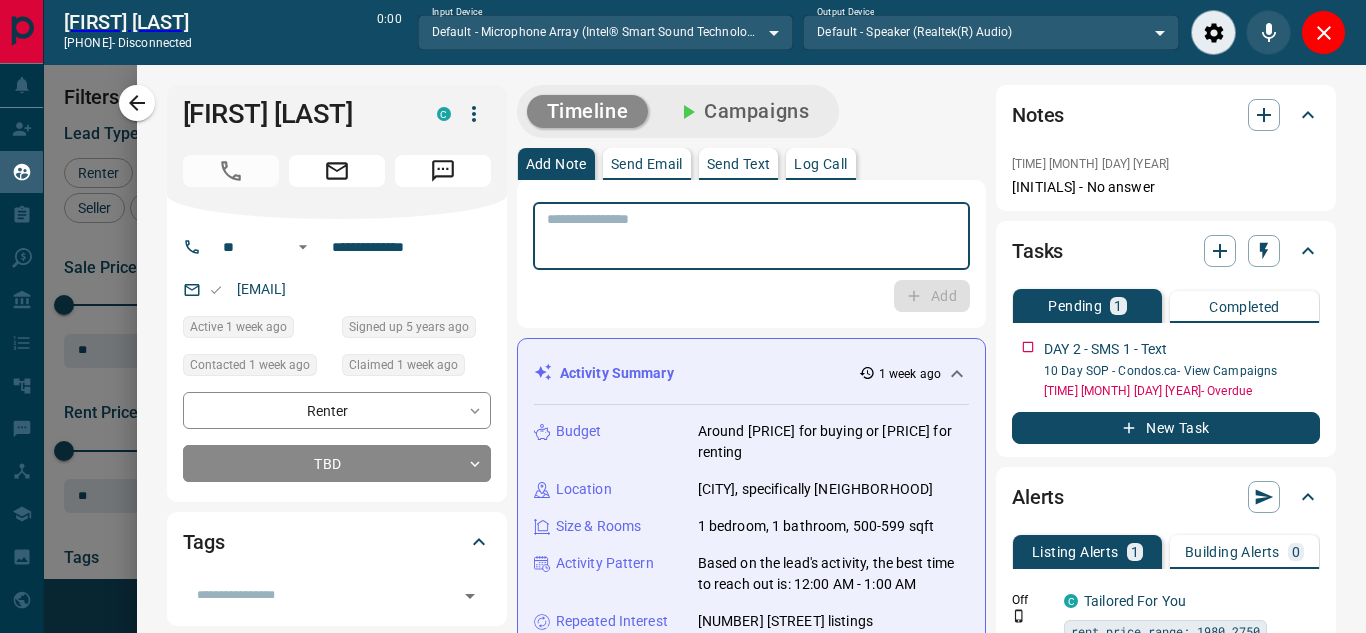 paste on "**********" 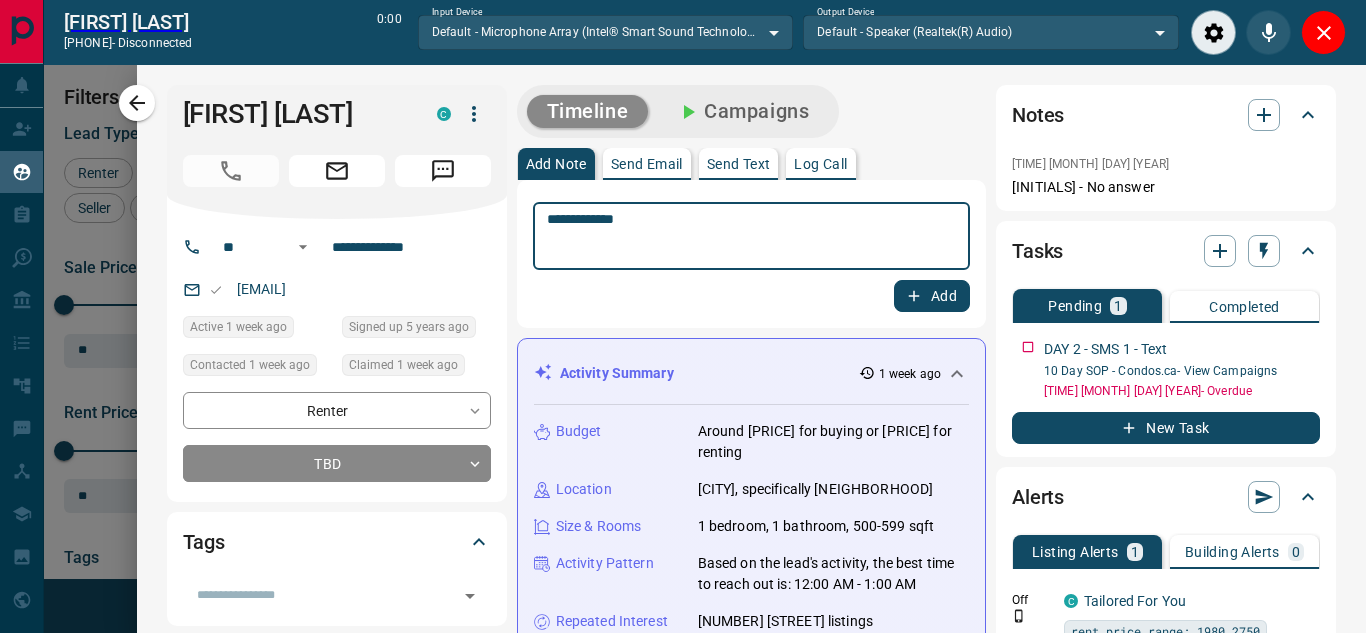 type on "**********" 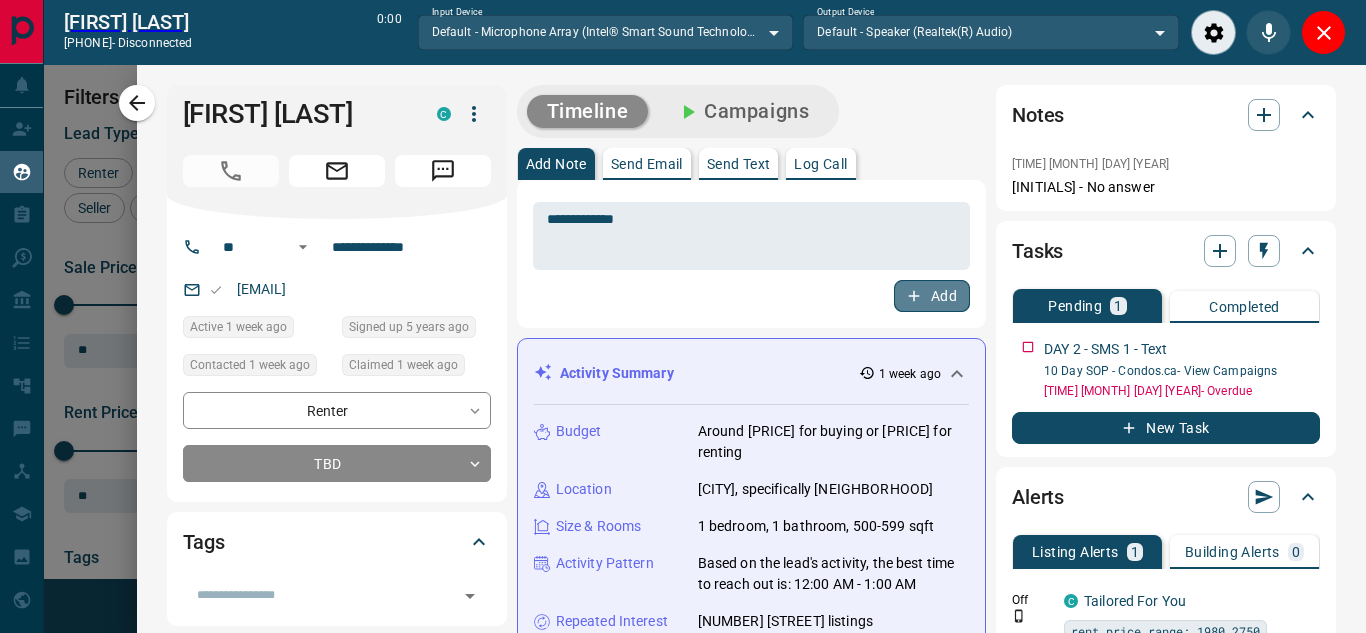 click on "Add" at bounding box center [932, 296] 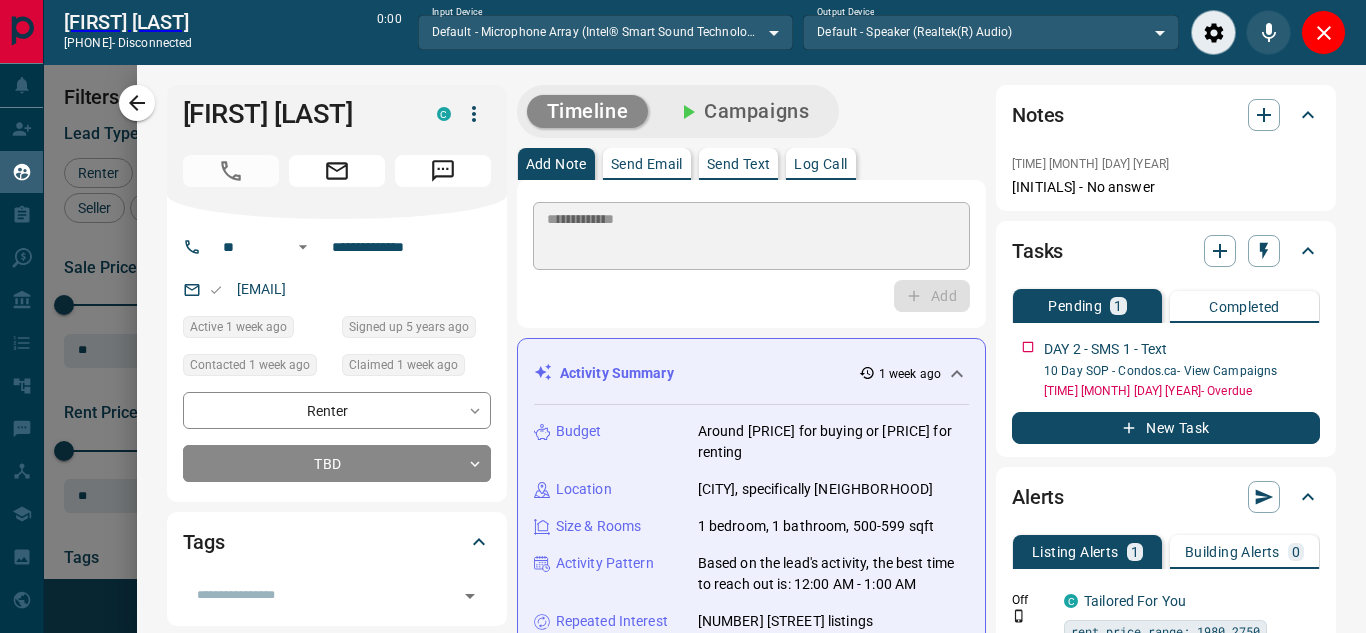 type 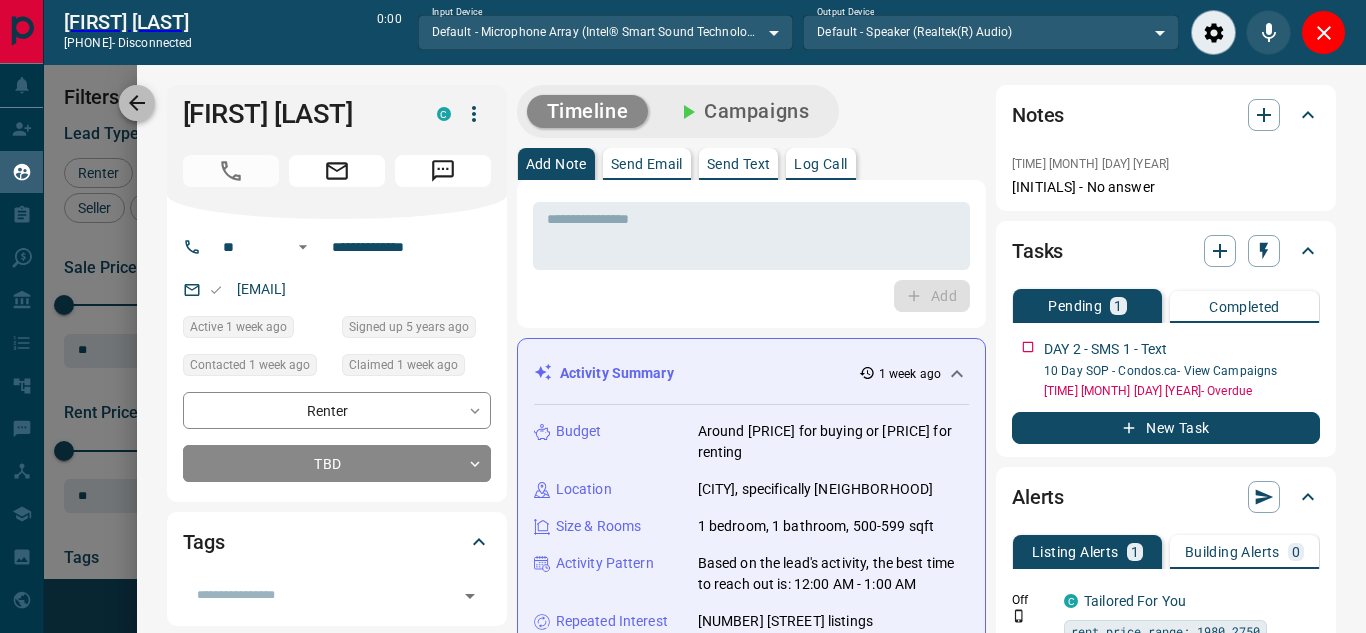 click at bounding box center (137, 103) 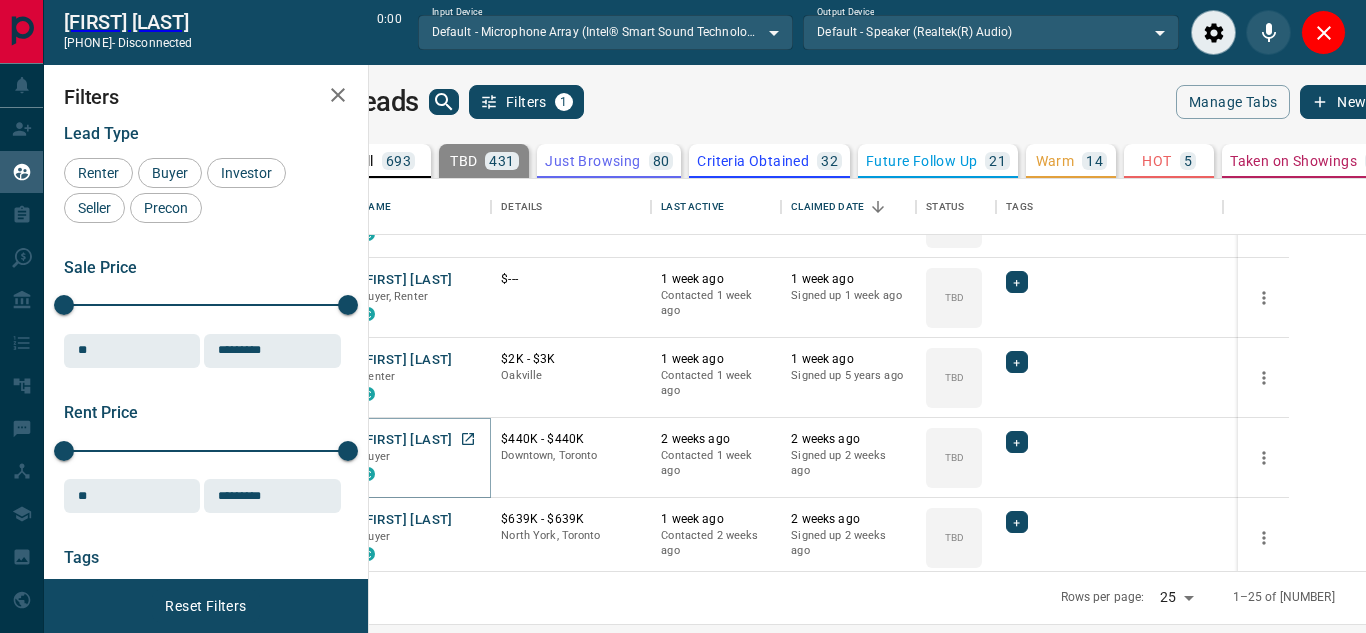 click on "[FIRST] [LAST]" at bounding box center (406, 440) 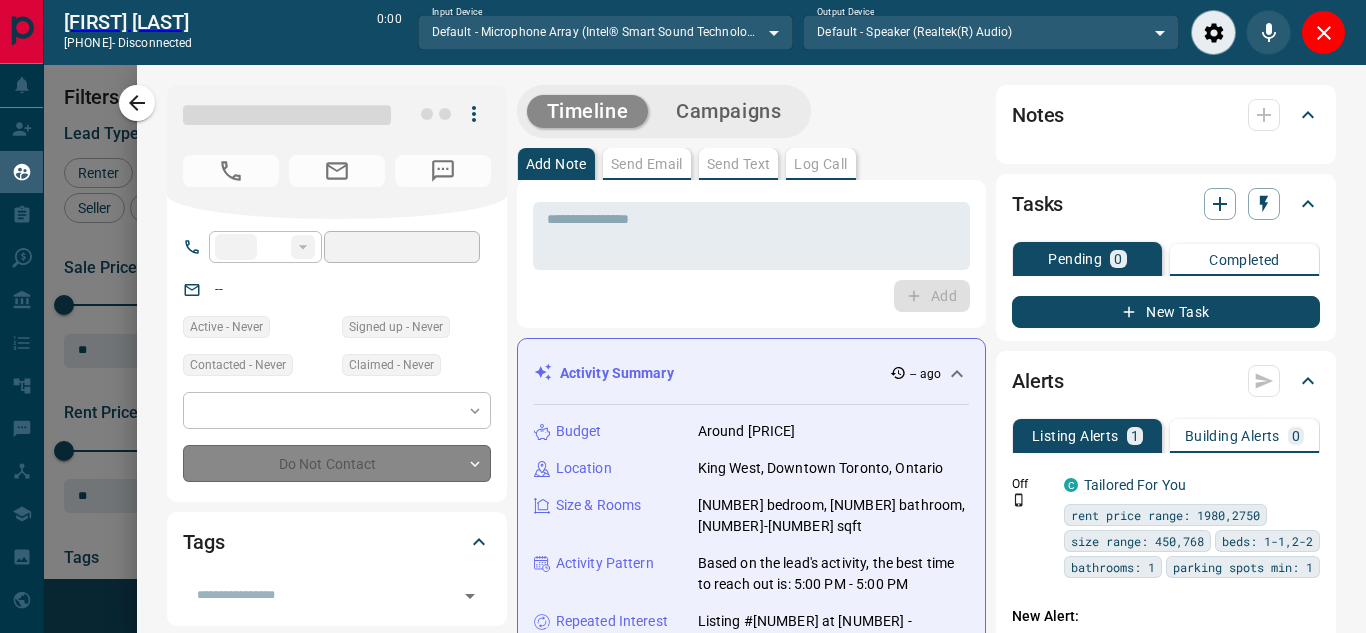 type on "**" 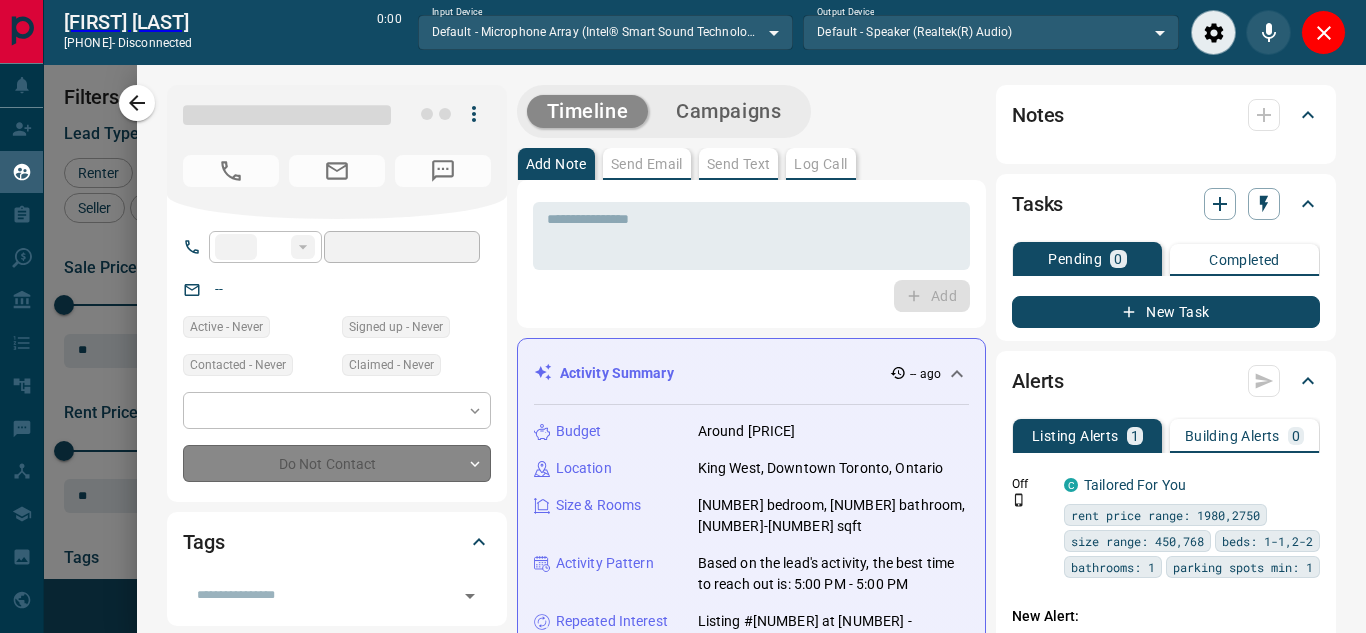 type on "**********" 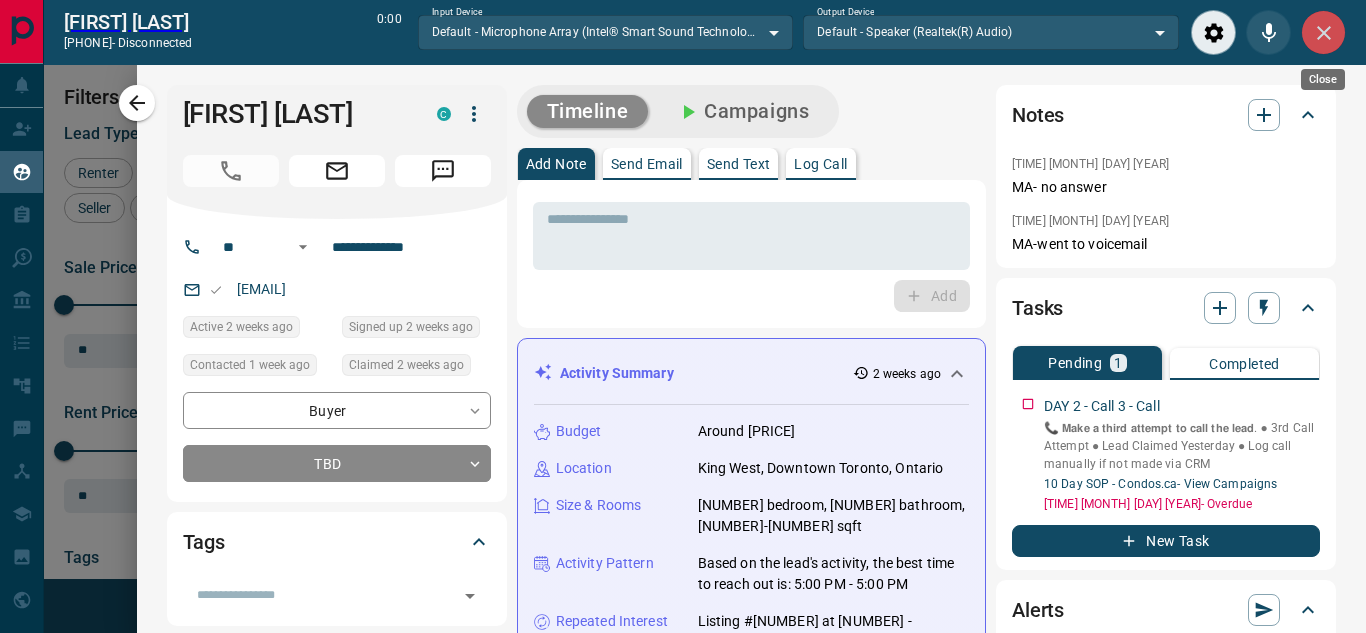 click 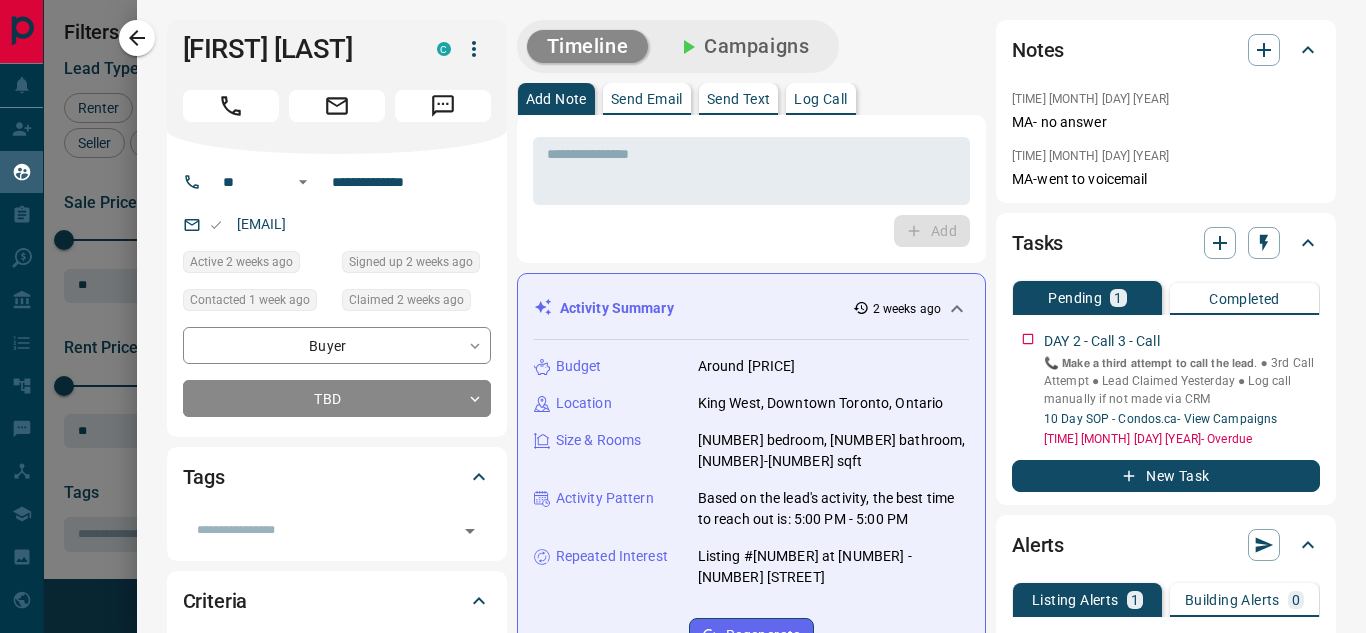 scroll, scrollTop: 16, scrollLeft: 16, axis: both 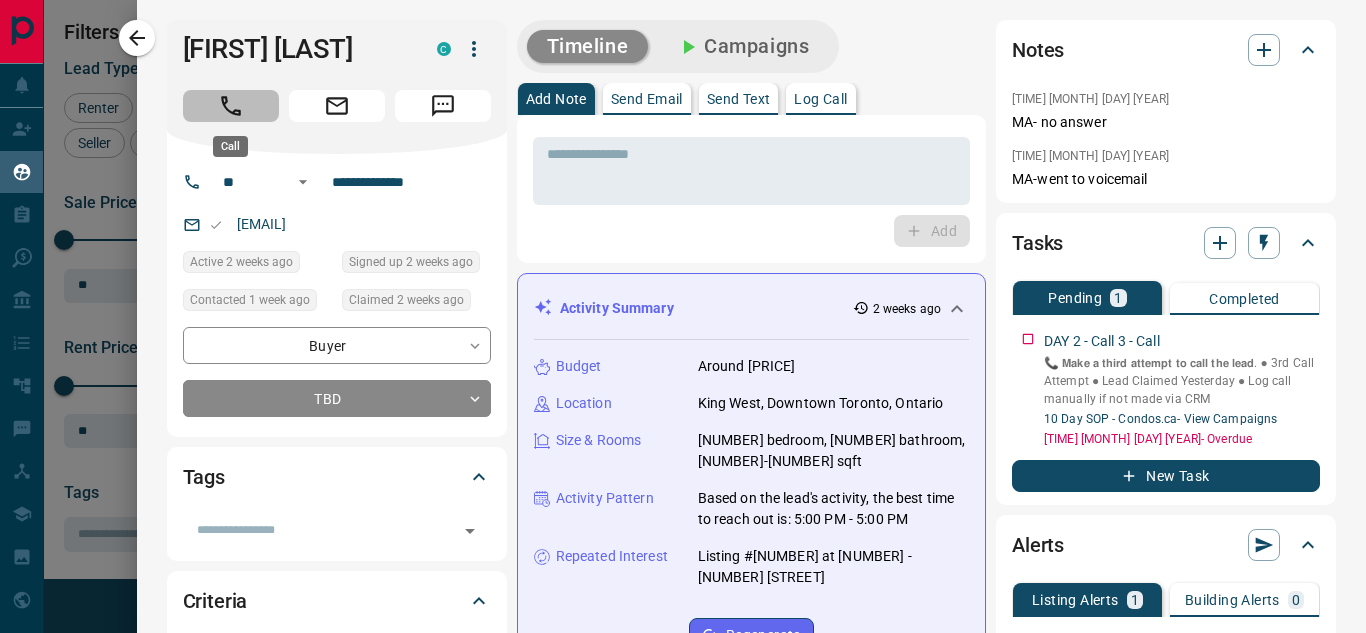click 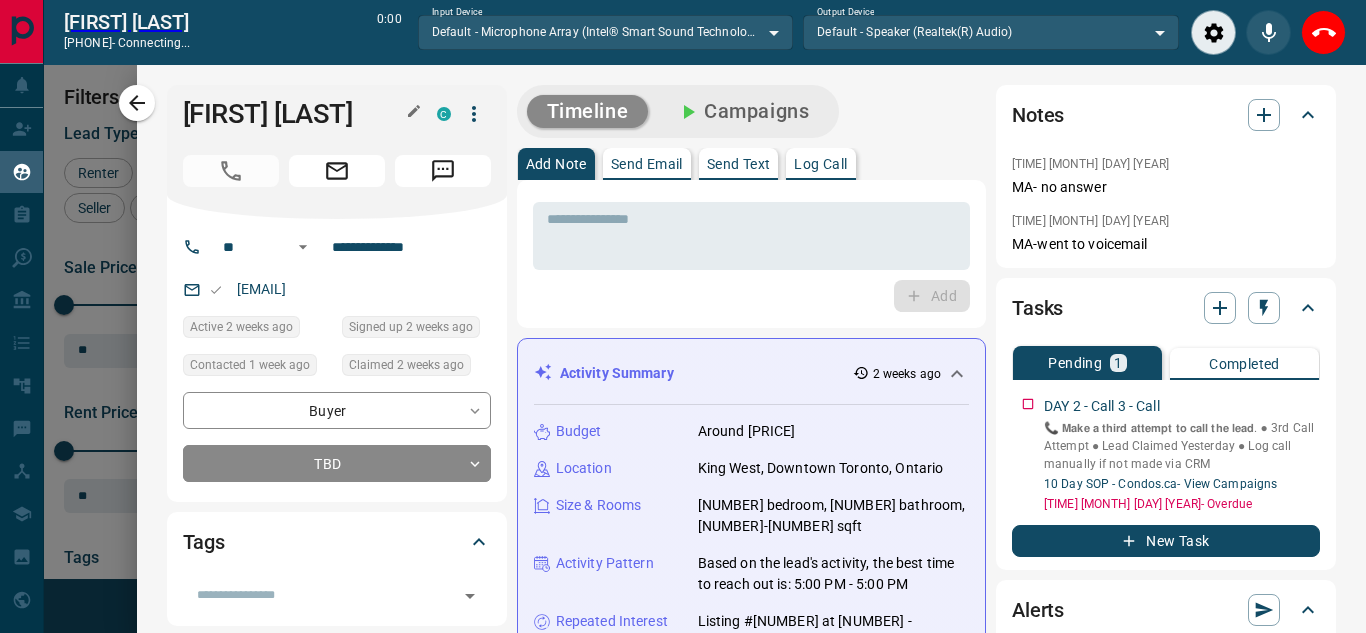 scroll, scrollTop: 377, scrollLeft: 973, axis: both 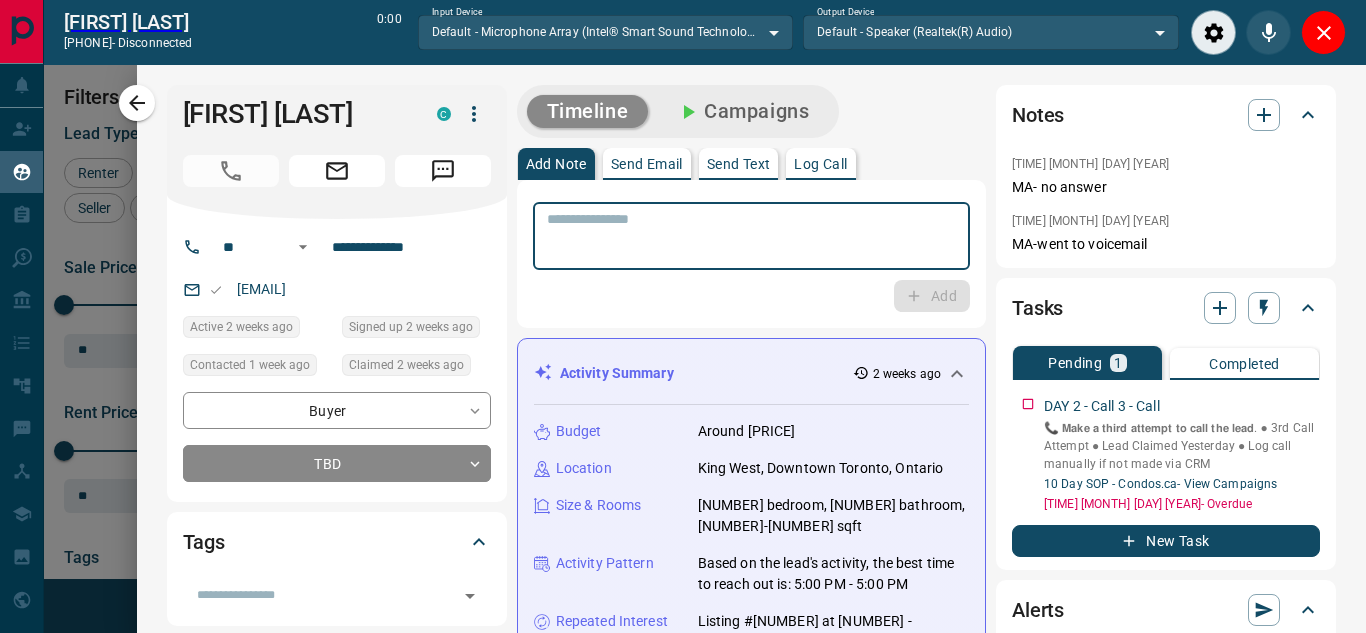 click at bounding box center (751, 236) 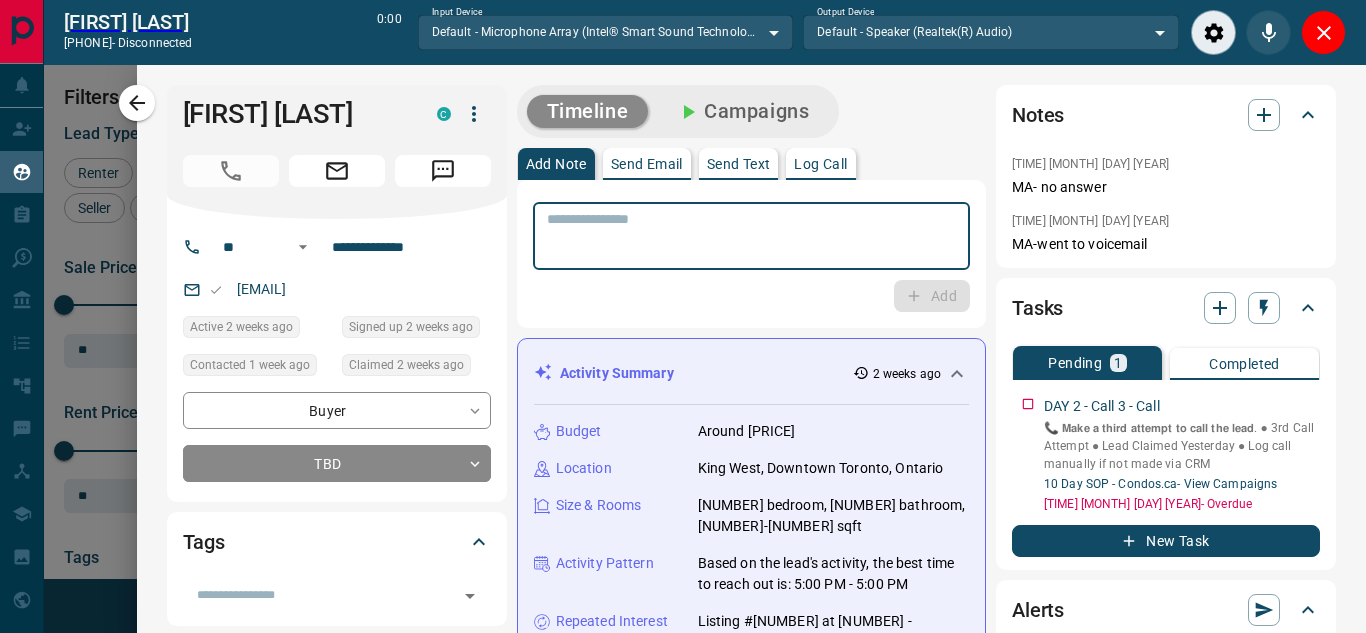 paste on "**********" 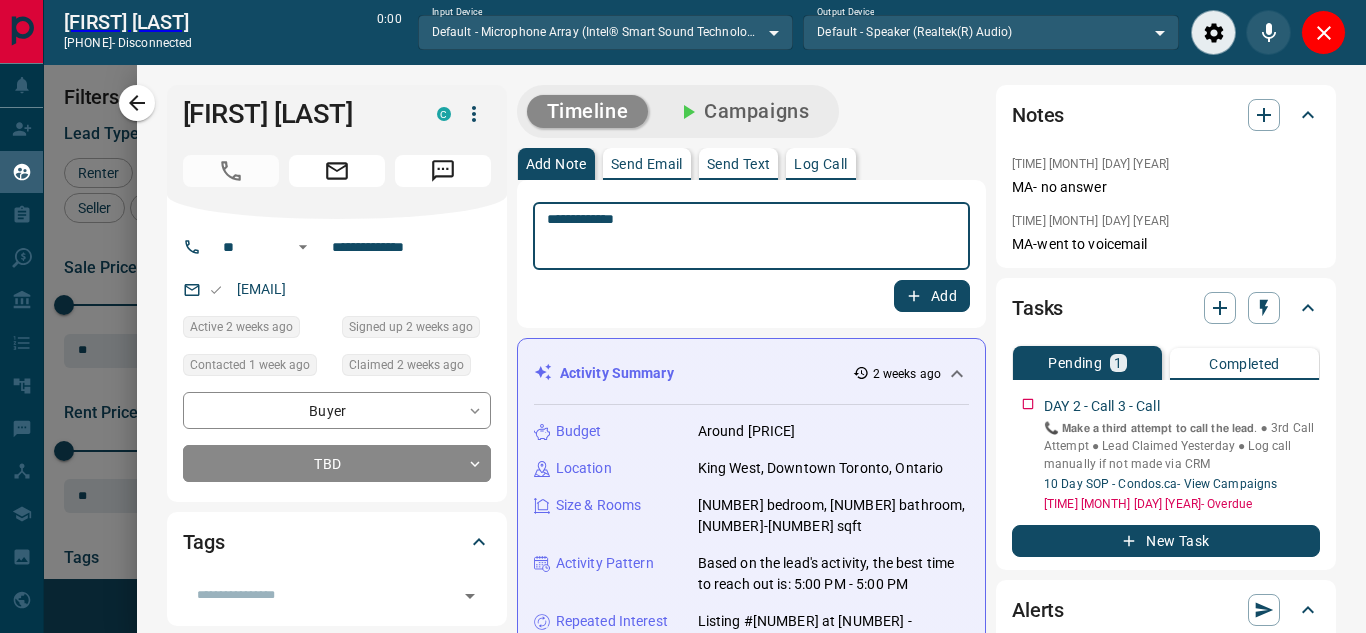 type on "**********" 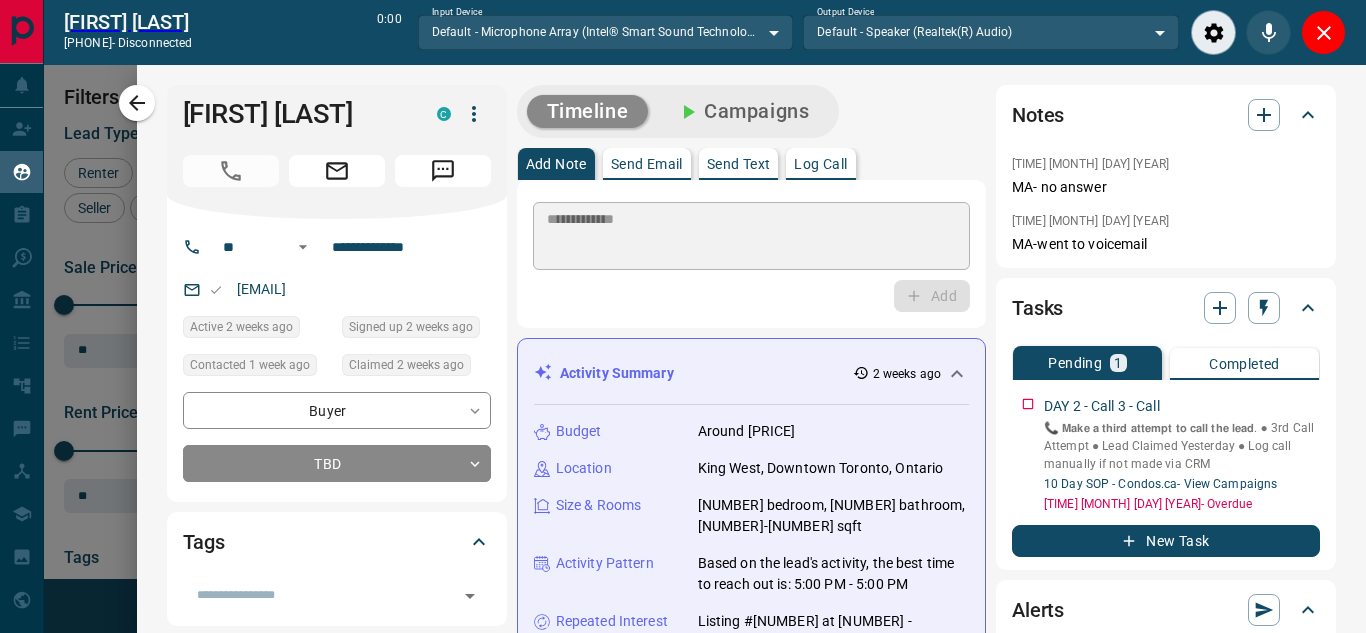 type 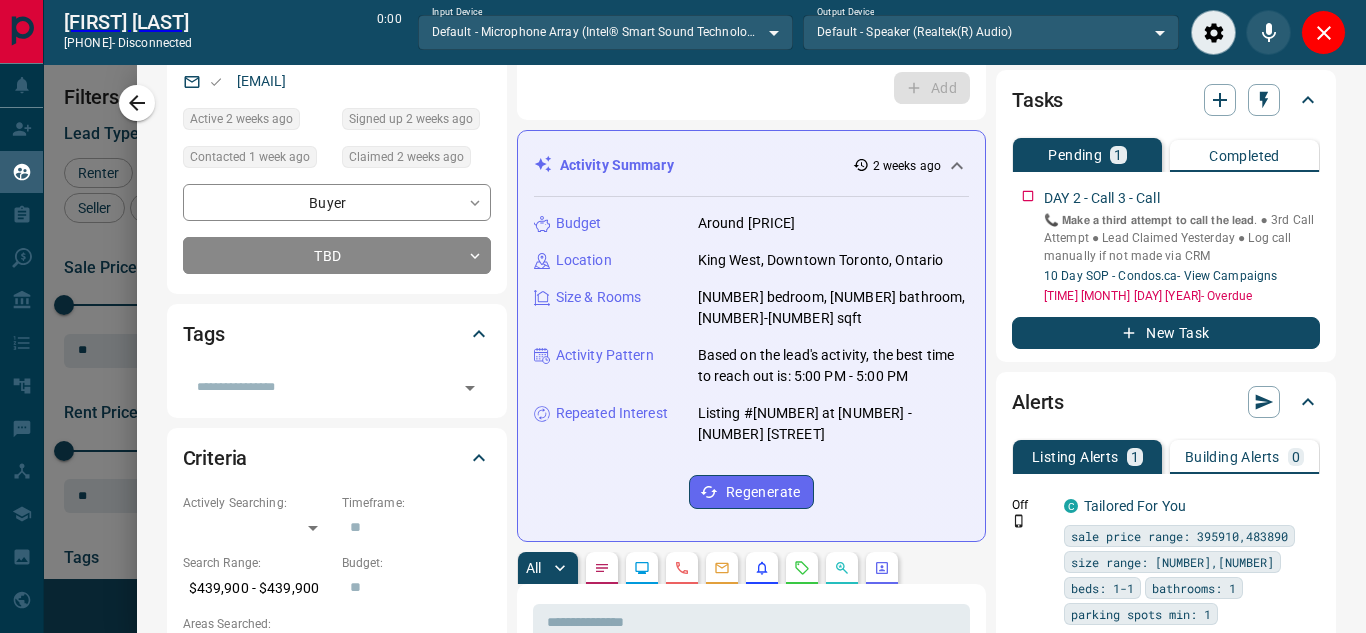 scroll, scrollTop: 203, scrollLeft: 0, axis: vertical 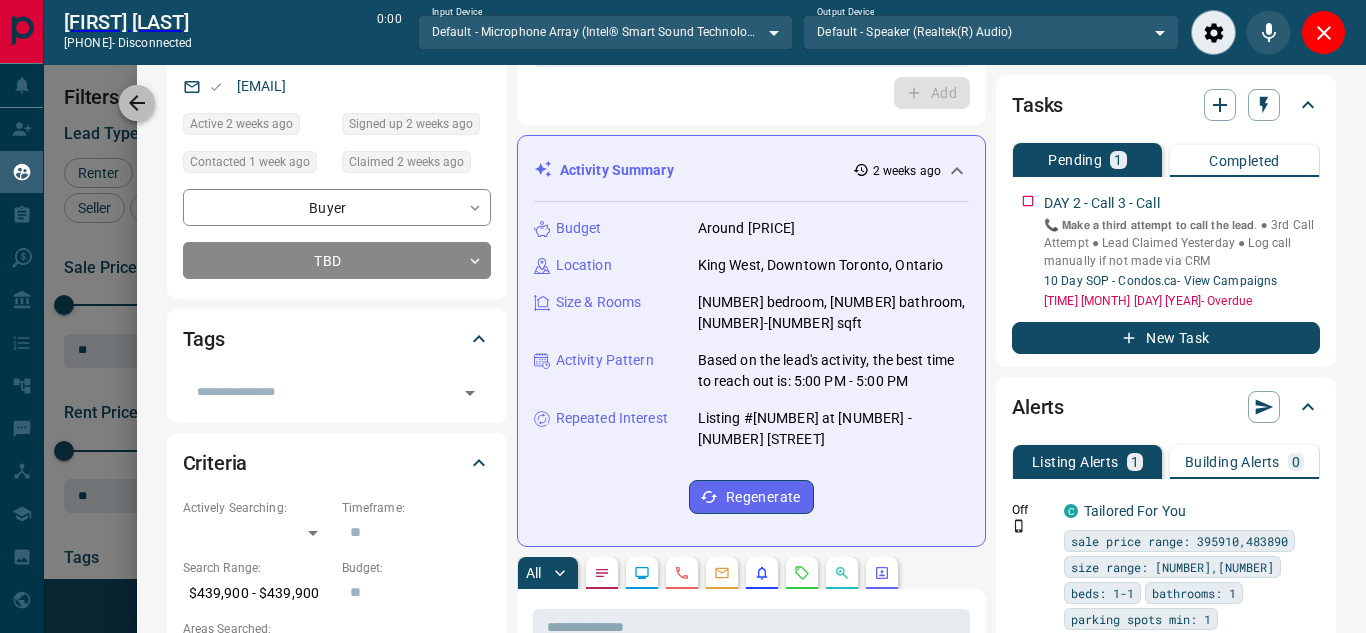 click 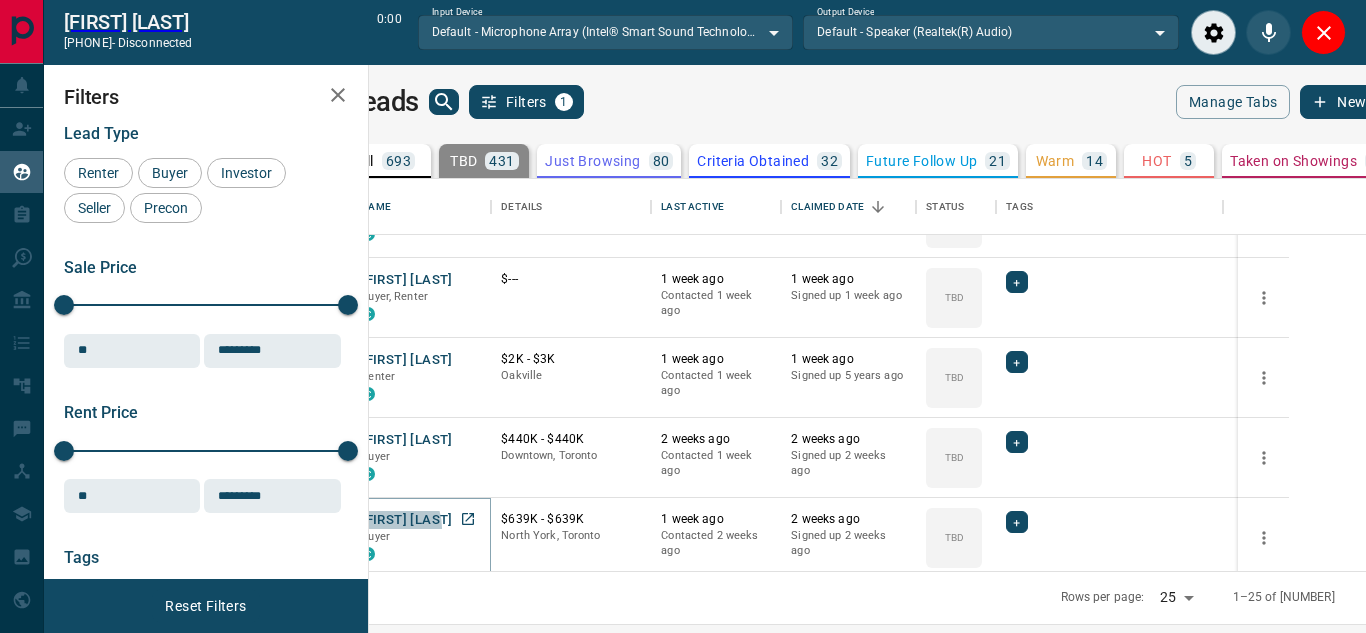 click on "[FIRST] [LAST]" at bounding box center (406, 520) 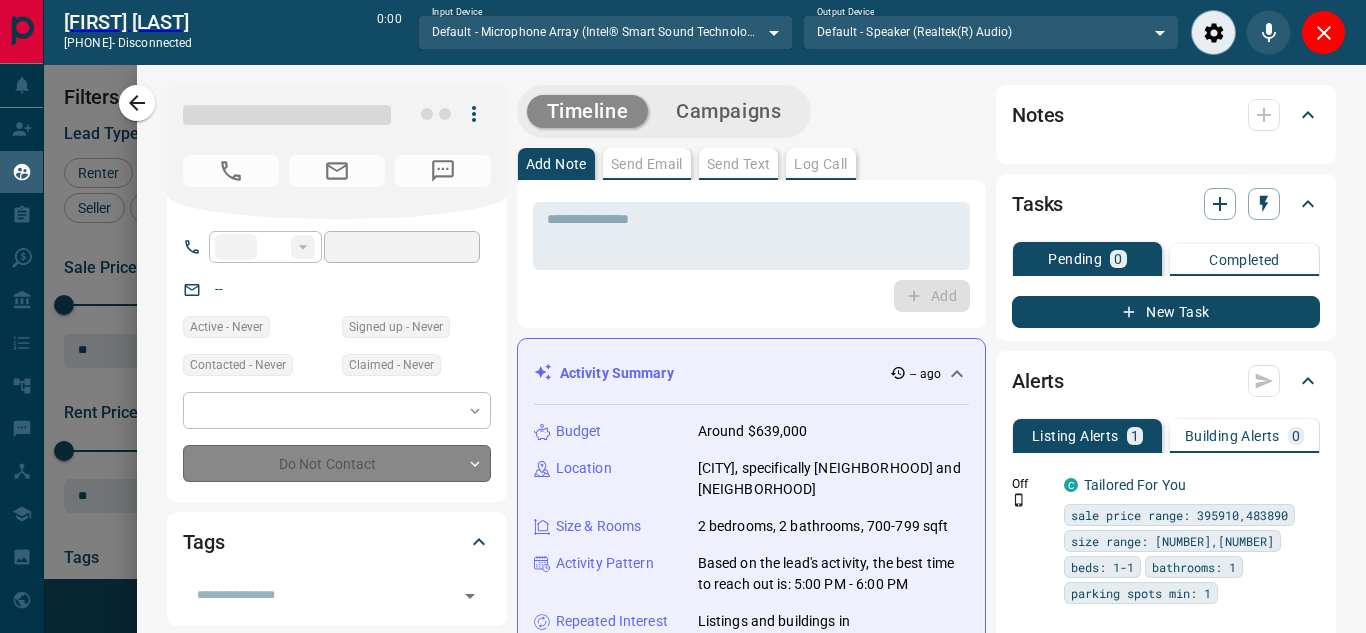 type on "**" 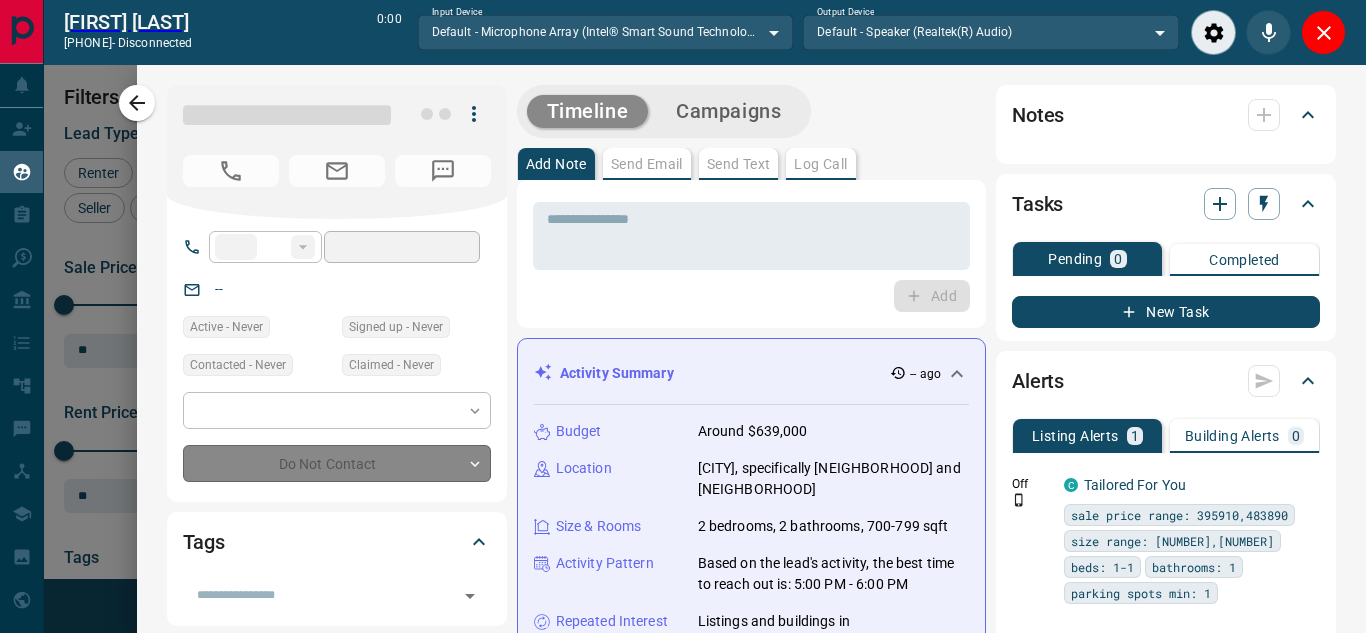 type on "**********" 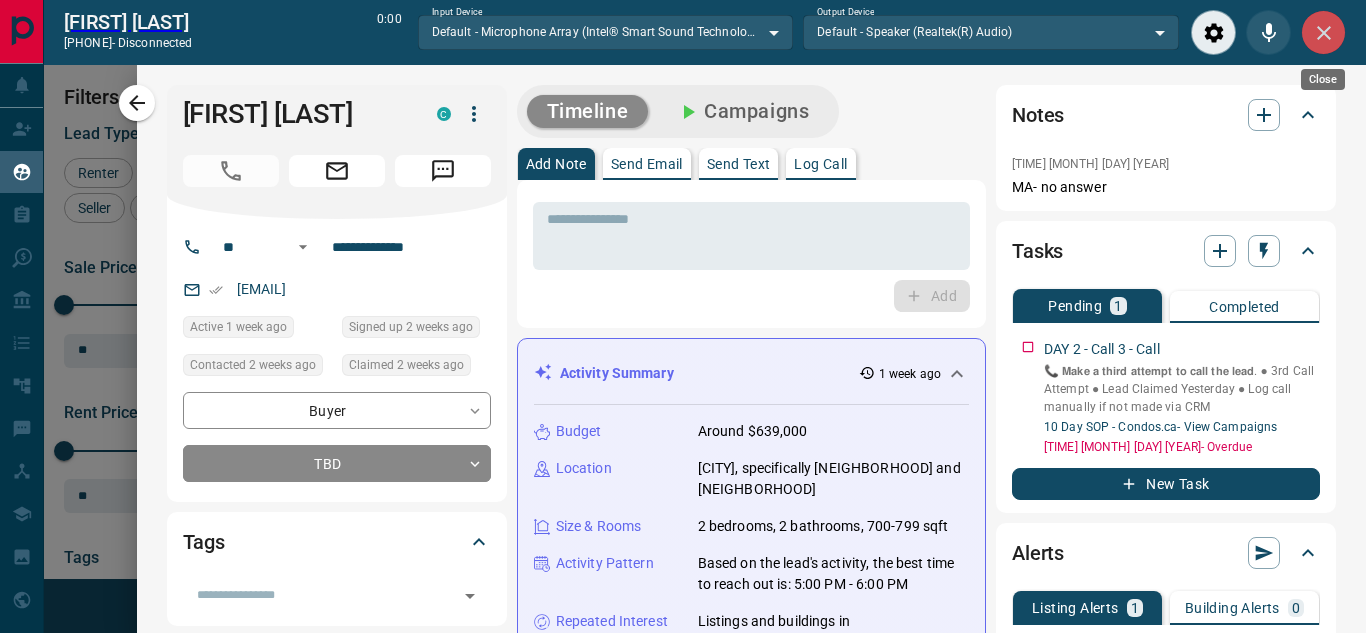 click 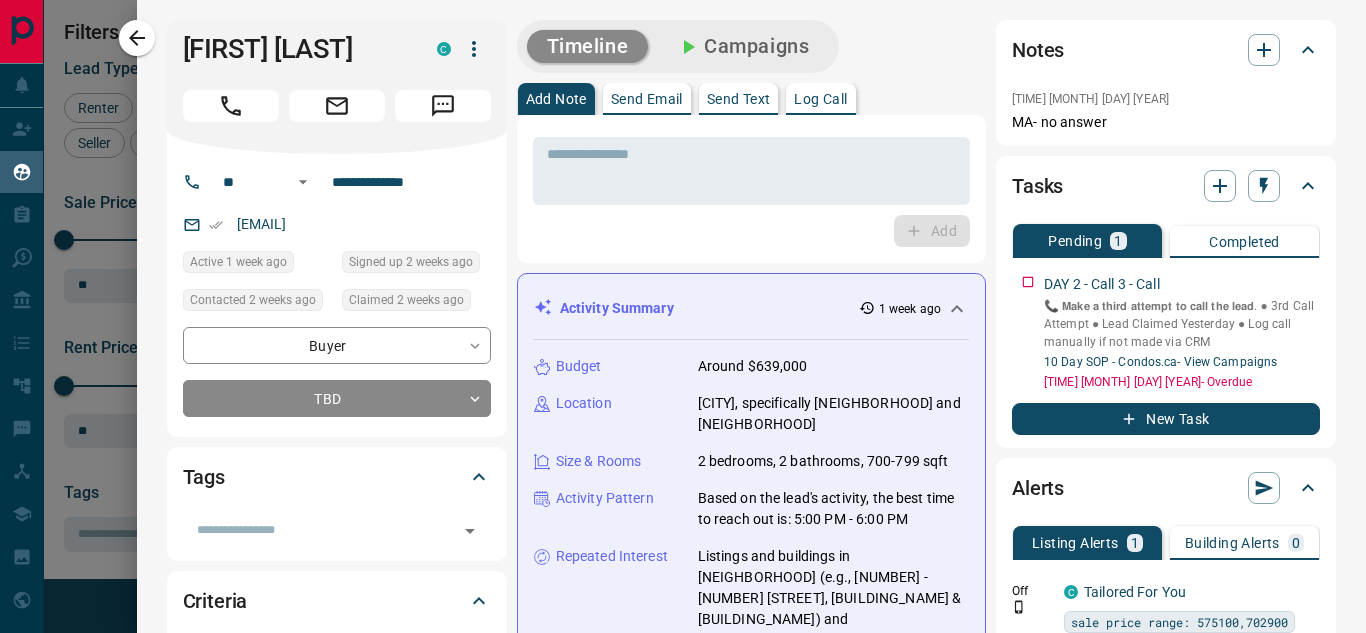 scroll, scrollTop: 16, scrollLeft: 16, axis: both 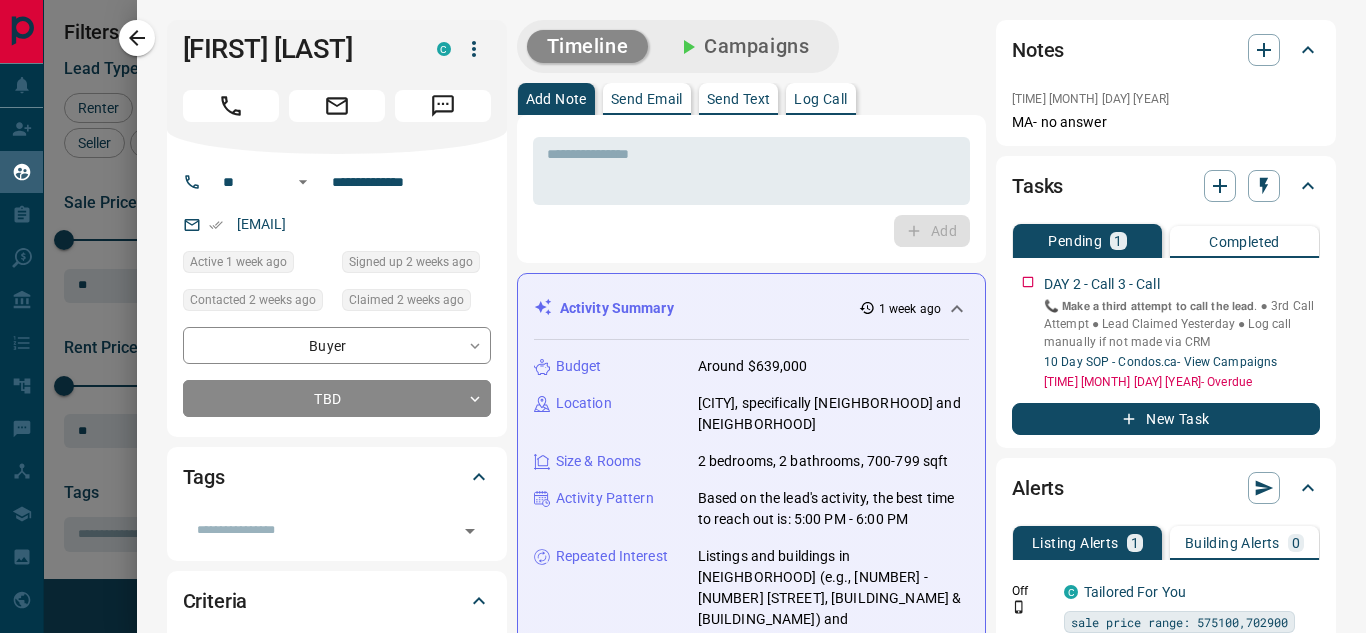 click on "[FIRST] [LAST]" at bounding box center (337, 87) 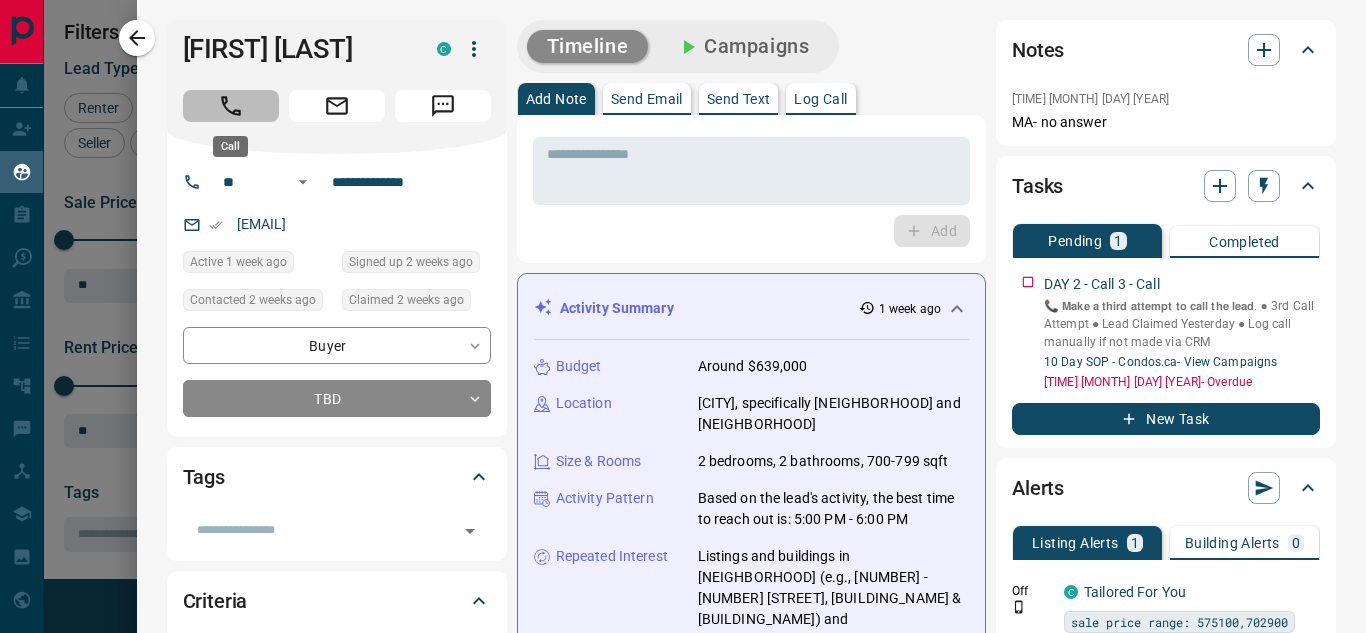 click 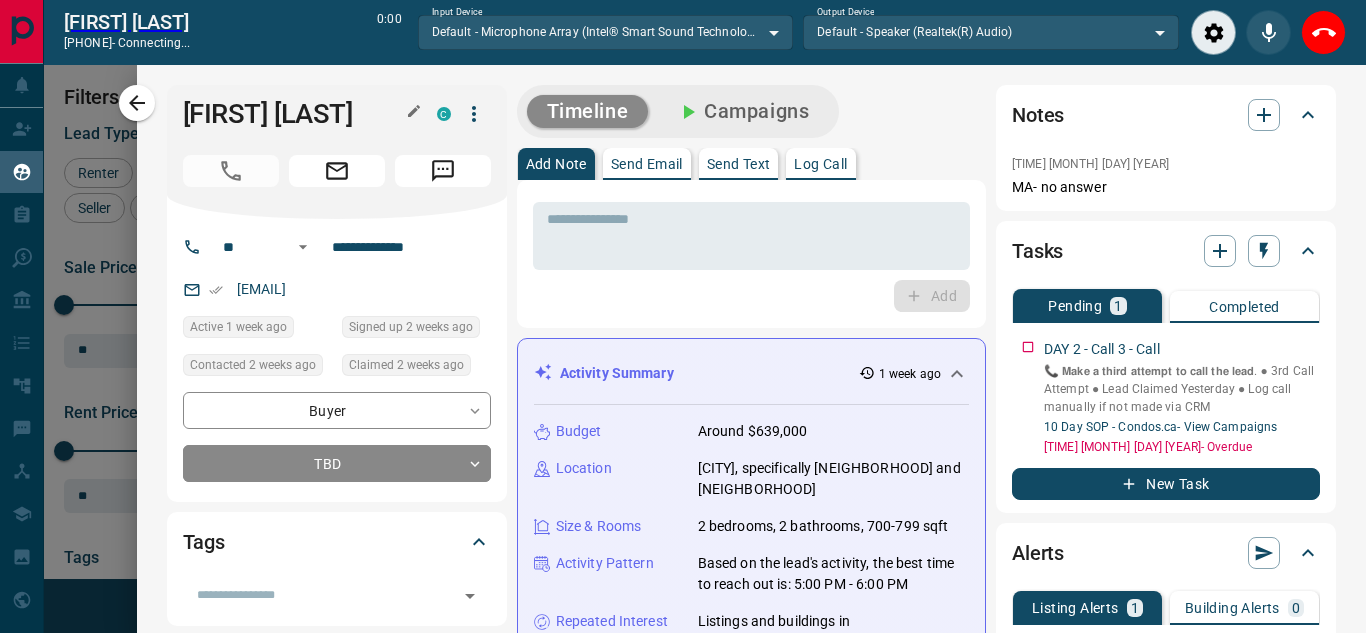 scroll, scrollTop: 377, scrollLeft: 973, axis: both 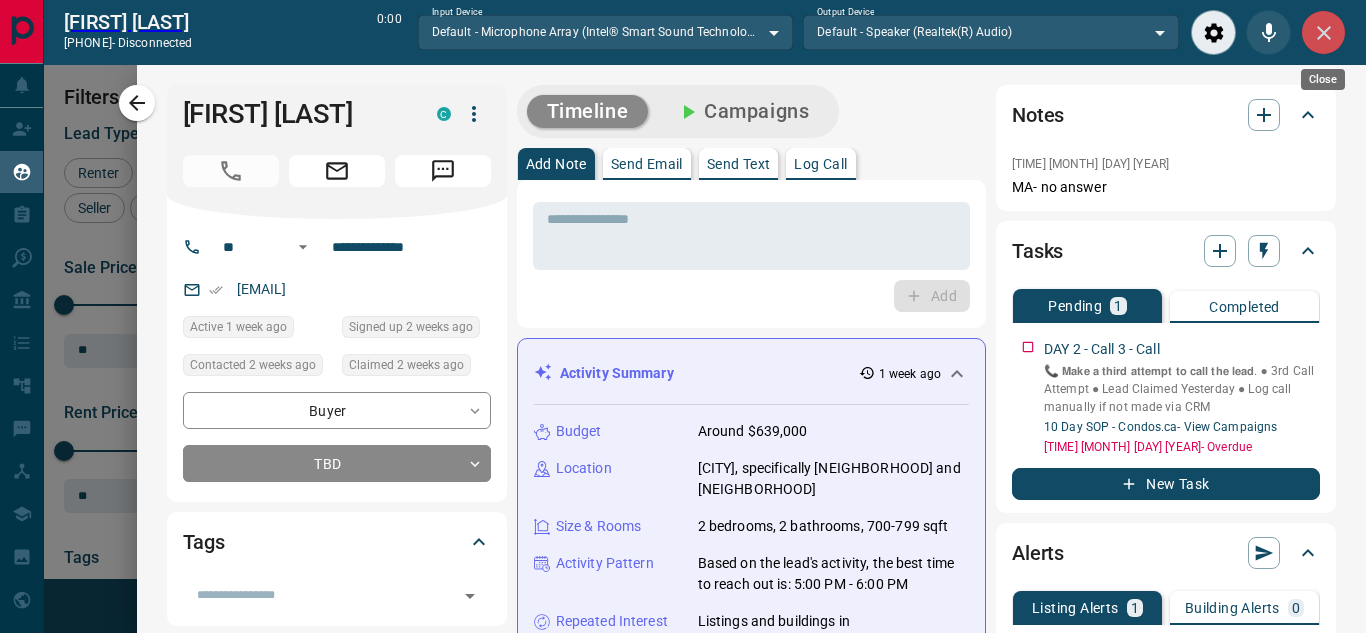 click 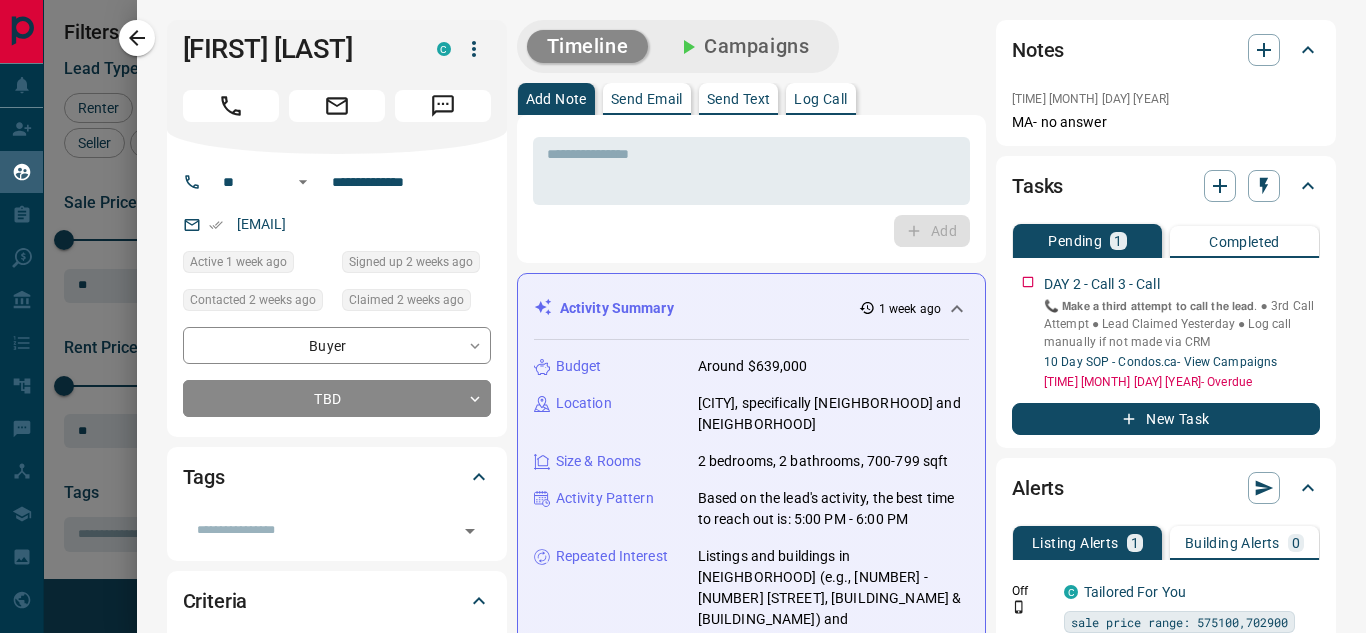 scroll, scrollTop: 16, scrollLeft: 16, axis: both 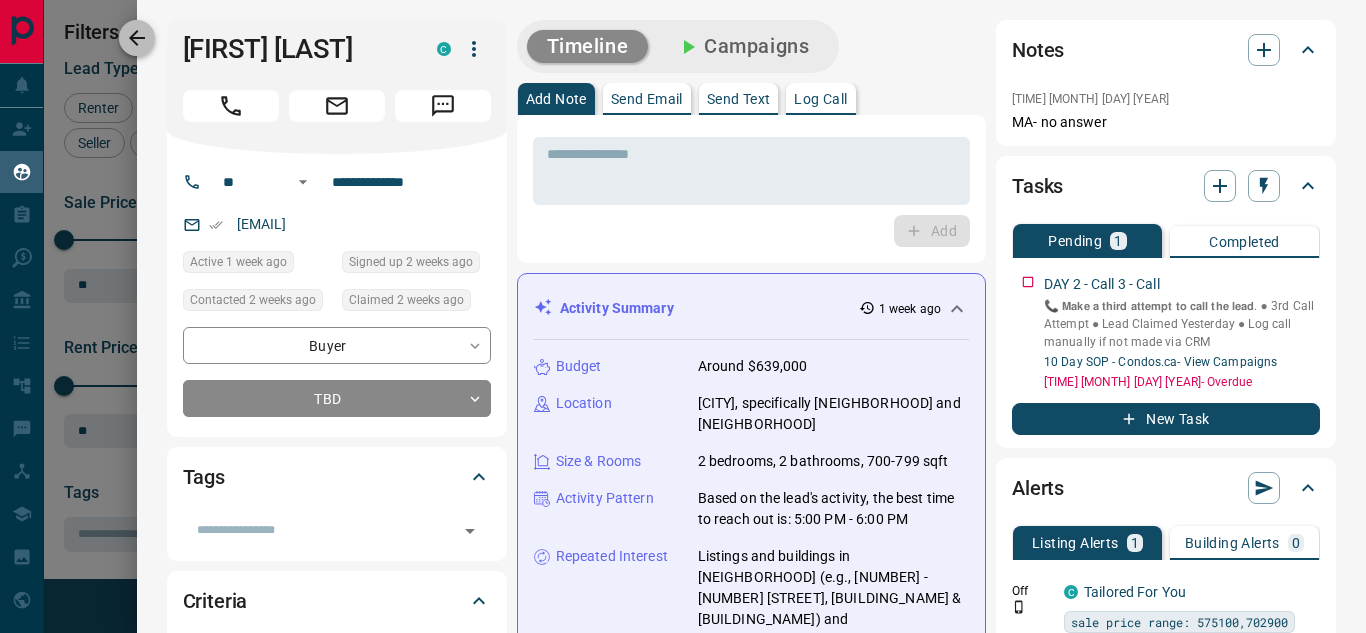 click 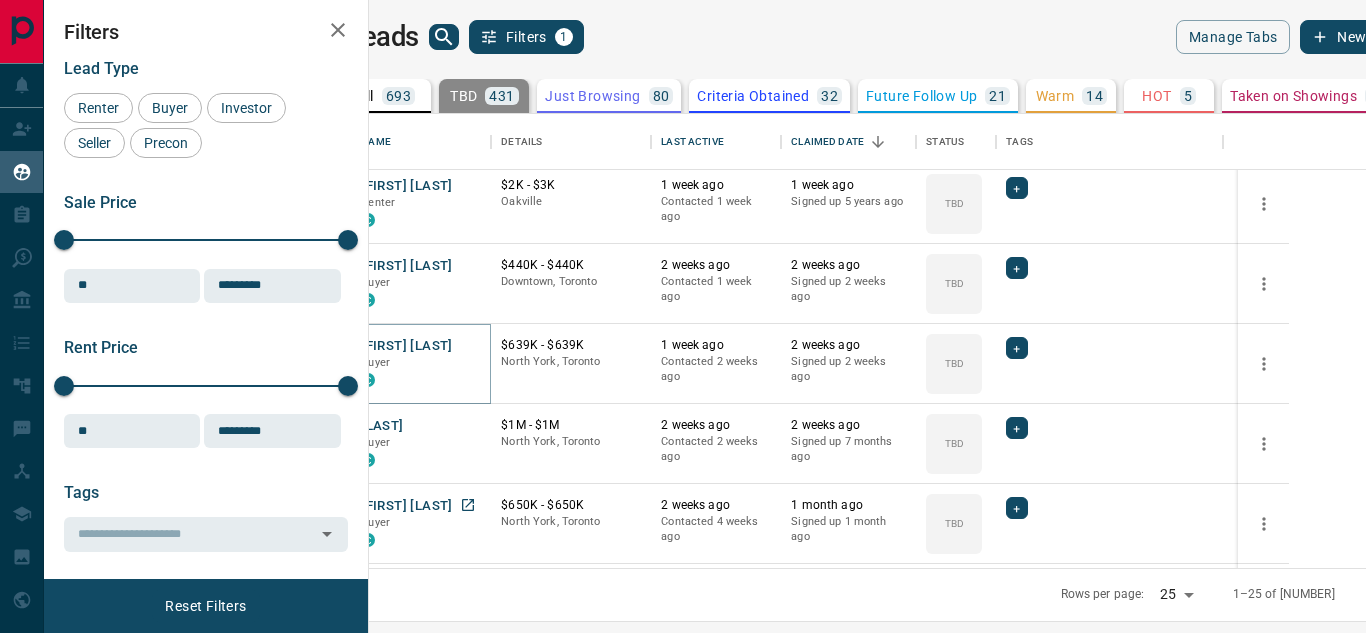 scroll, scrollTop: 1368, scrollLeft: 0, axis: vertical 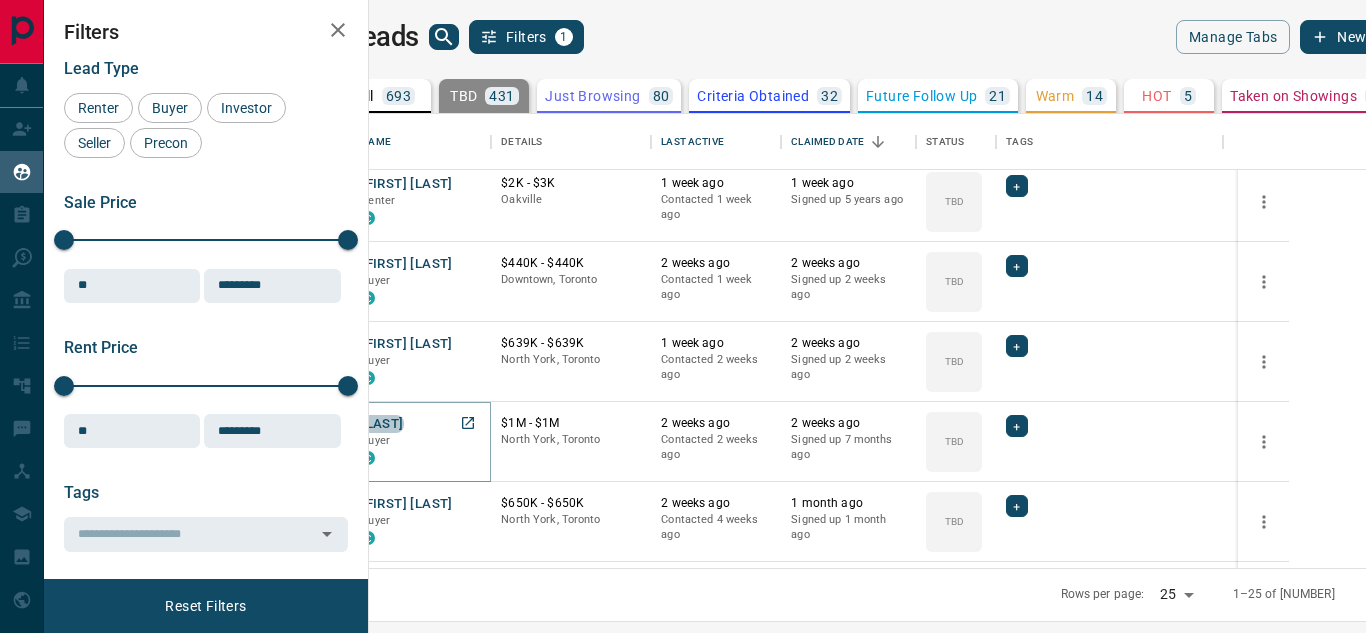 click on "[LAST]" at bounding box center (382, 424) 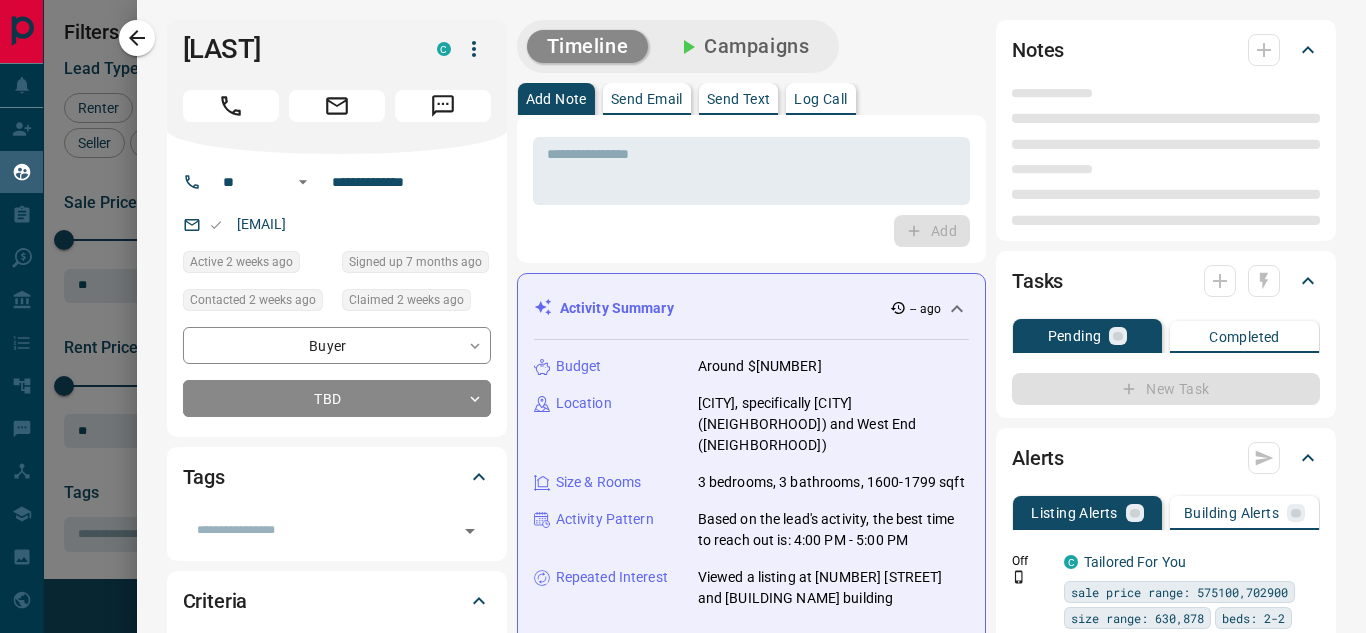type on "**" 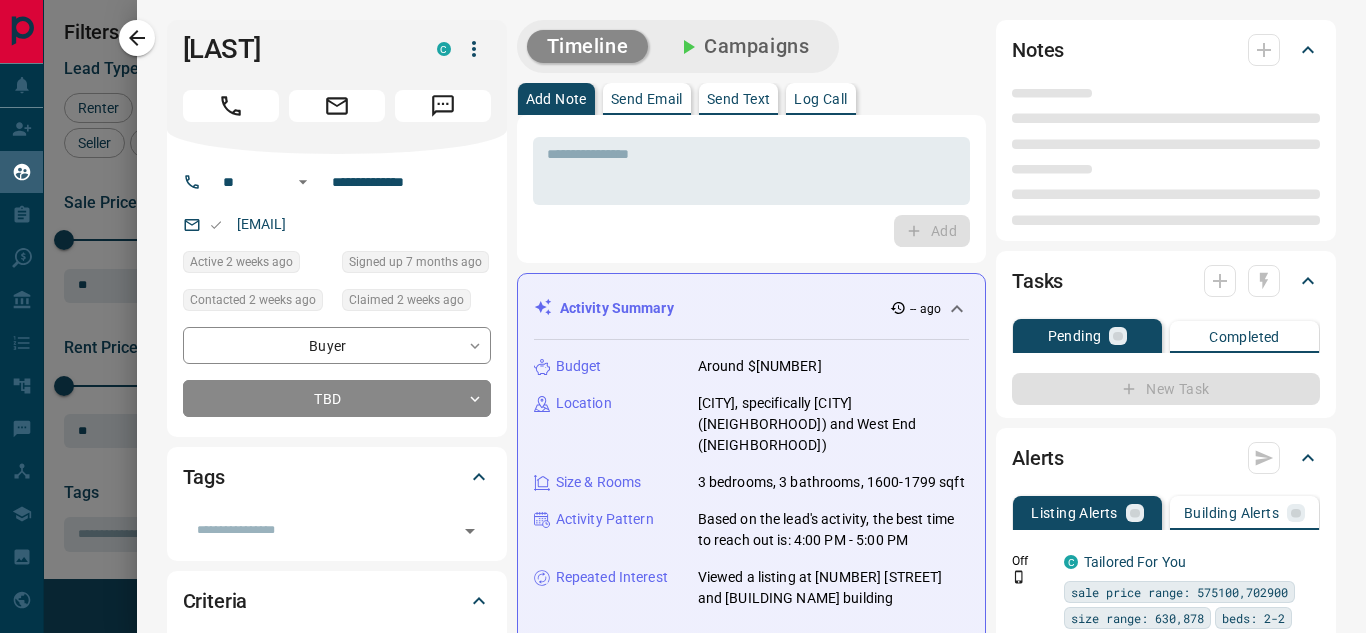 type on "**********" 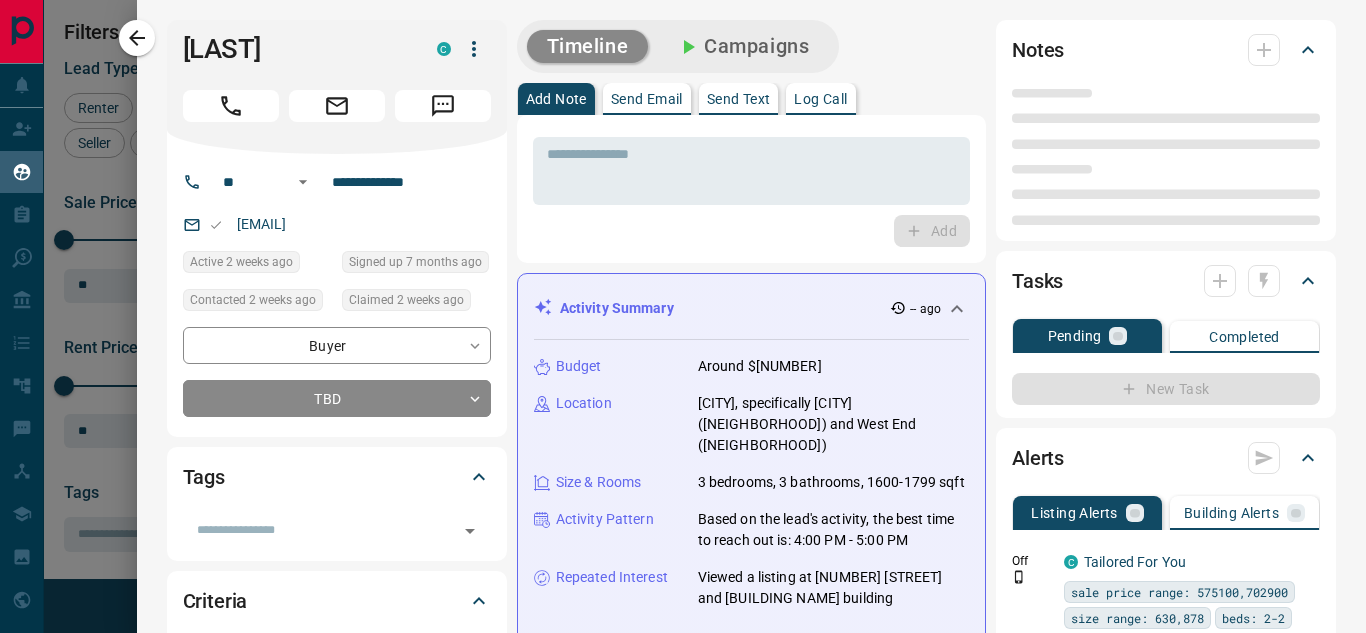 type on "**********" 